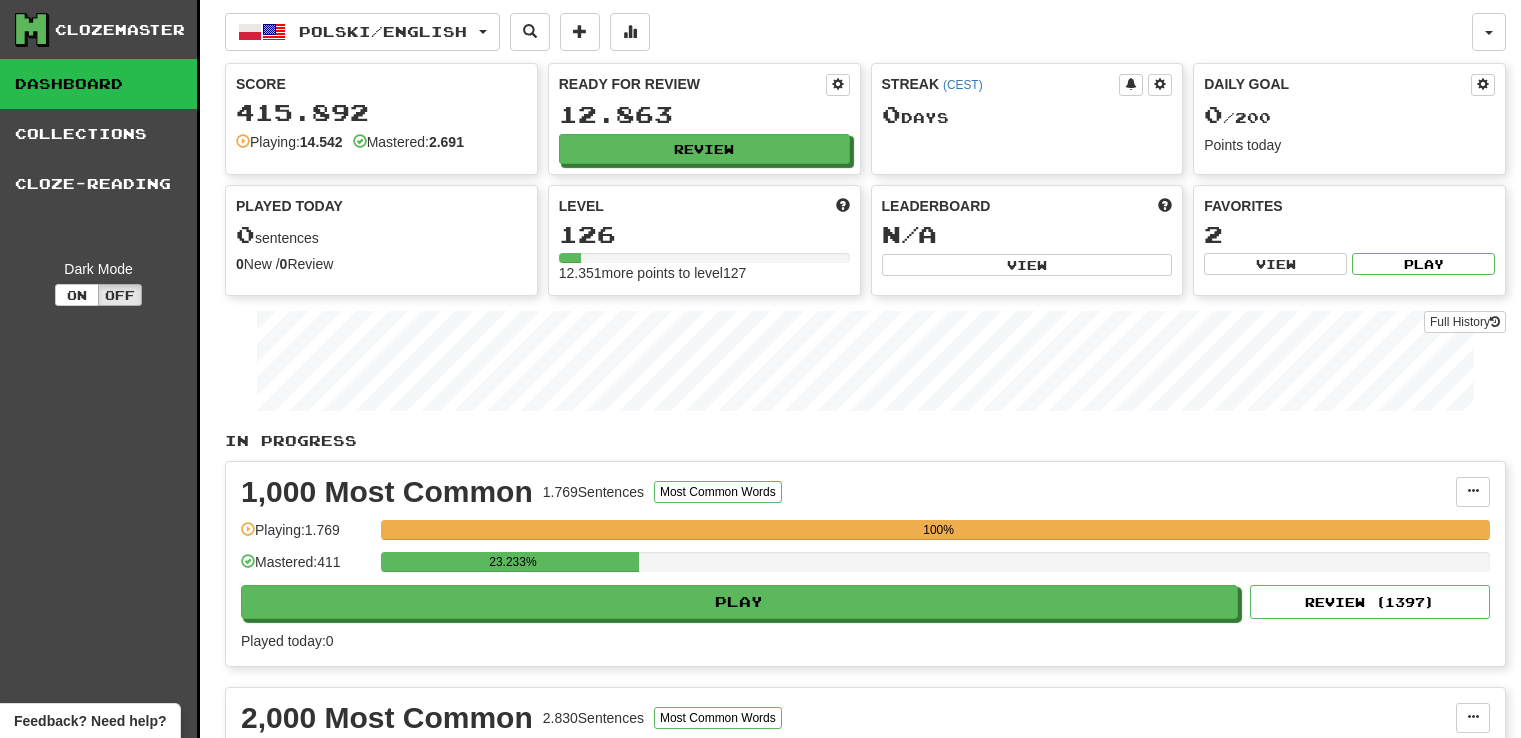 scroll, scrollTop: 0, scrollLeft: 0, axis: both 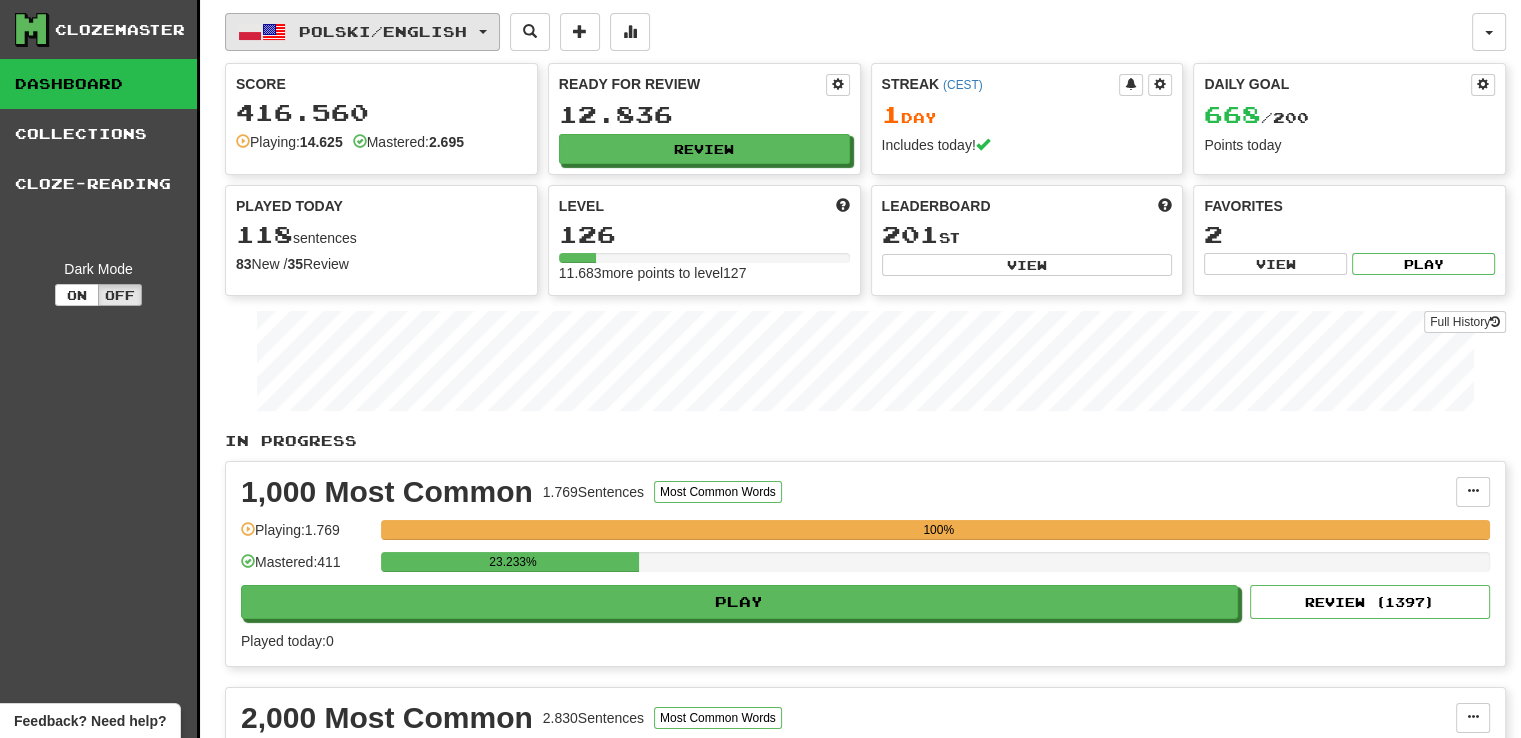 click on "Polski  /  English" at bounding box center (362, 32) 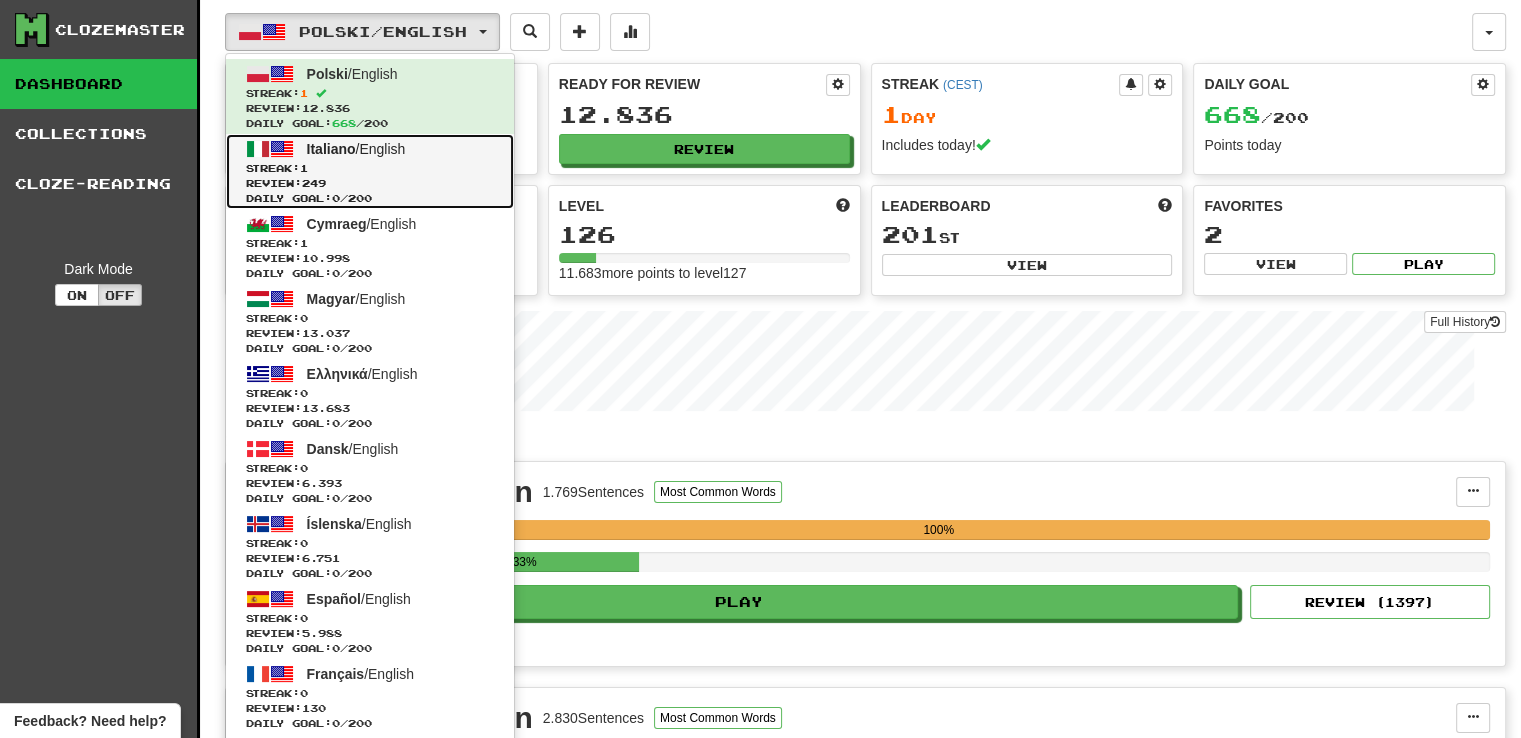 click on "Streak:  1" at bounding box center [370, 168] 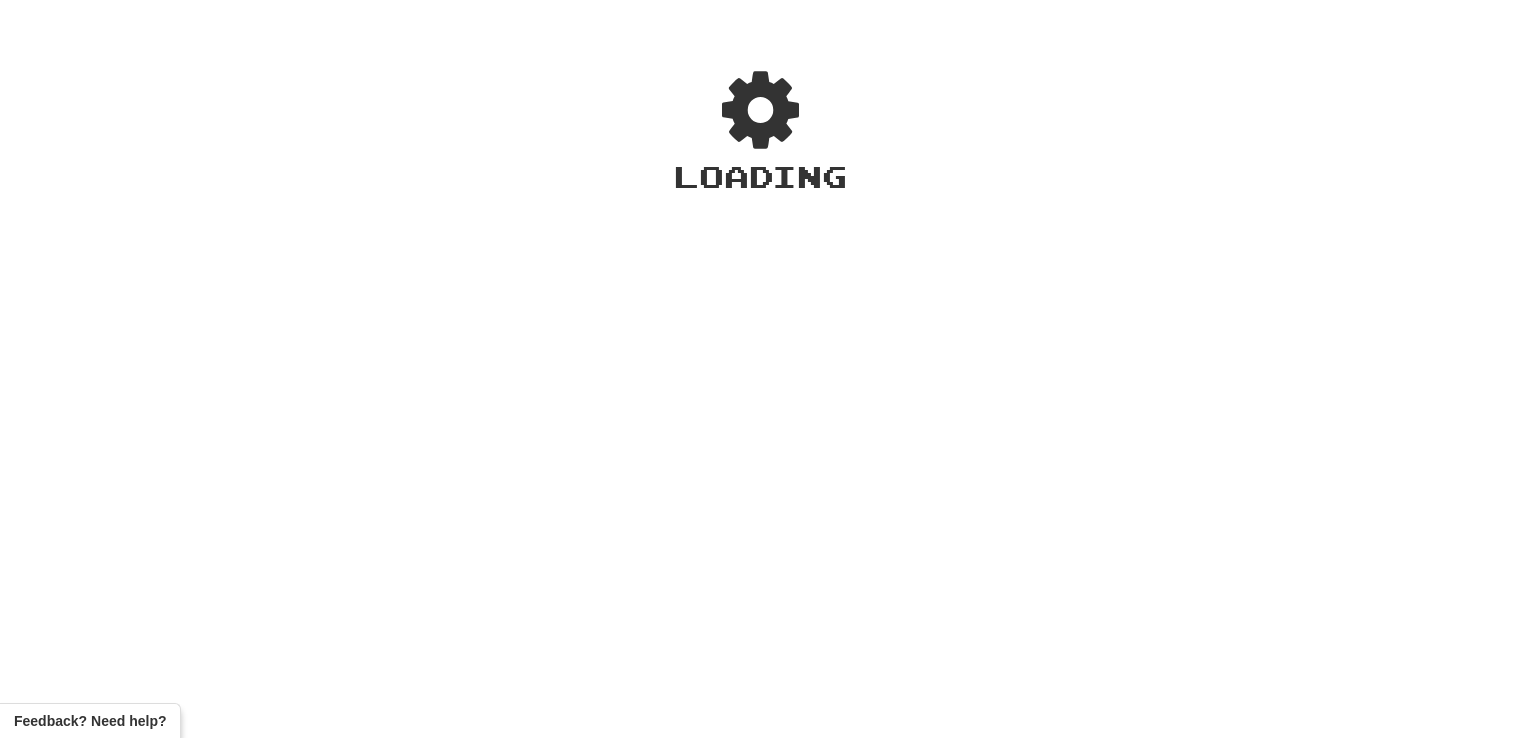 scroll, scrollTop: 0, scrollLeft: 0, axis: both 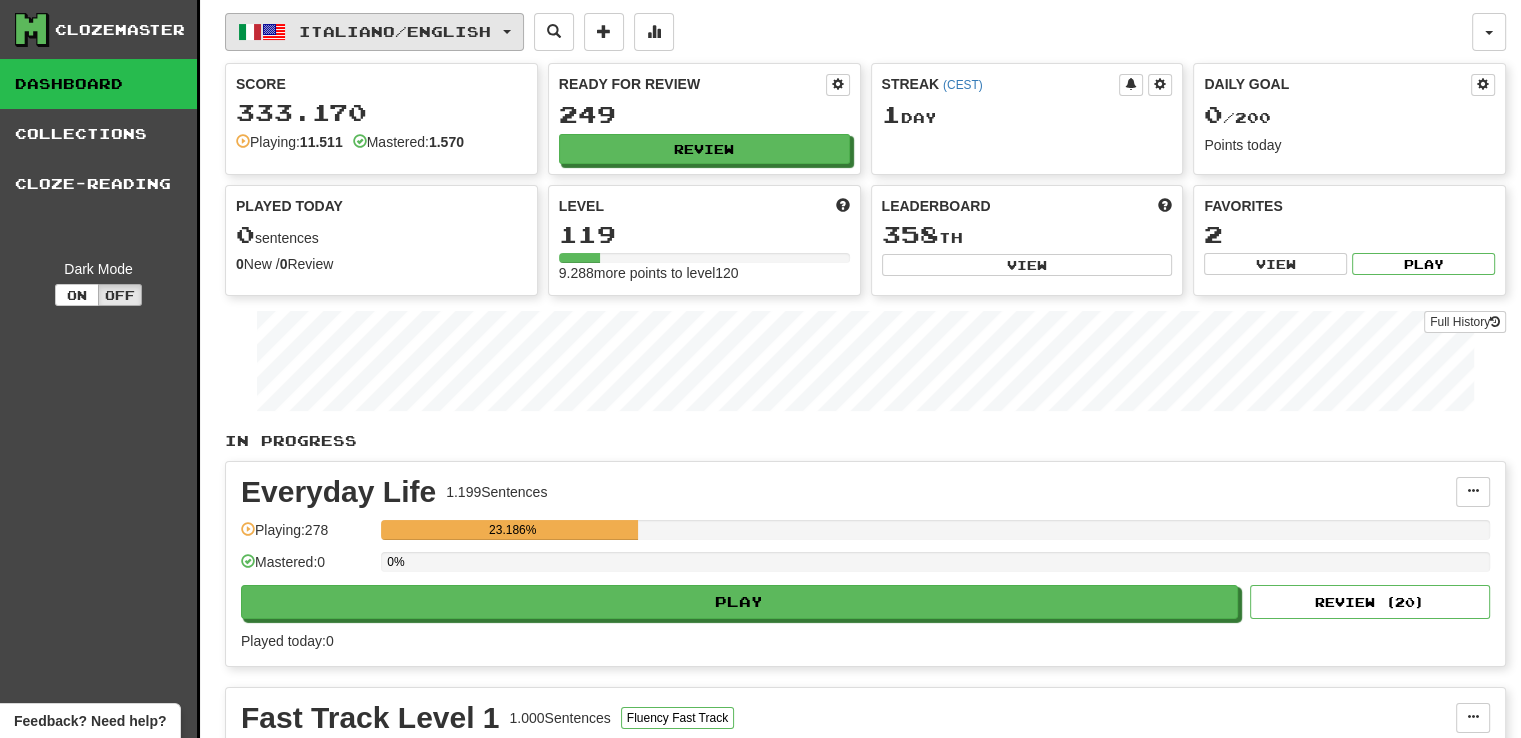 click on "Italiano  /  English" at bounding box center [374, 32] 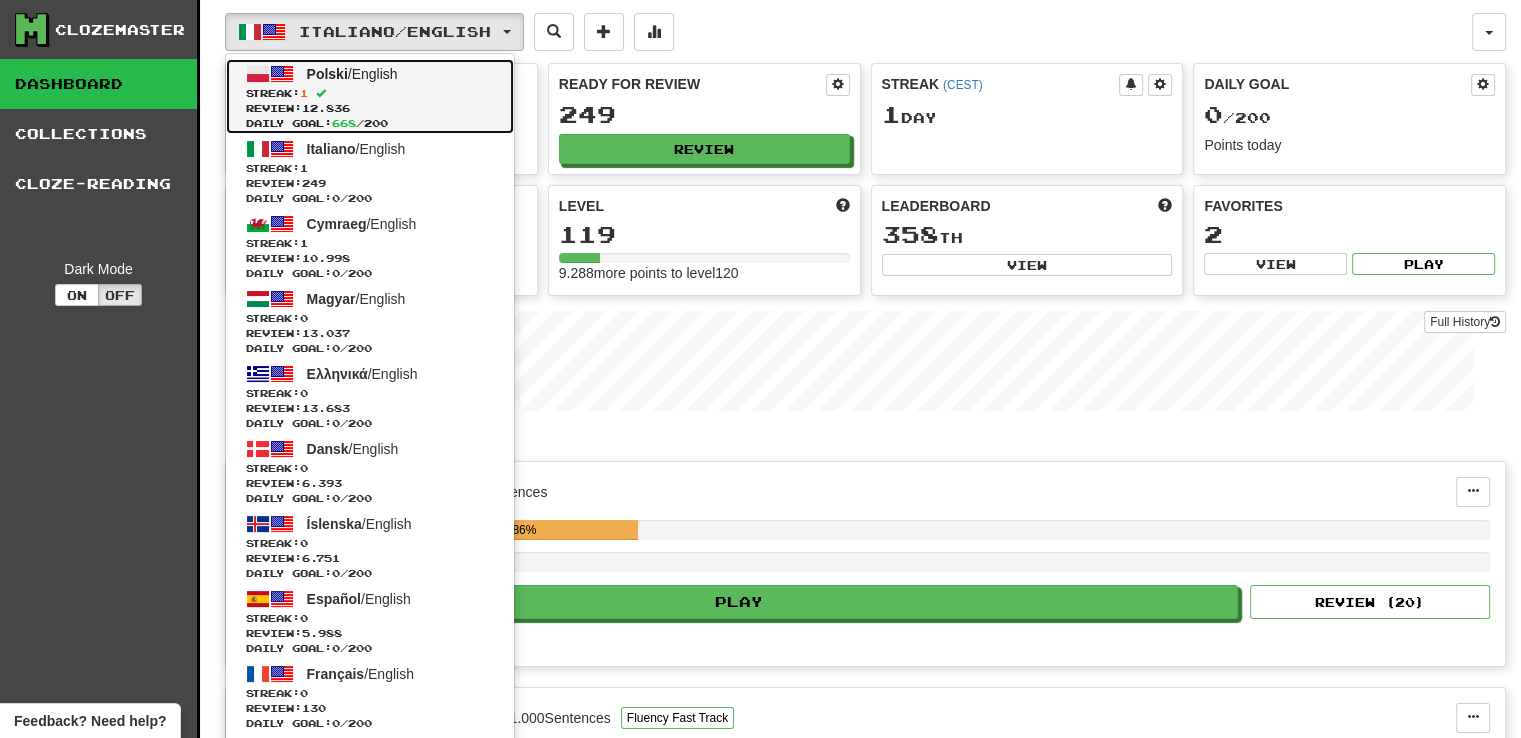 click on "Streak:  1" at bounding box center [370, 93] 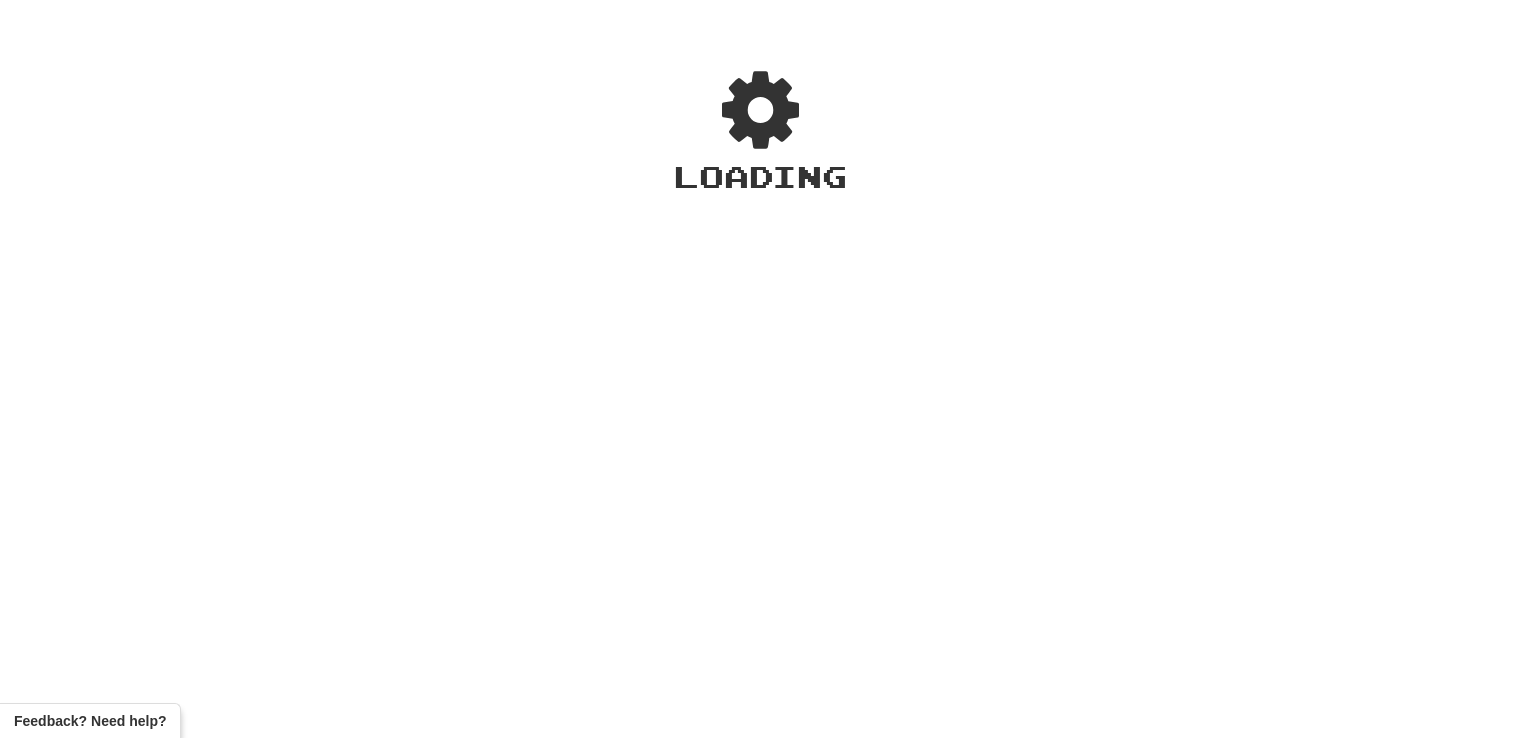 scroll, scrollTop: 0, scrollLeft: 0, axis: both 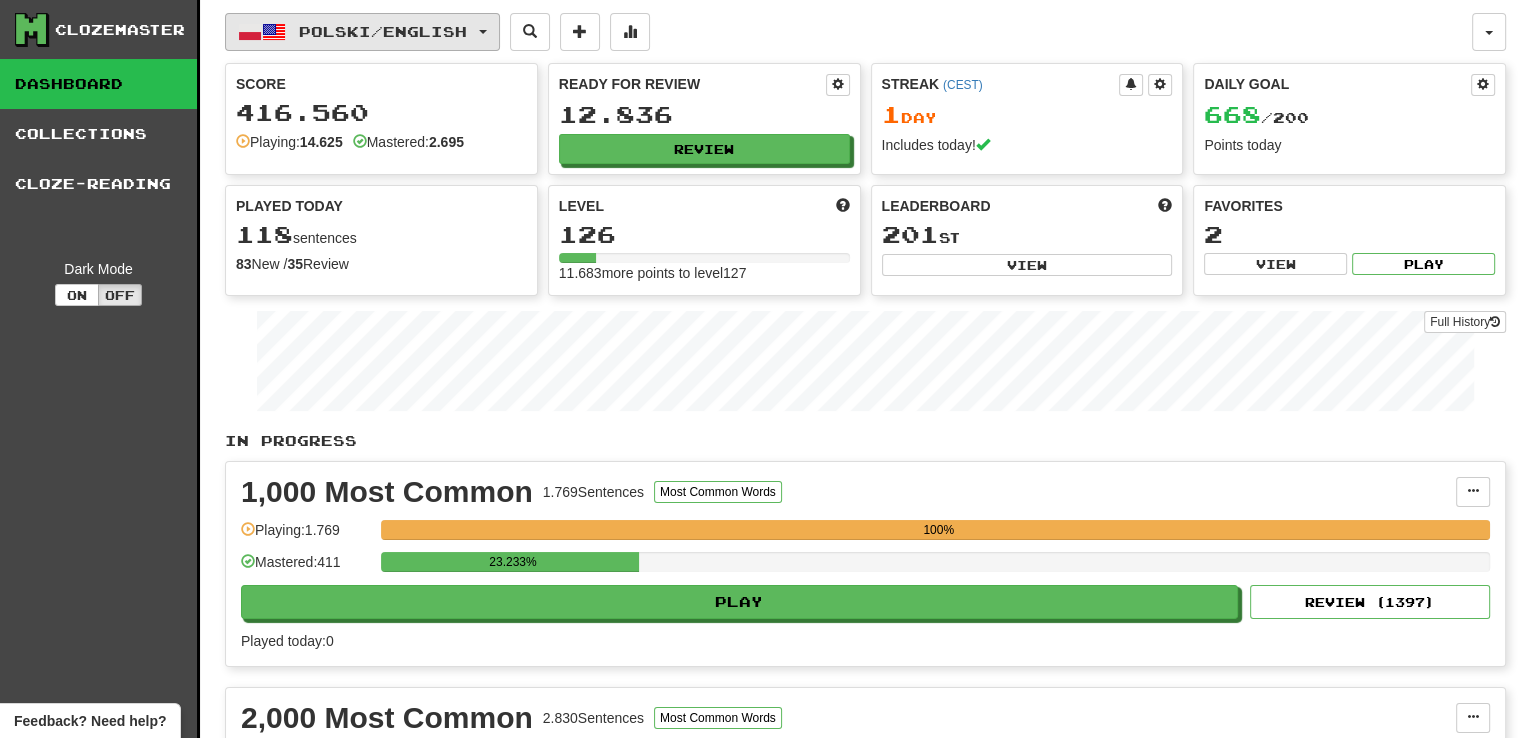 click at bounding box center [483, 32] 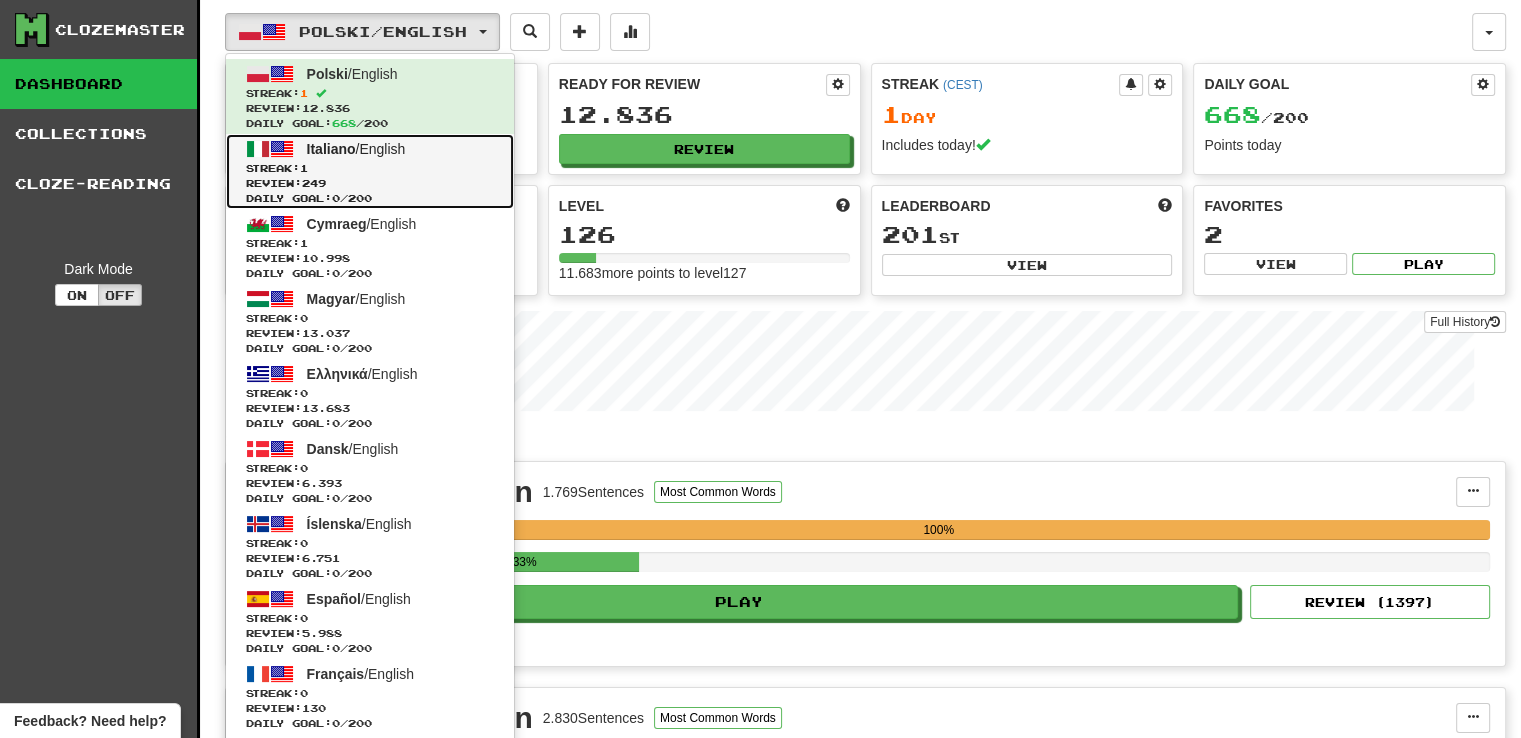 click on "Italiano  /  English Streak:  1   Review:  249 Daily Goal:  0  /  200" at bounding box center [370, 171] 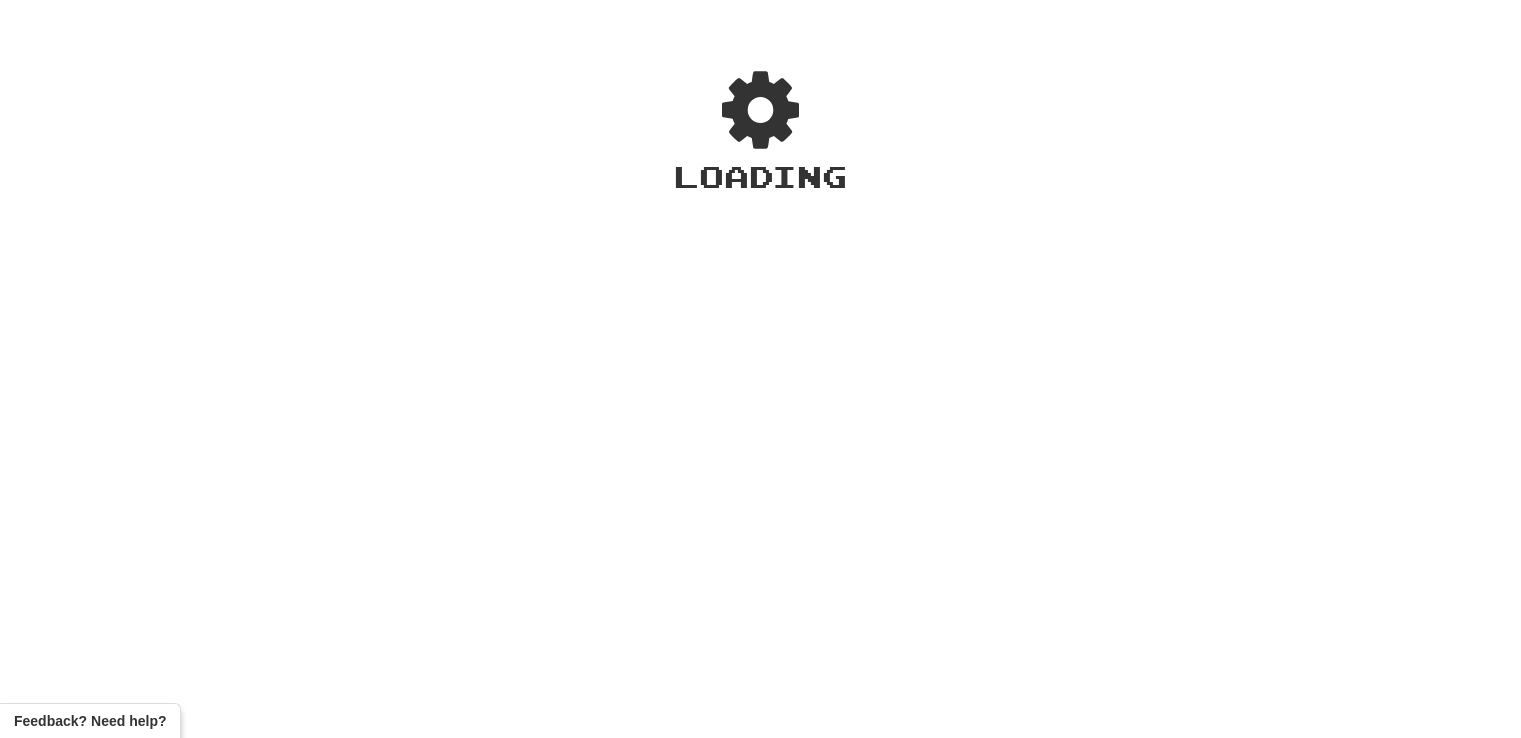 scroll, scrollTop: 0, scrollLeft: 0, axis: both 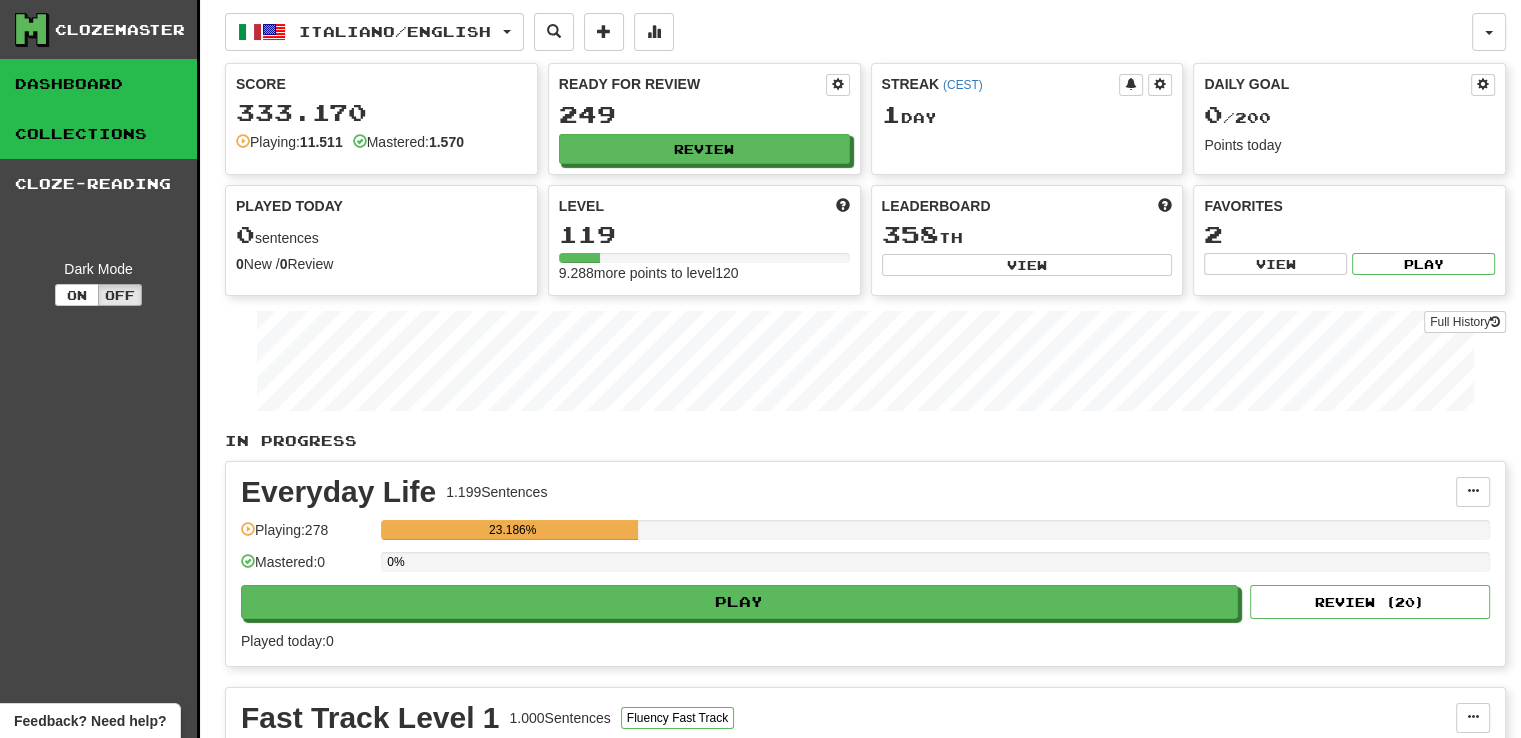 click on "Collections" at bounding box center [98, 134] 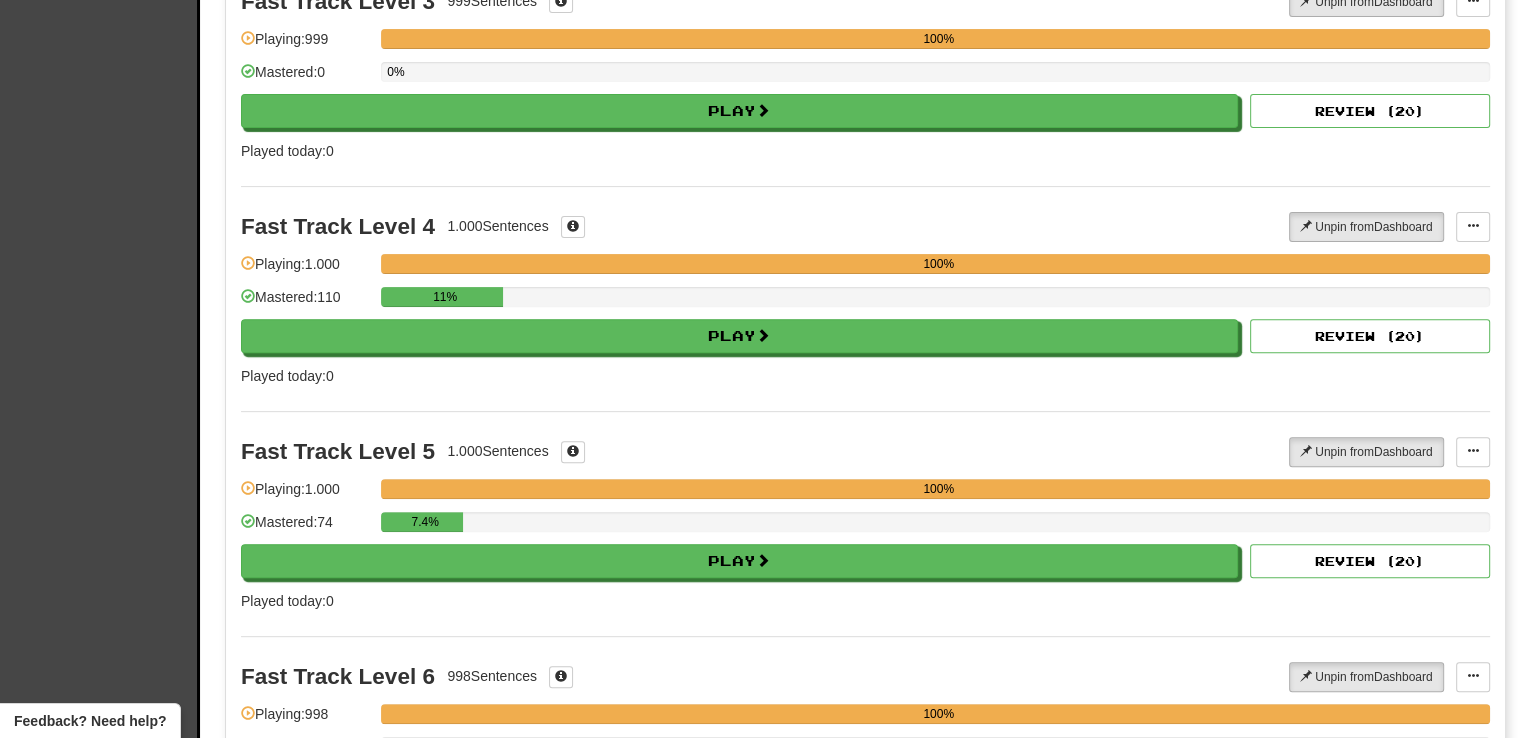 scroll, scrollTop: 1289, scrollLeft: 0, axis: vertical 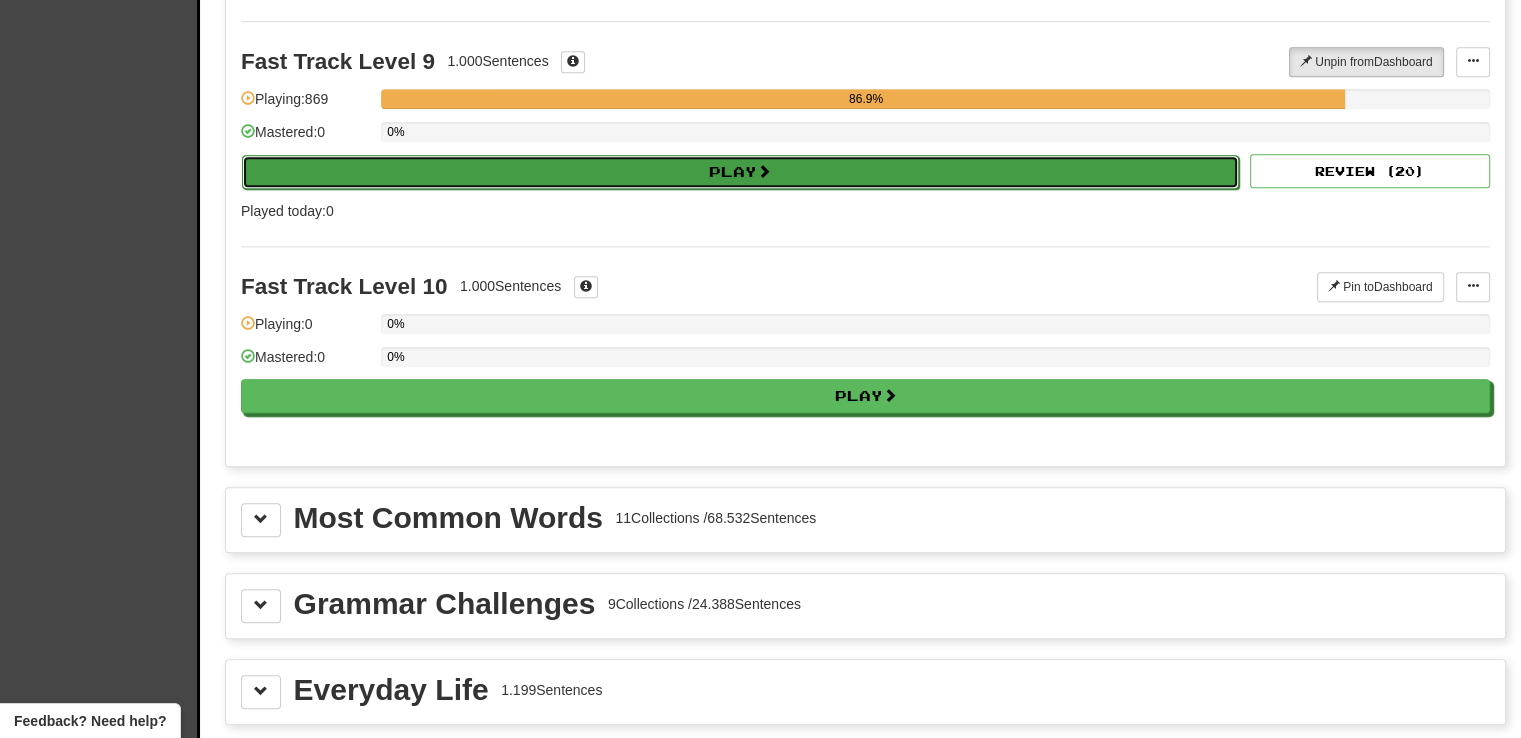 click on "Play" at bounding box center (740, 172) 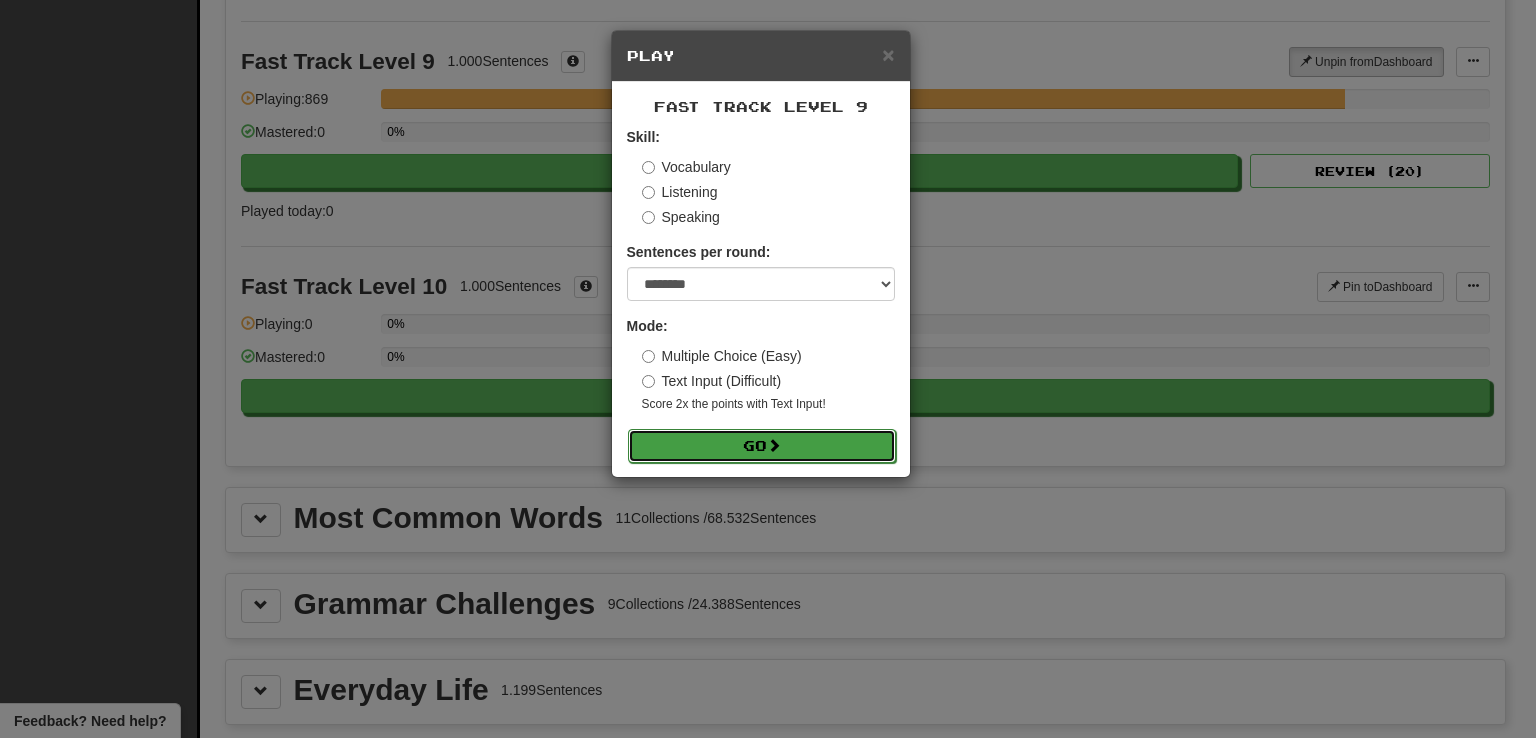 click on "Go" at bounding box center [762, 446] 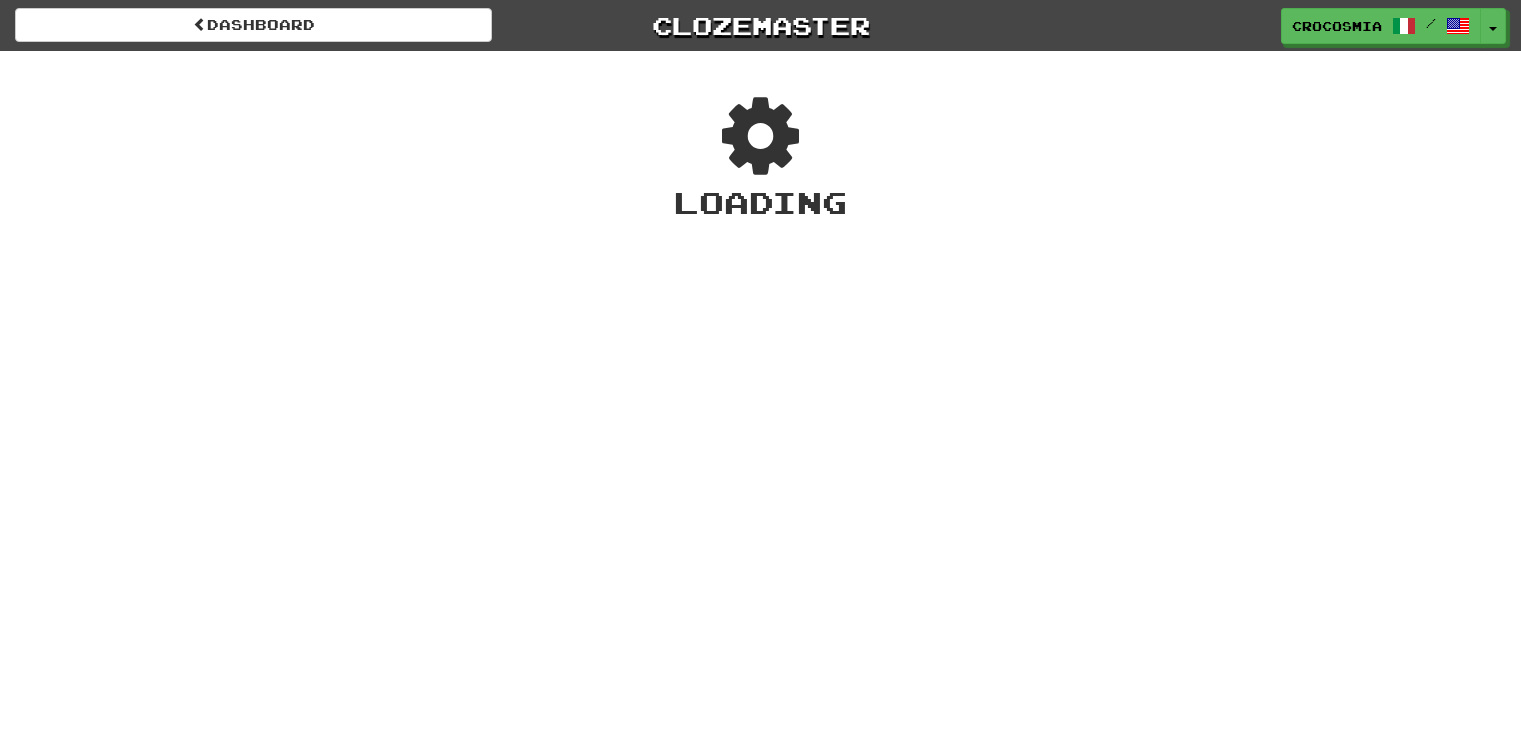scroll, scrollTop: 0, scrollLeft: 0, axis: both 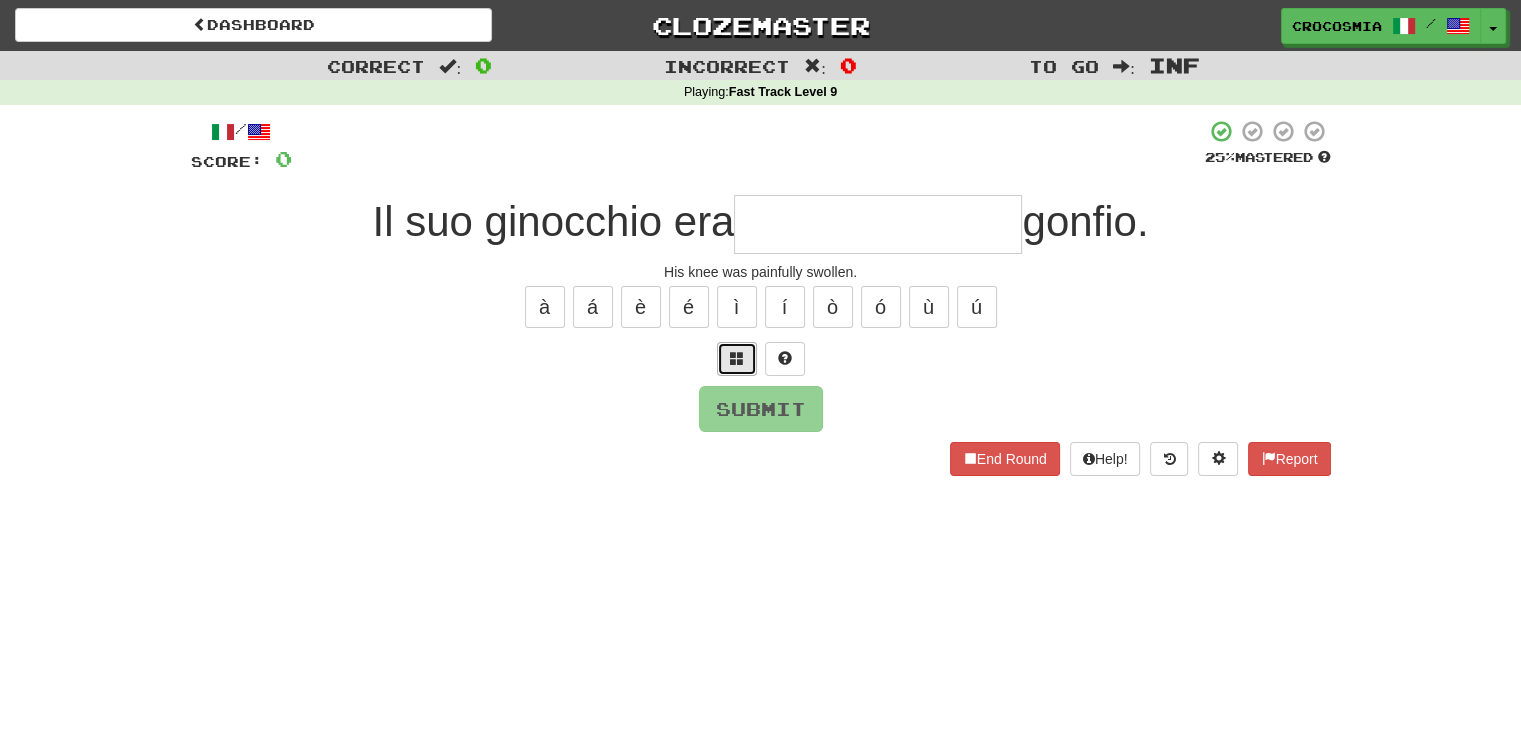 click at bounding box center (737, 358) 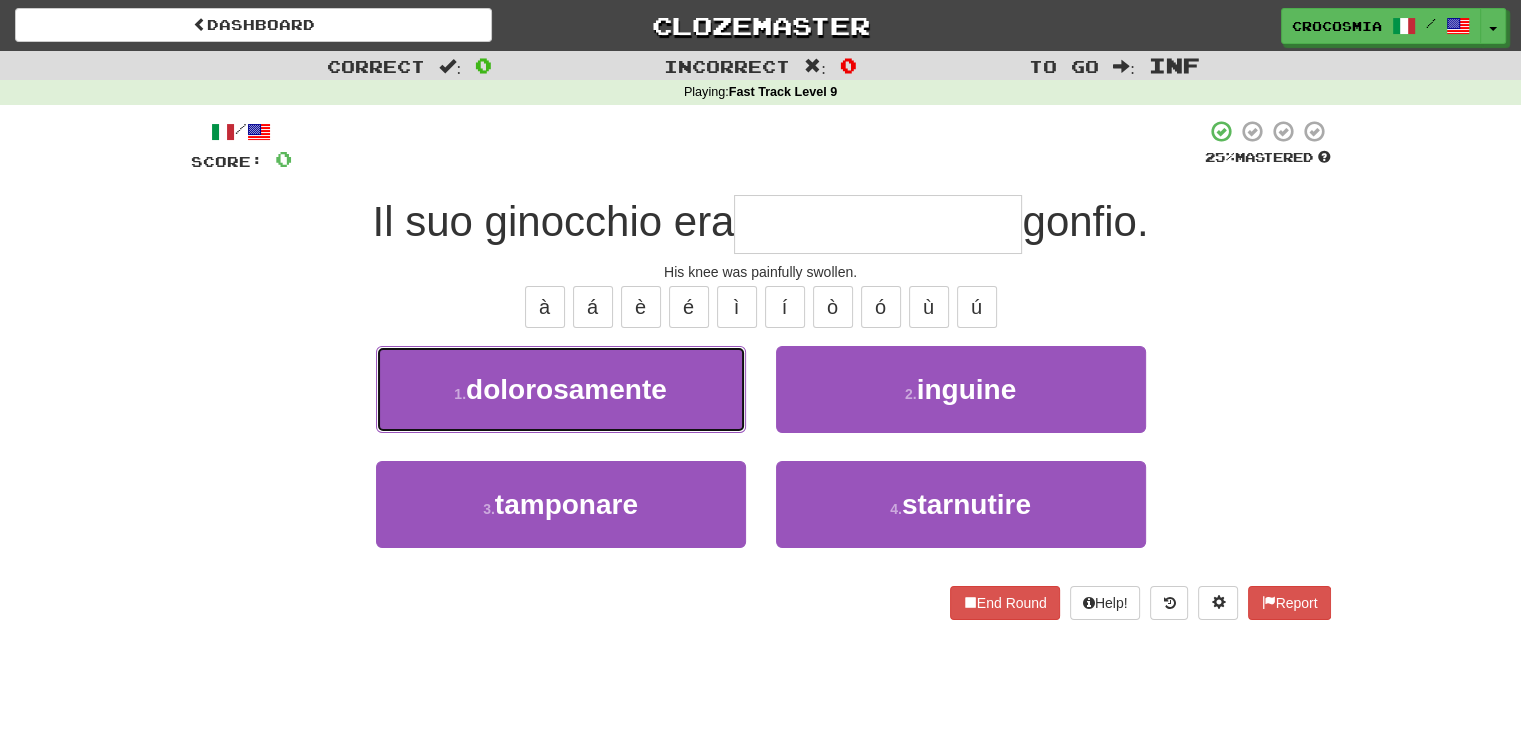 click on "1 . dolorosamente" at bounding box center (561, 389) 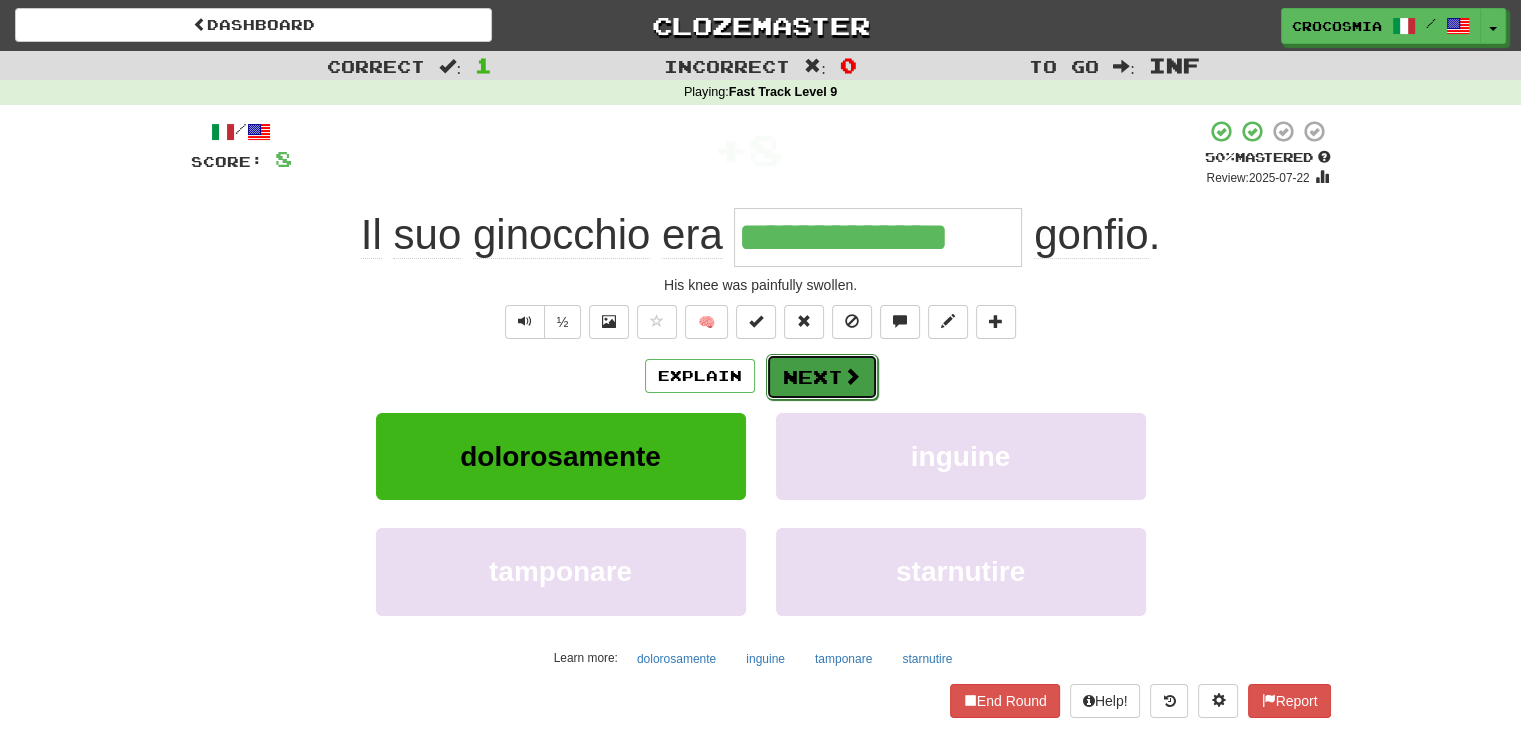 click on "Next" at bounding box center [822, 377] 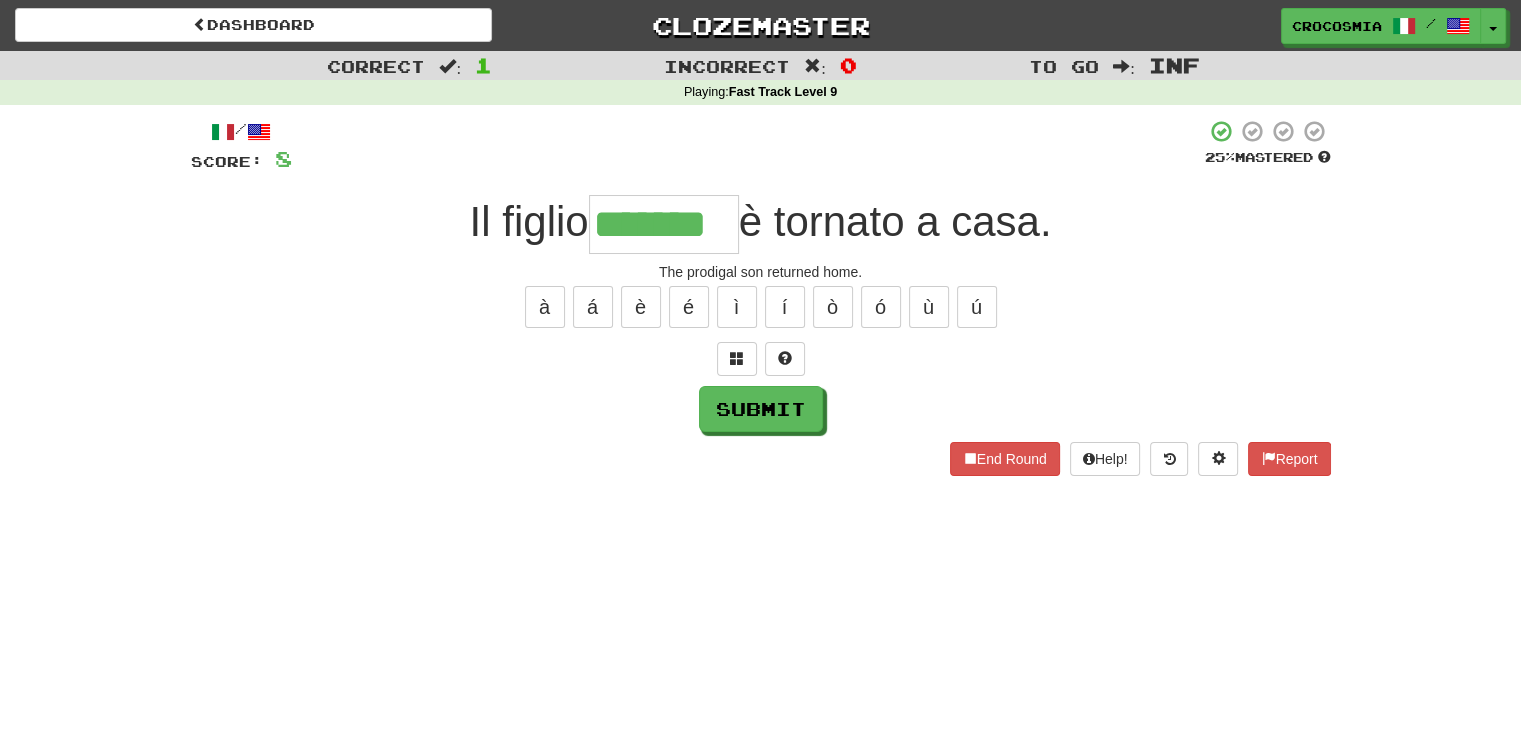 type on "*******" 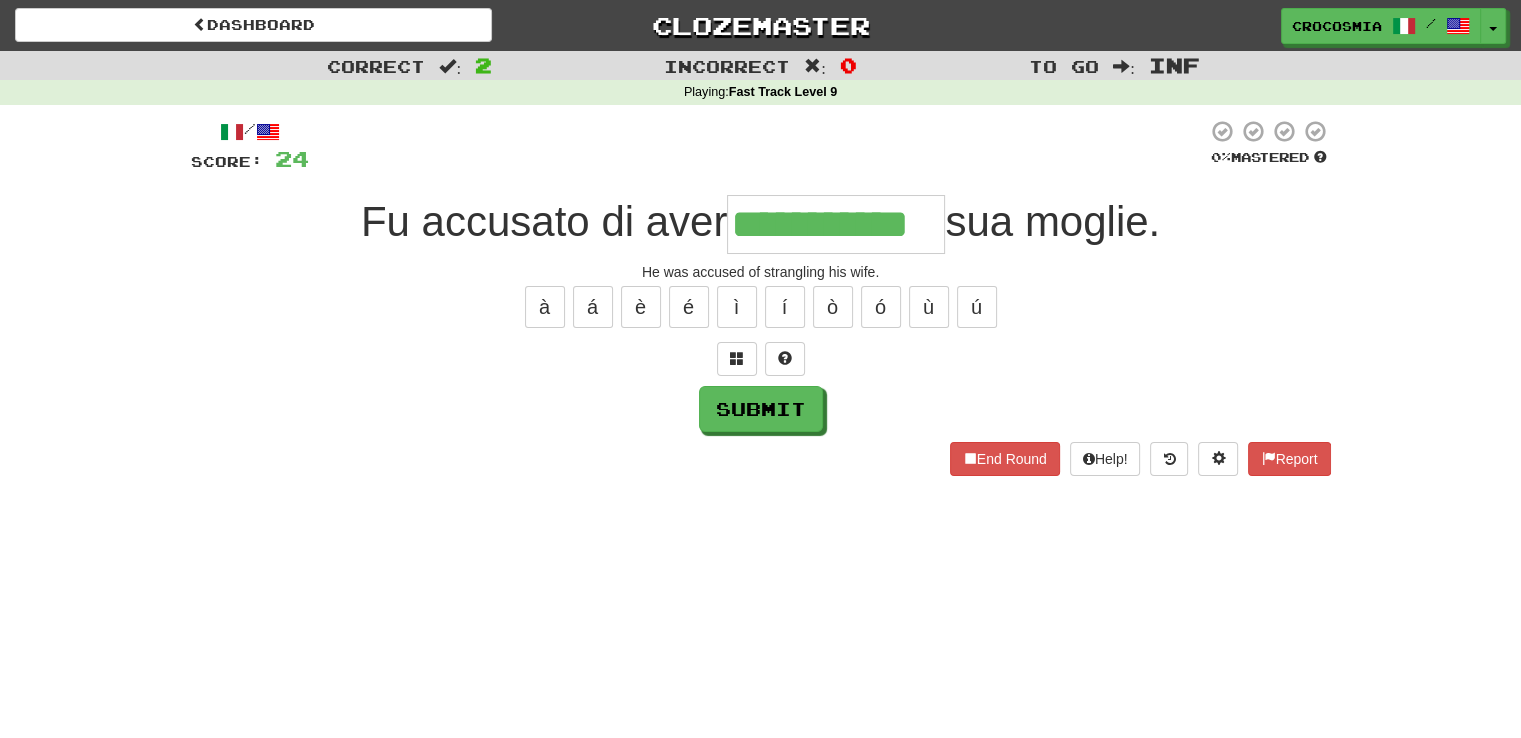 type on "**********" 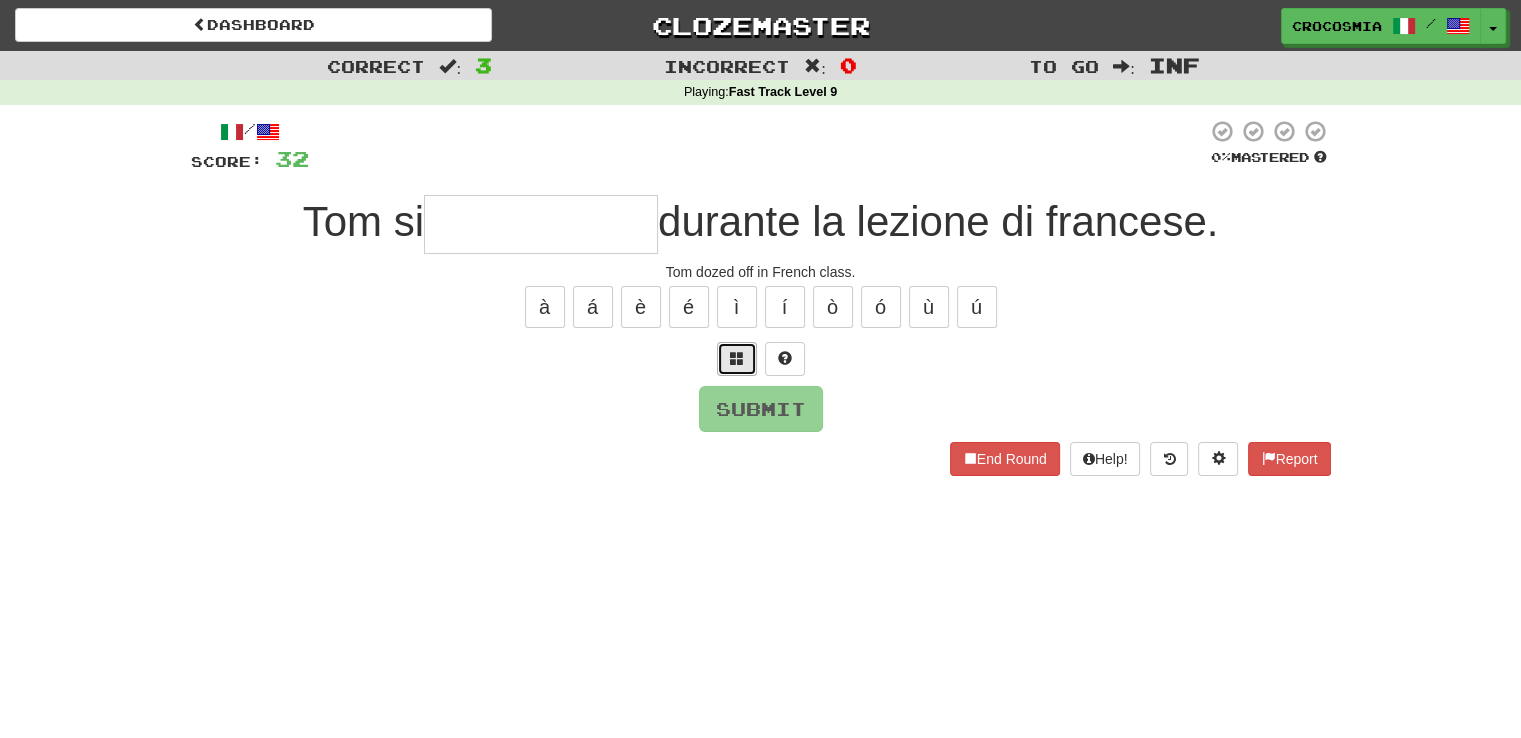 click at bounding box center (737, 359) 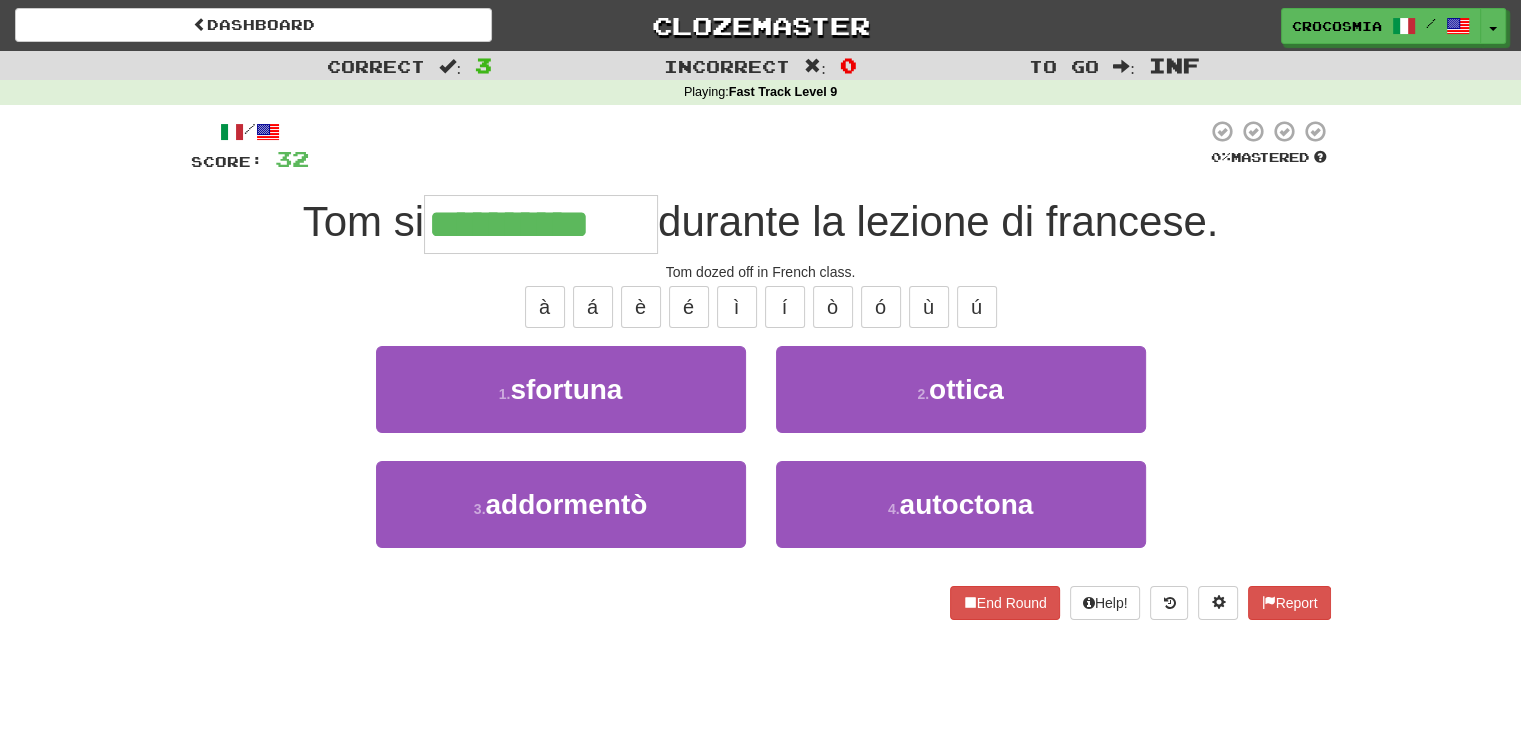 type on "**********" 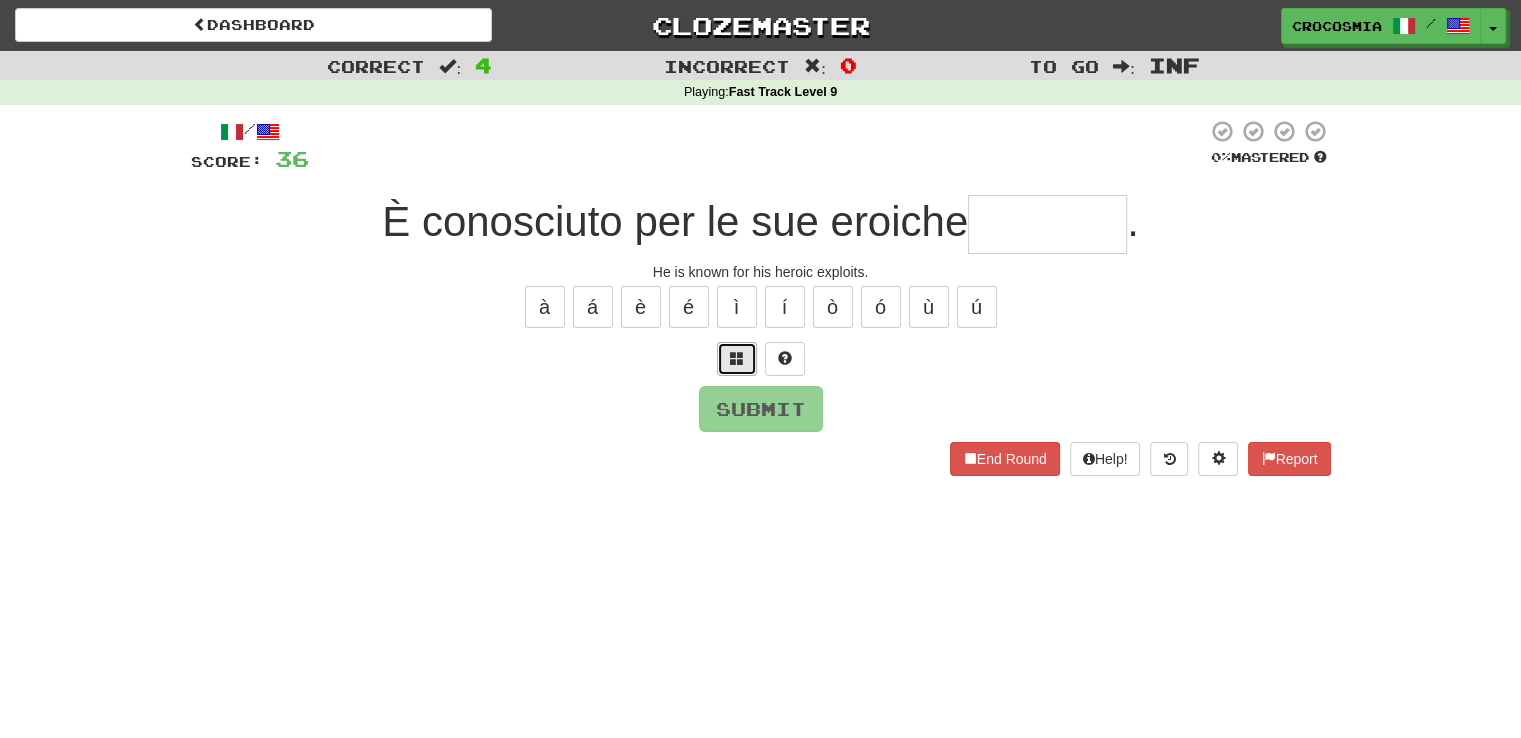 click at bounding box center [737, 359] 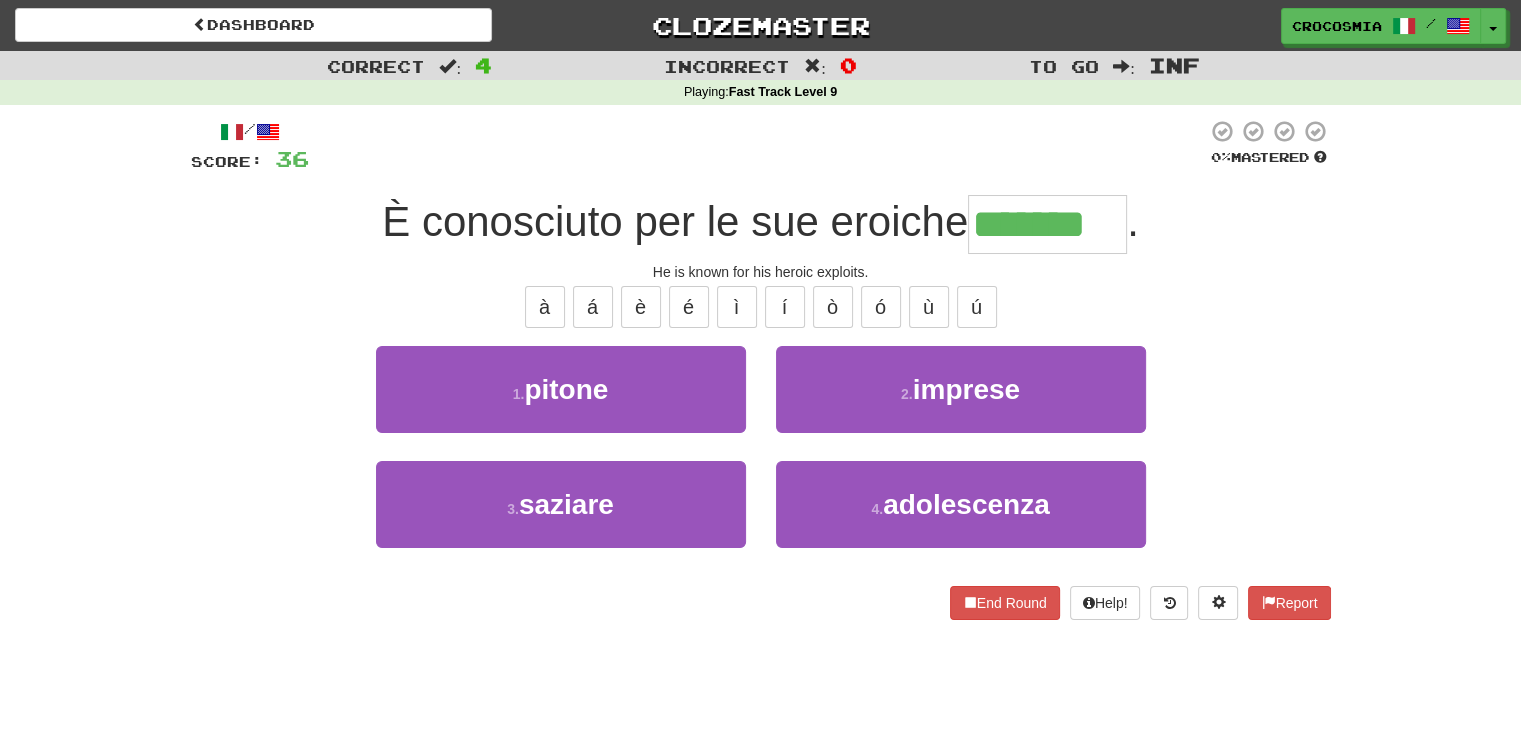 type on "*******" 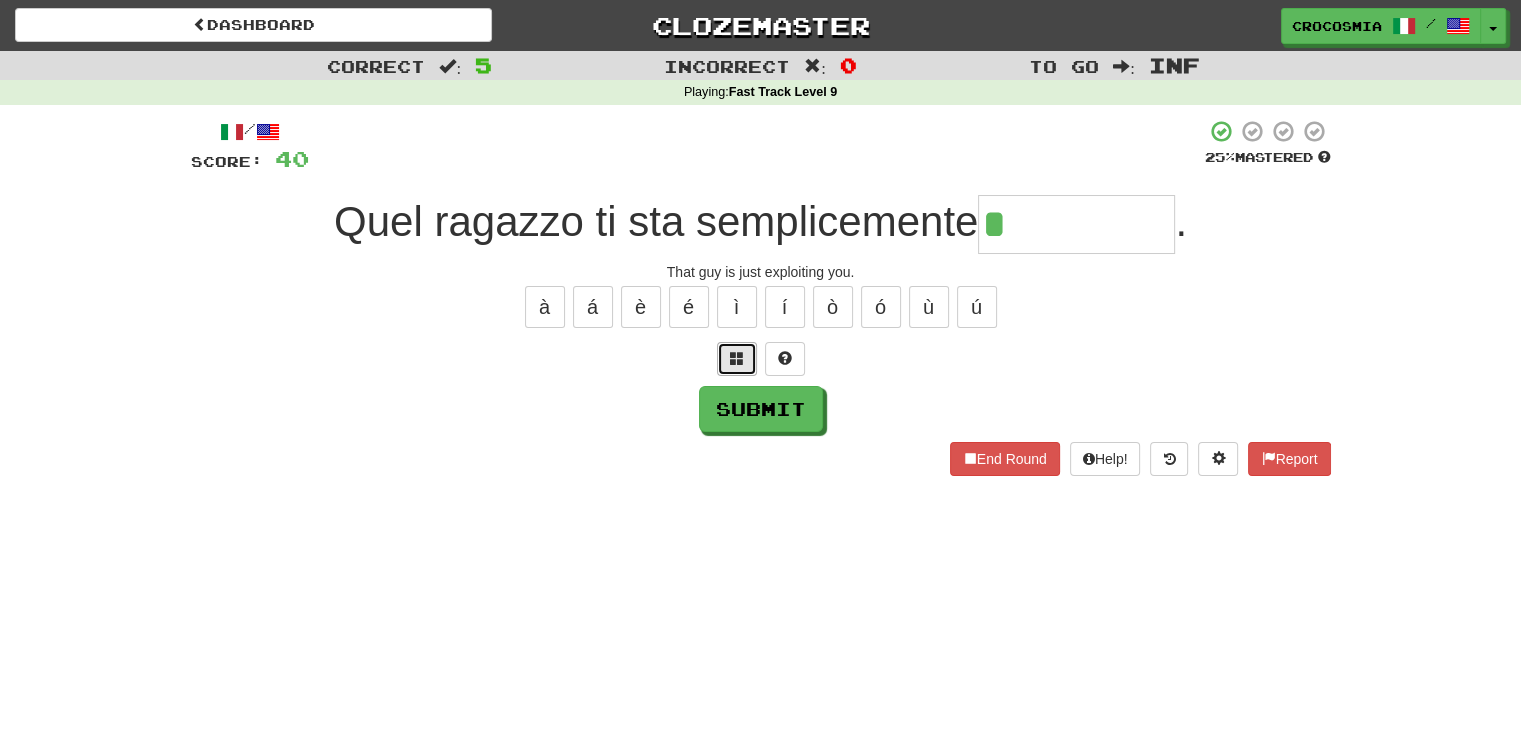 click at bounding box center [737, 359] 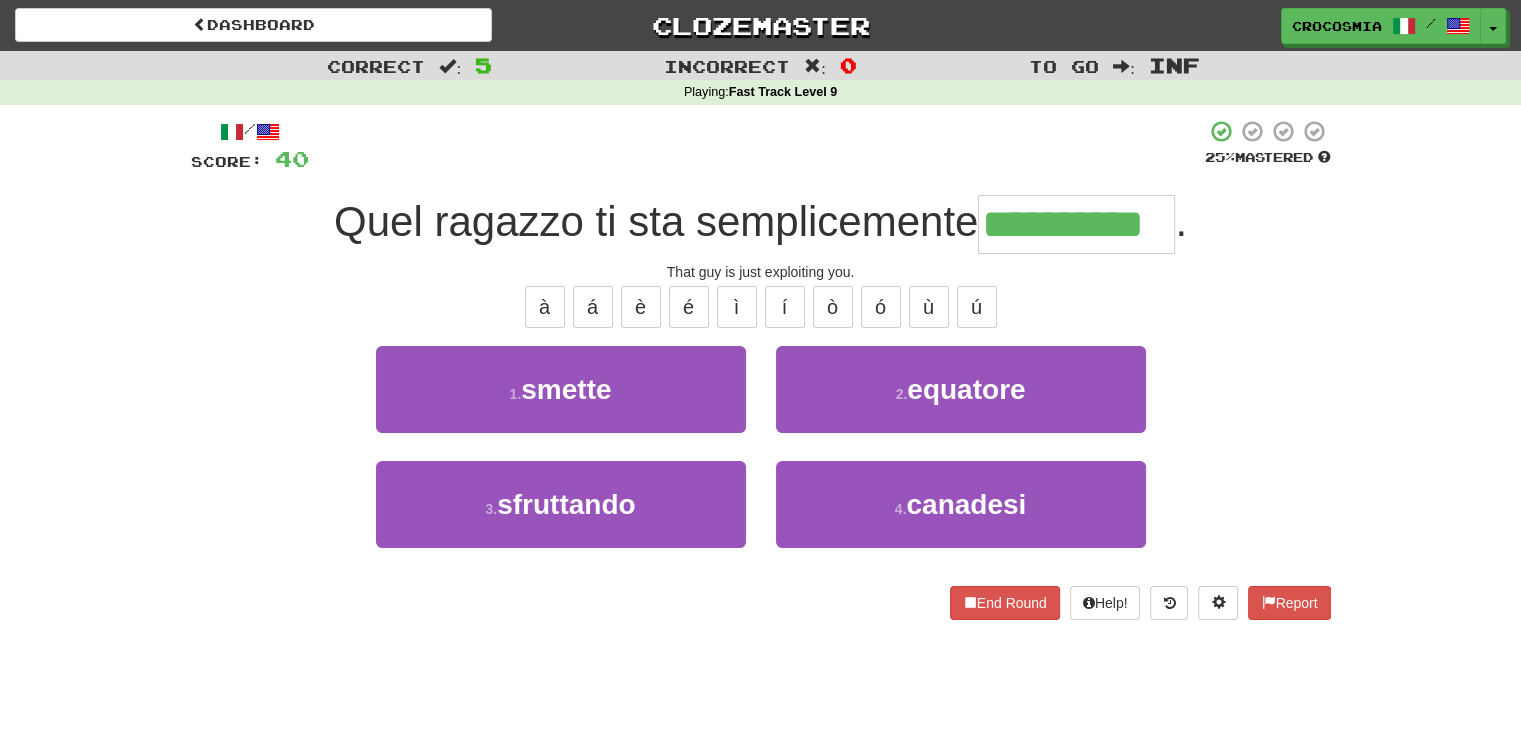 type on "**********" 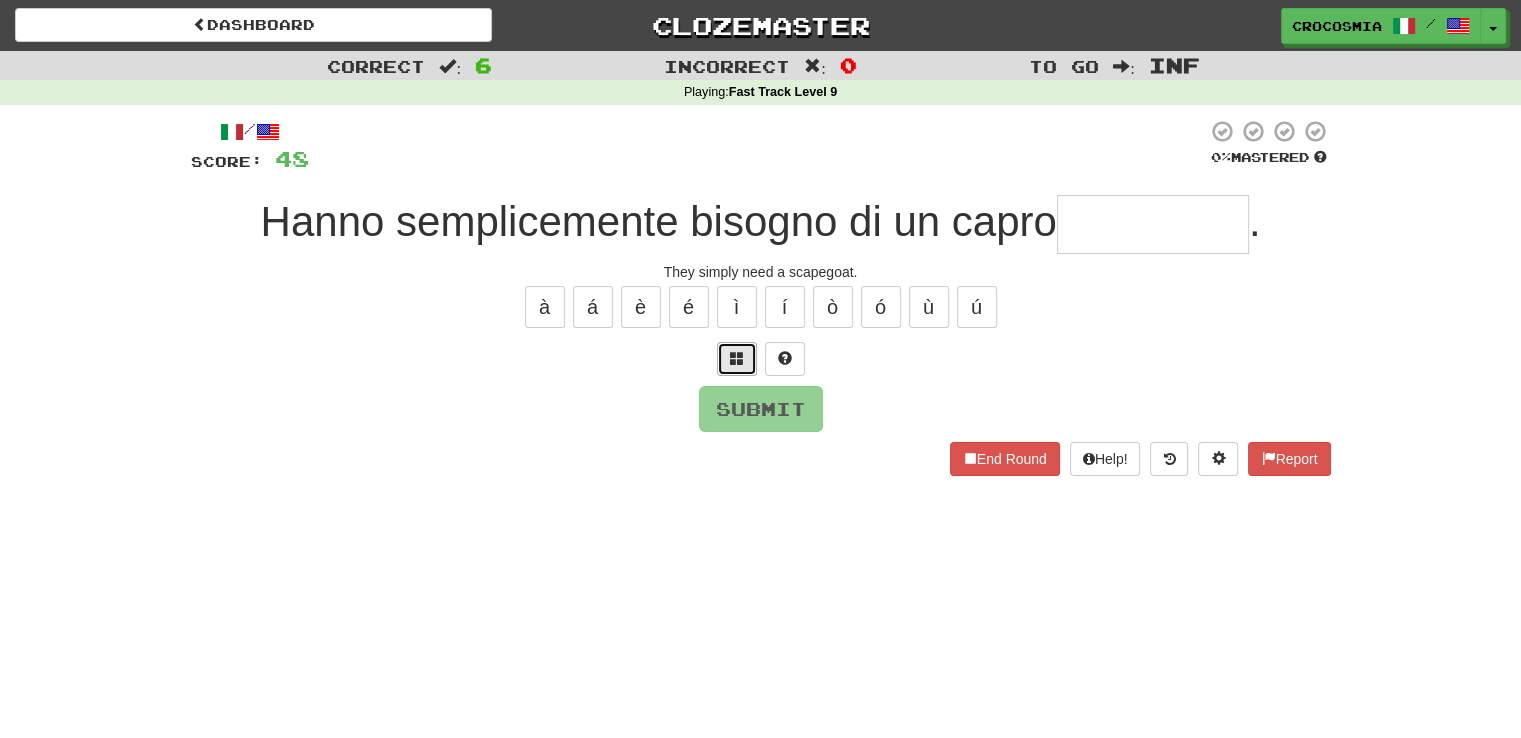 click at bounding box center (737, 359) 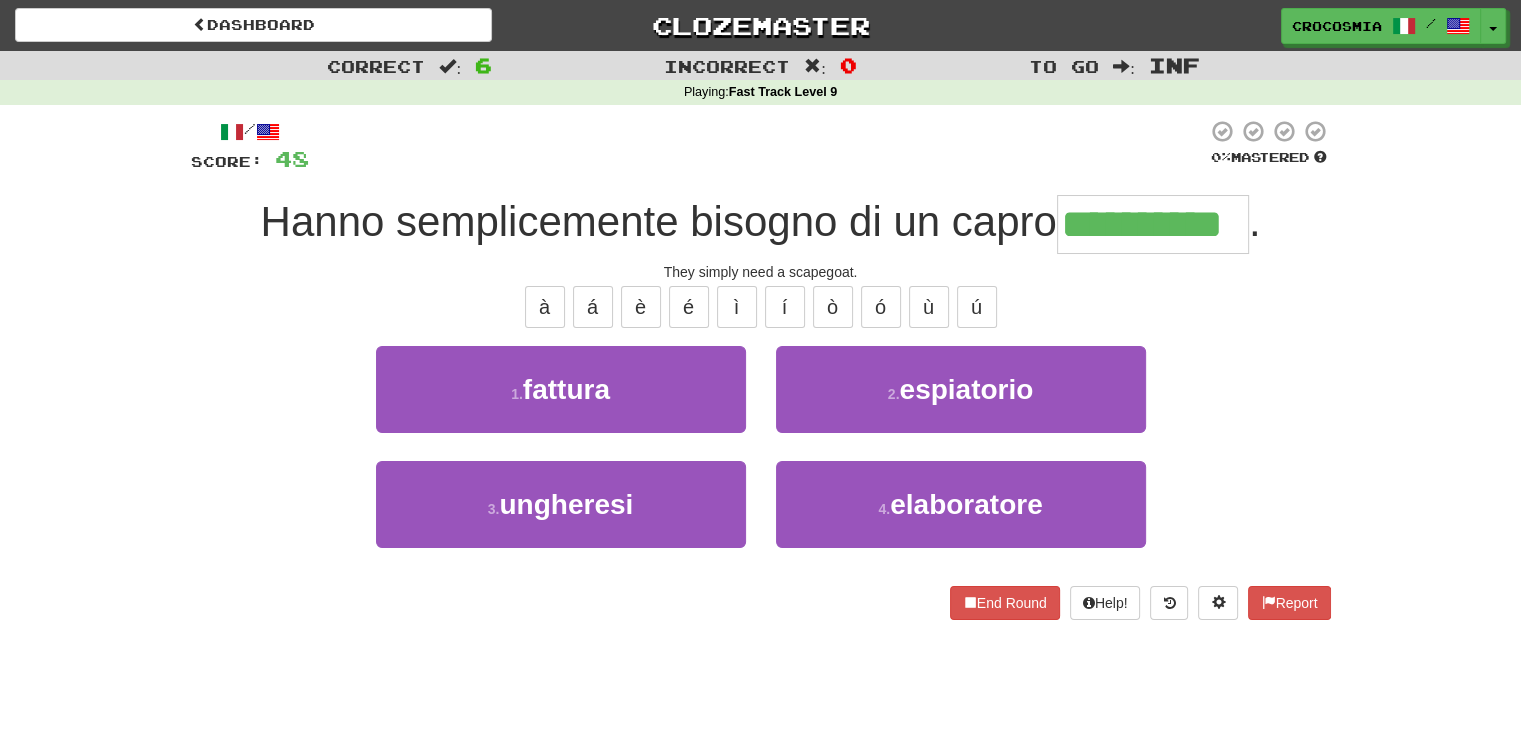 type on "**********" 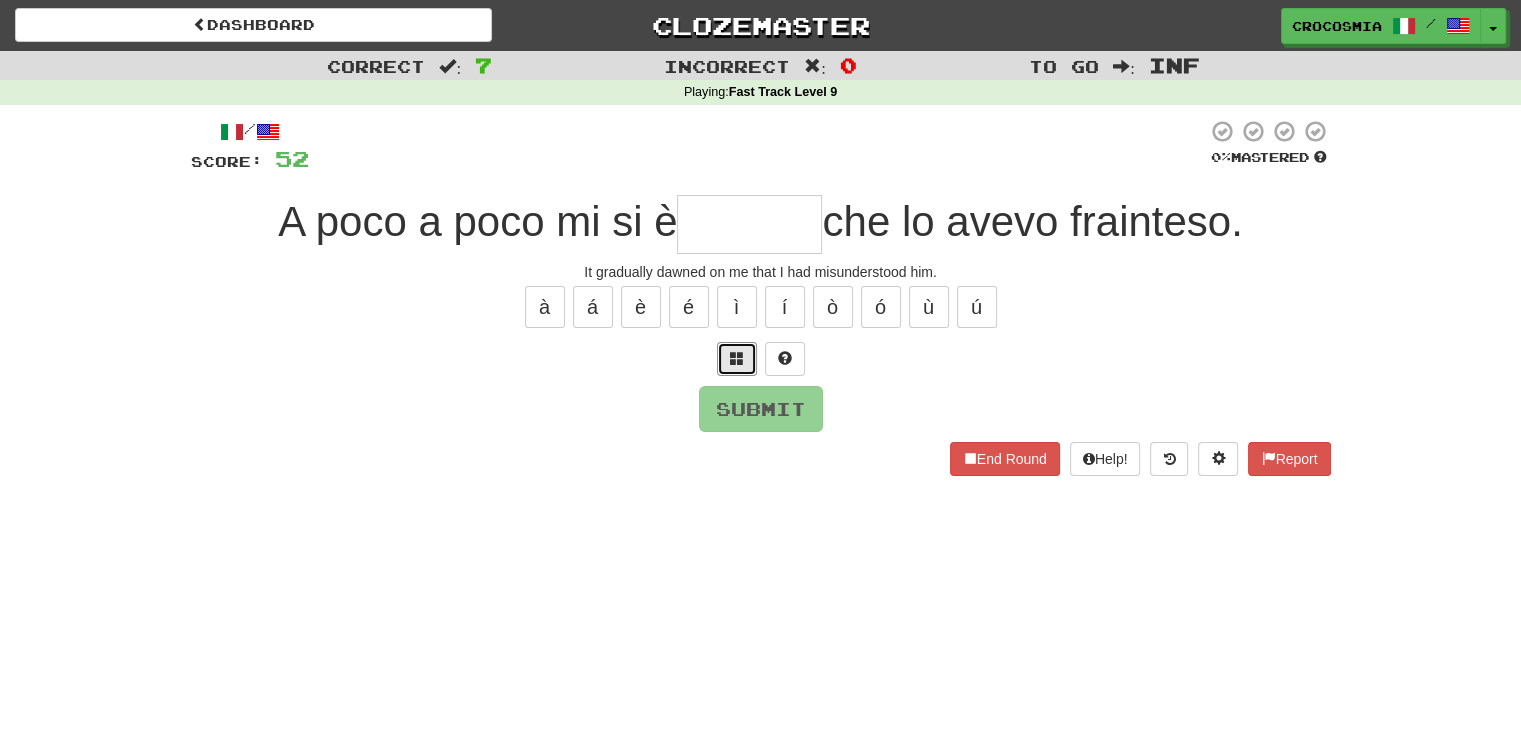 click at bounding box center (737, 359) 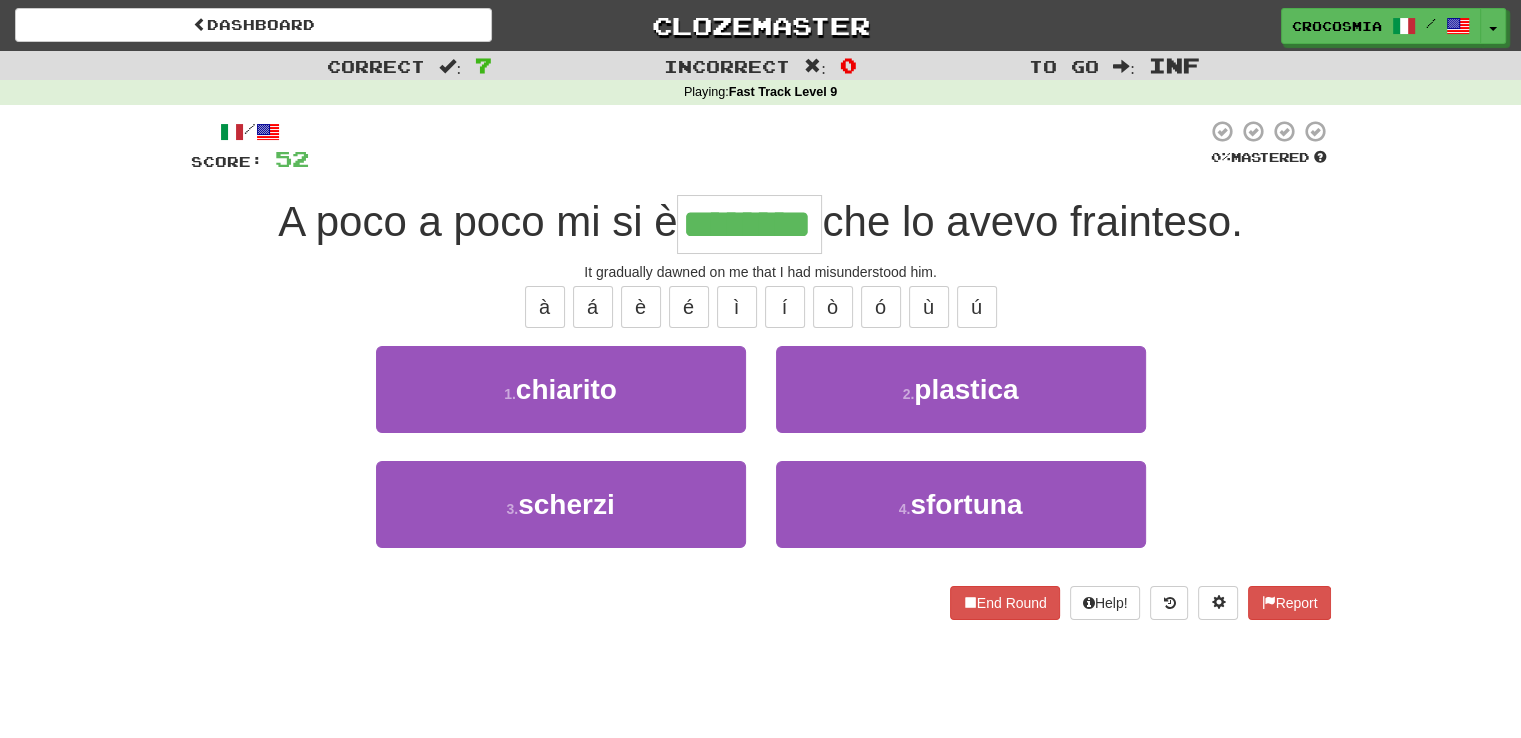 type on "********" 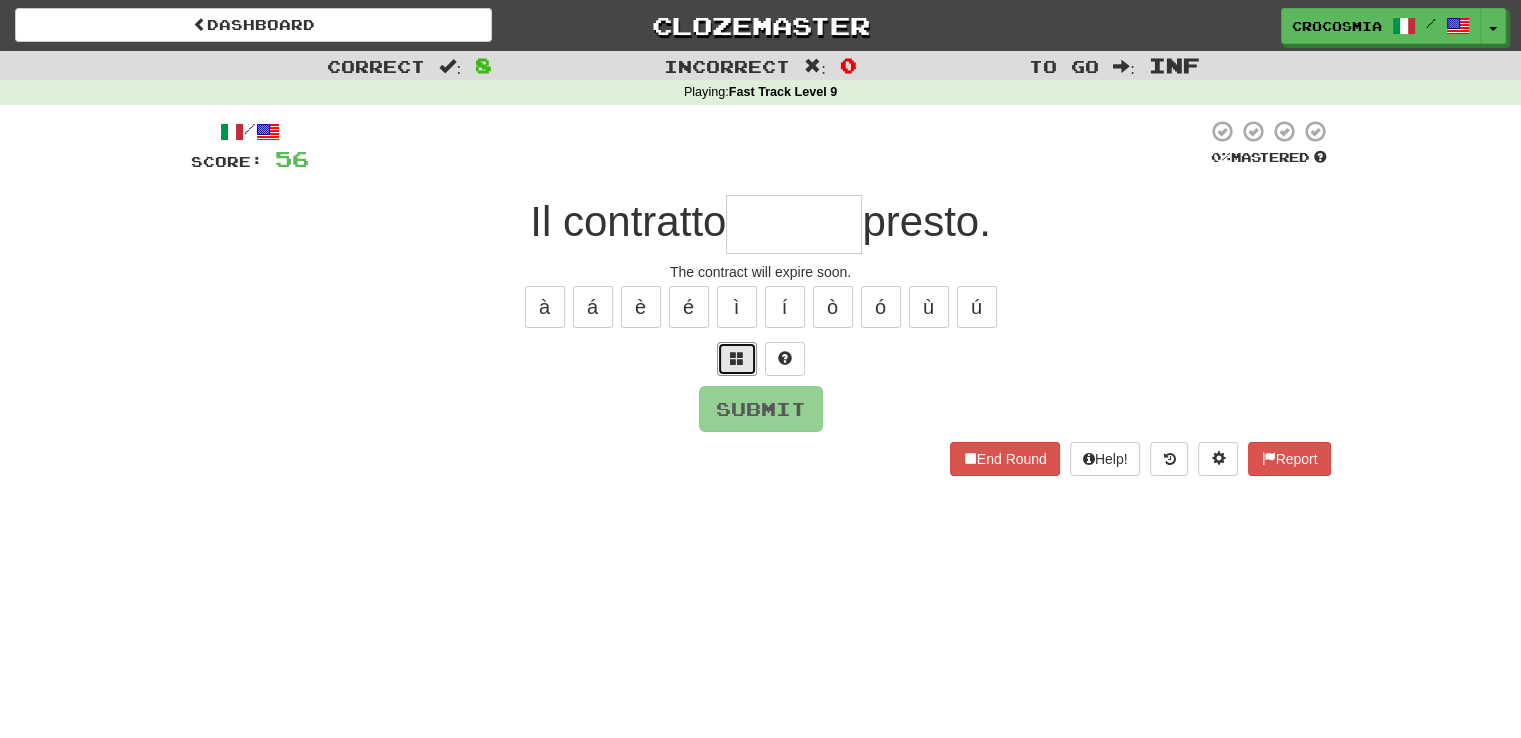 click at bounding box center (737, 359) 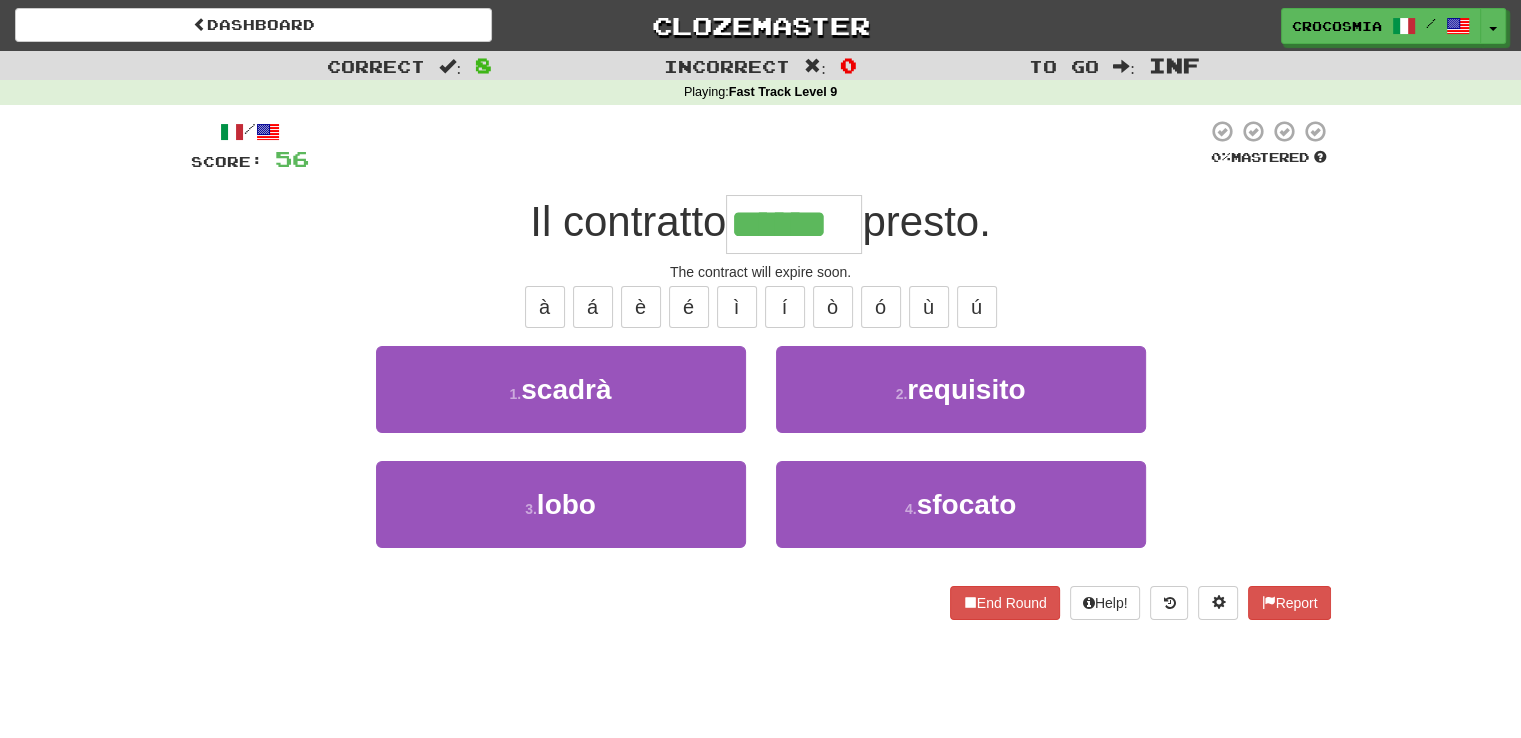 type on "******" 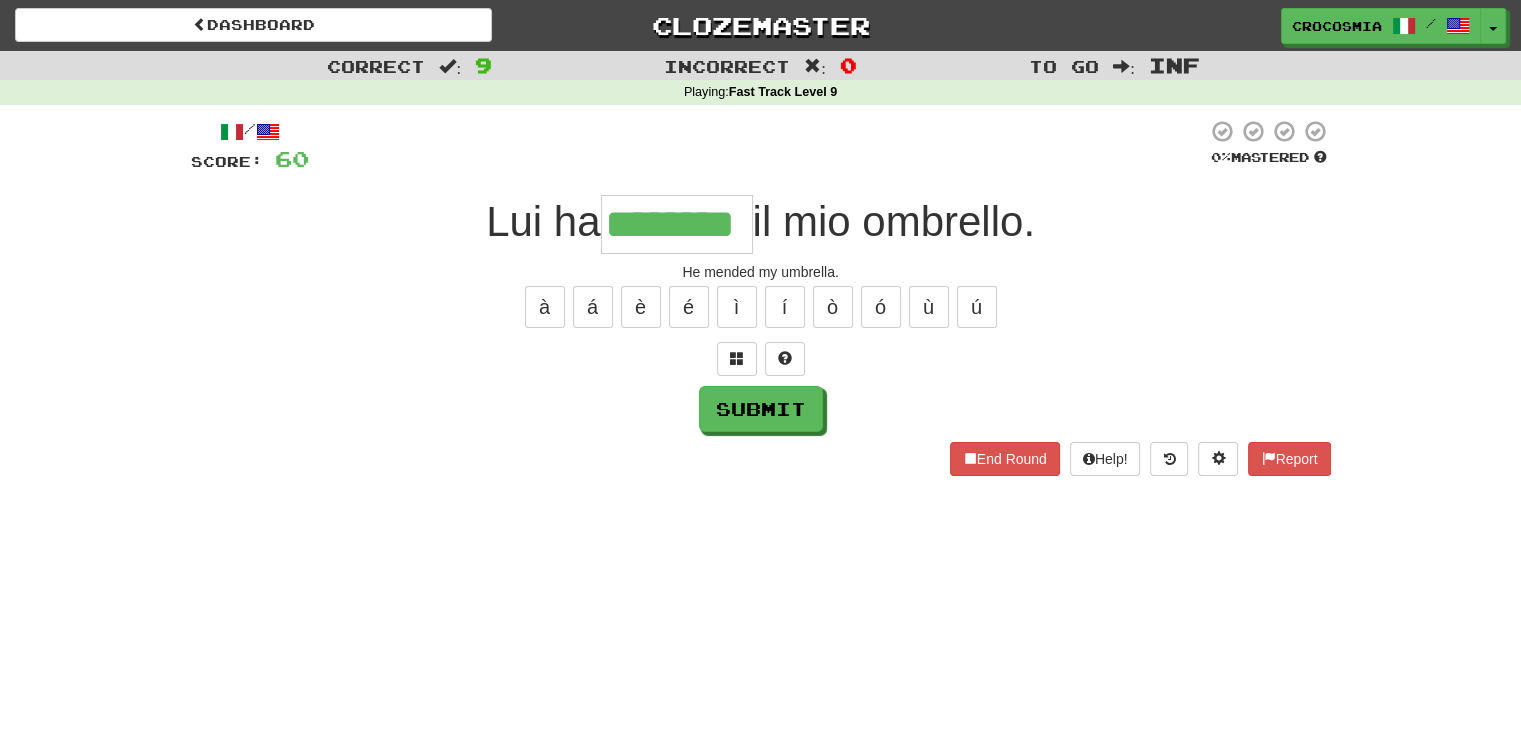 type on "********" 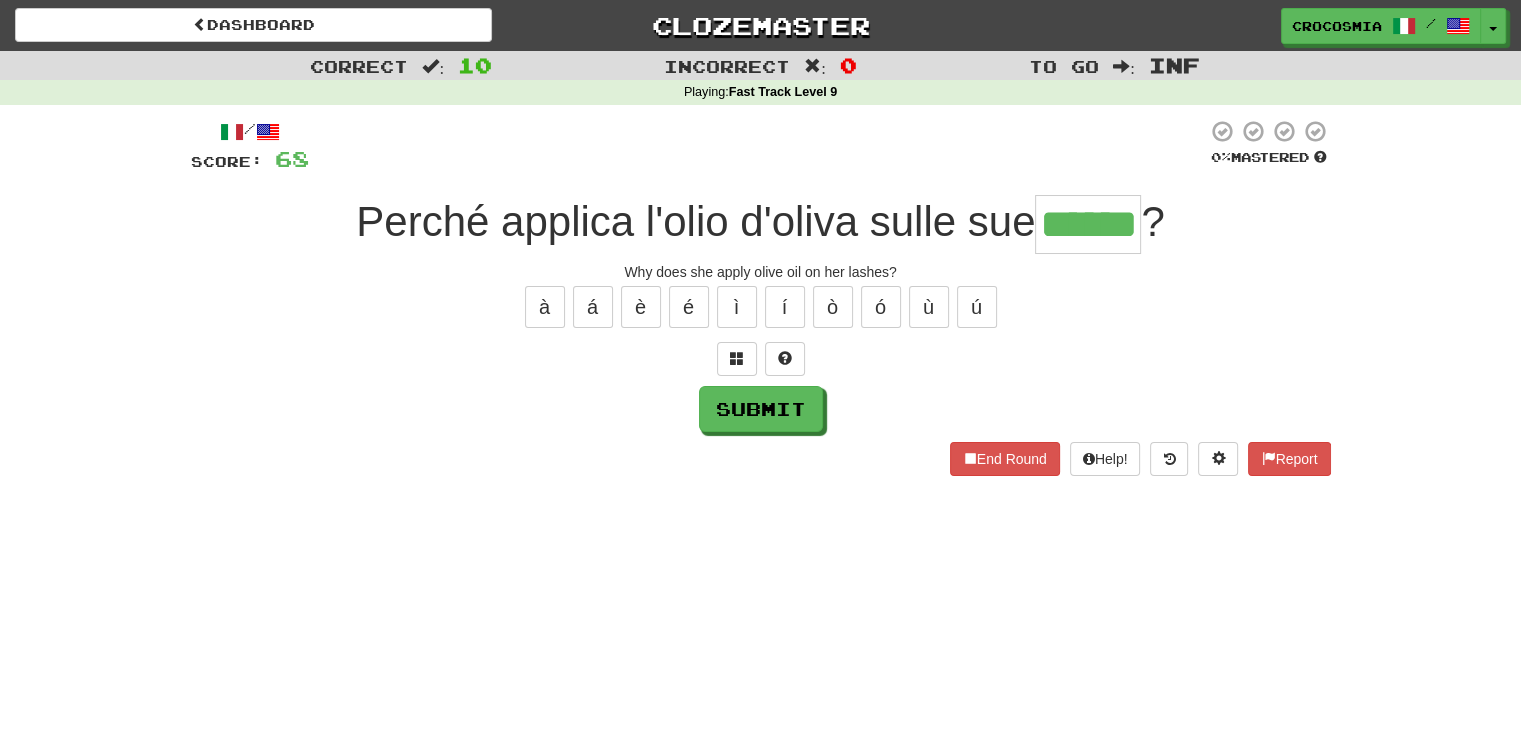 type on "******" 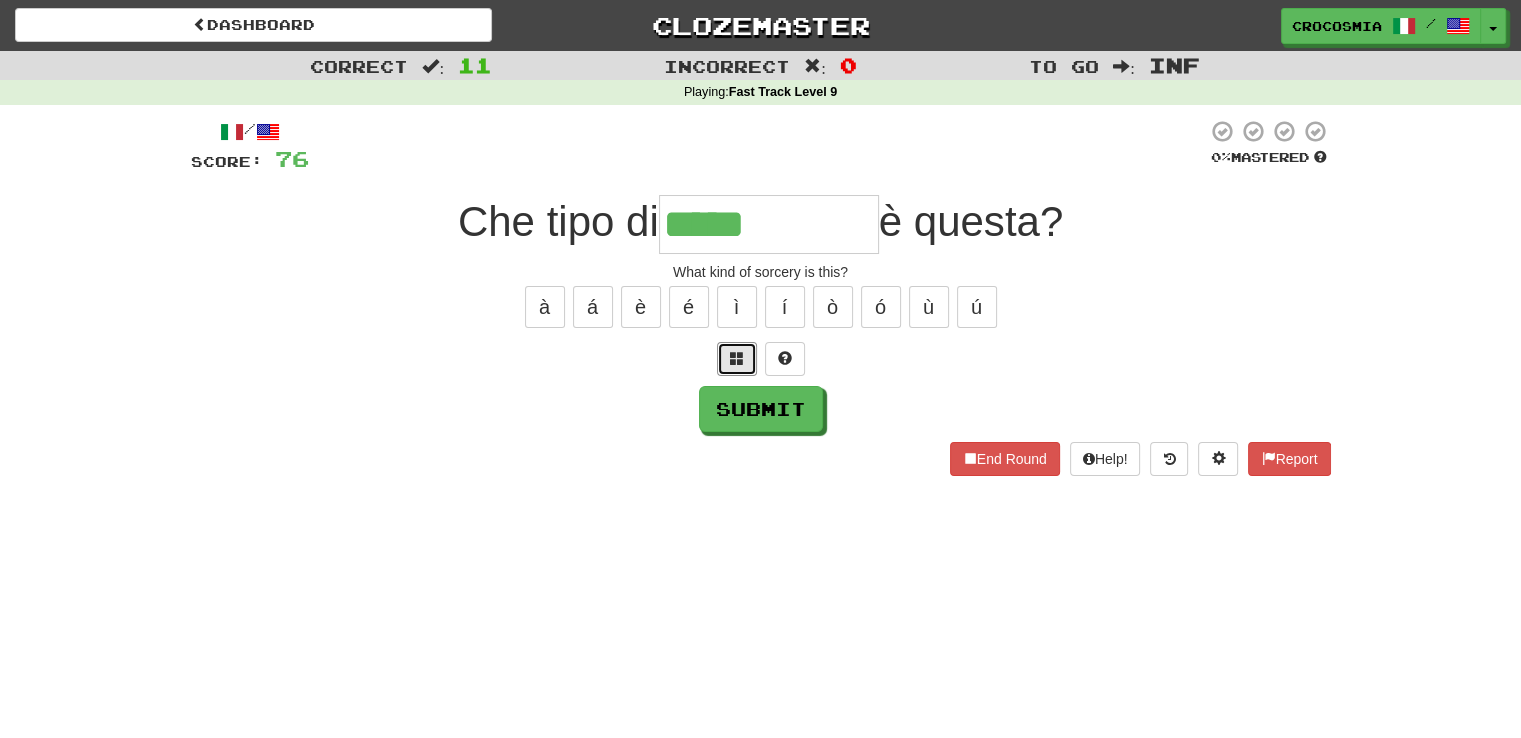 click at bounding box center [737, 359] 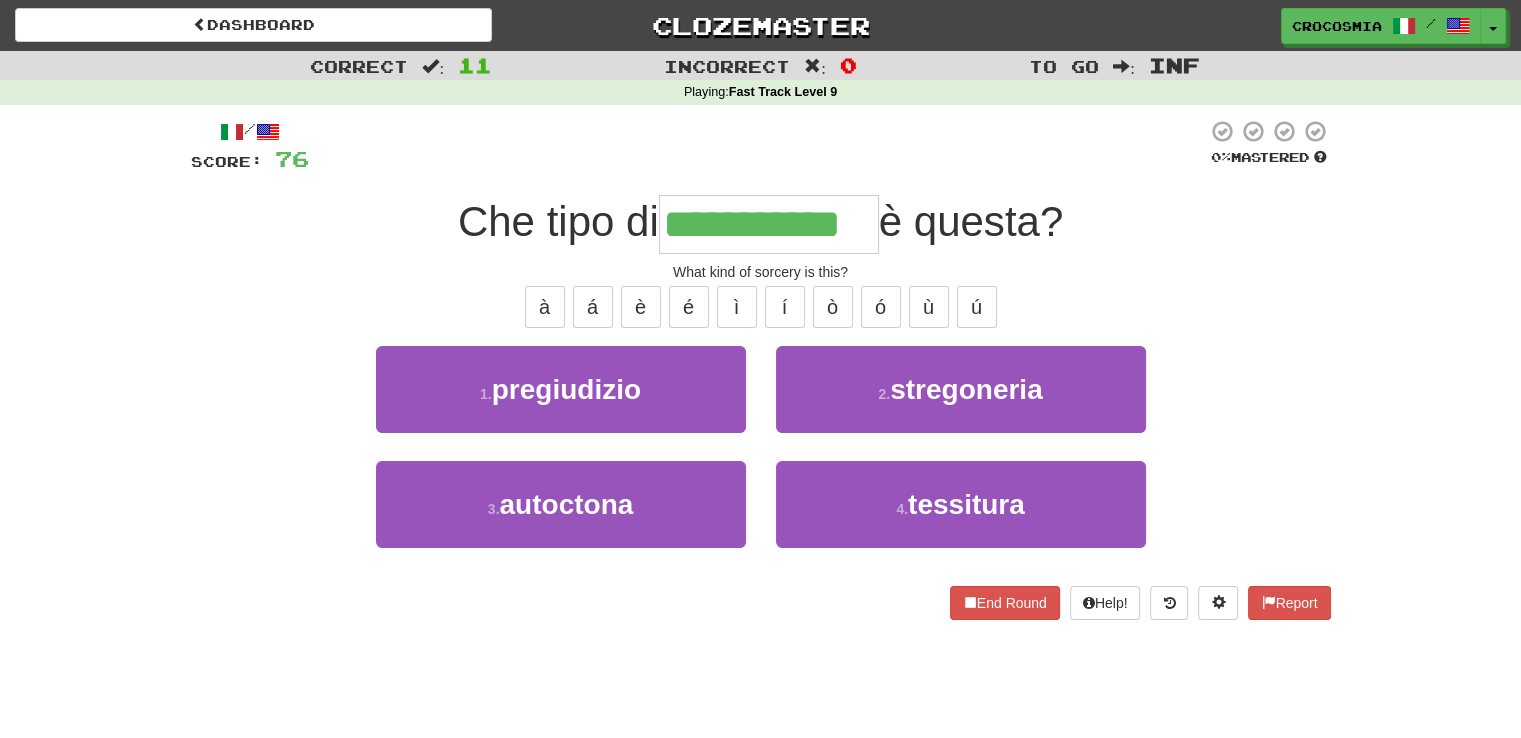 type on "**********" 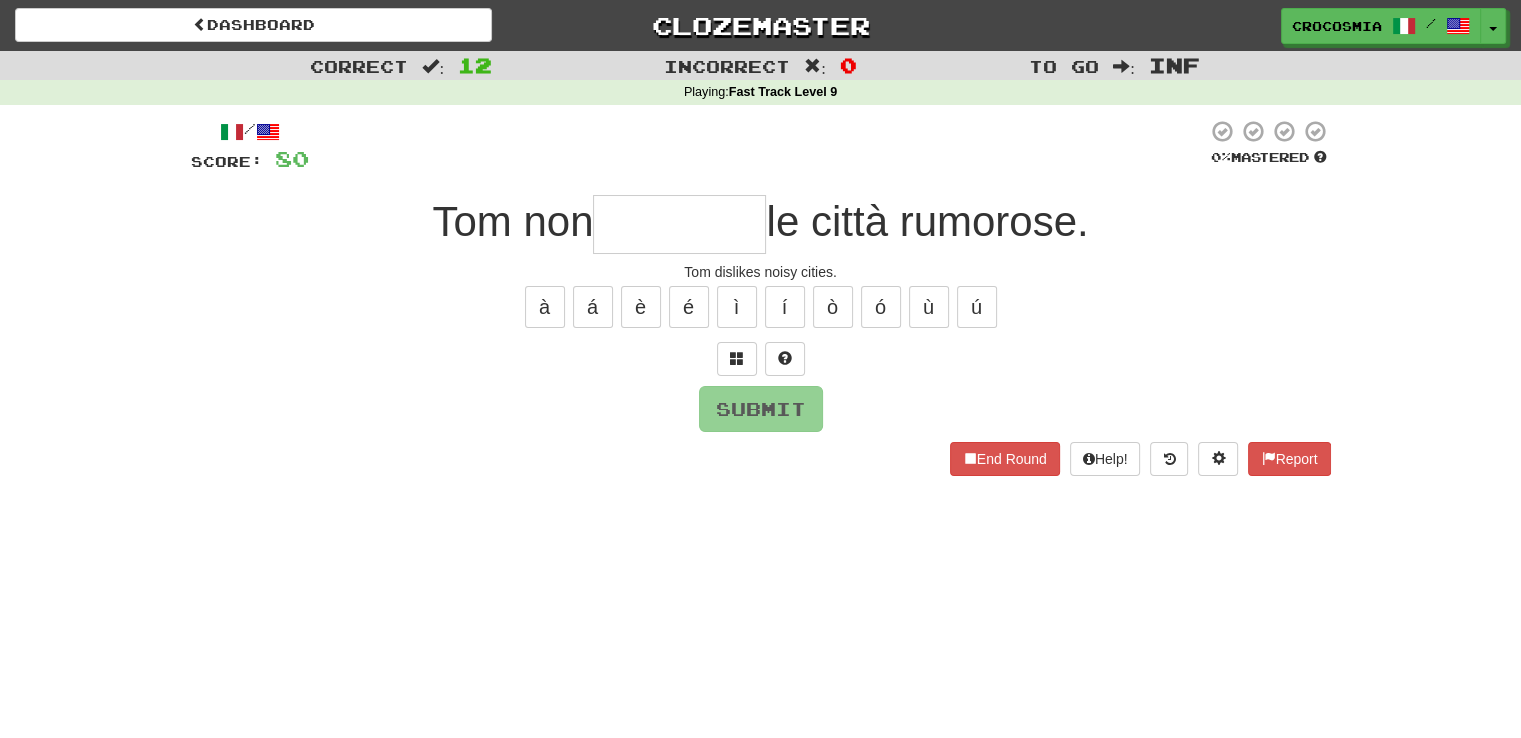 type on "*" 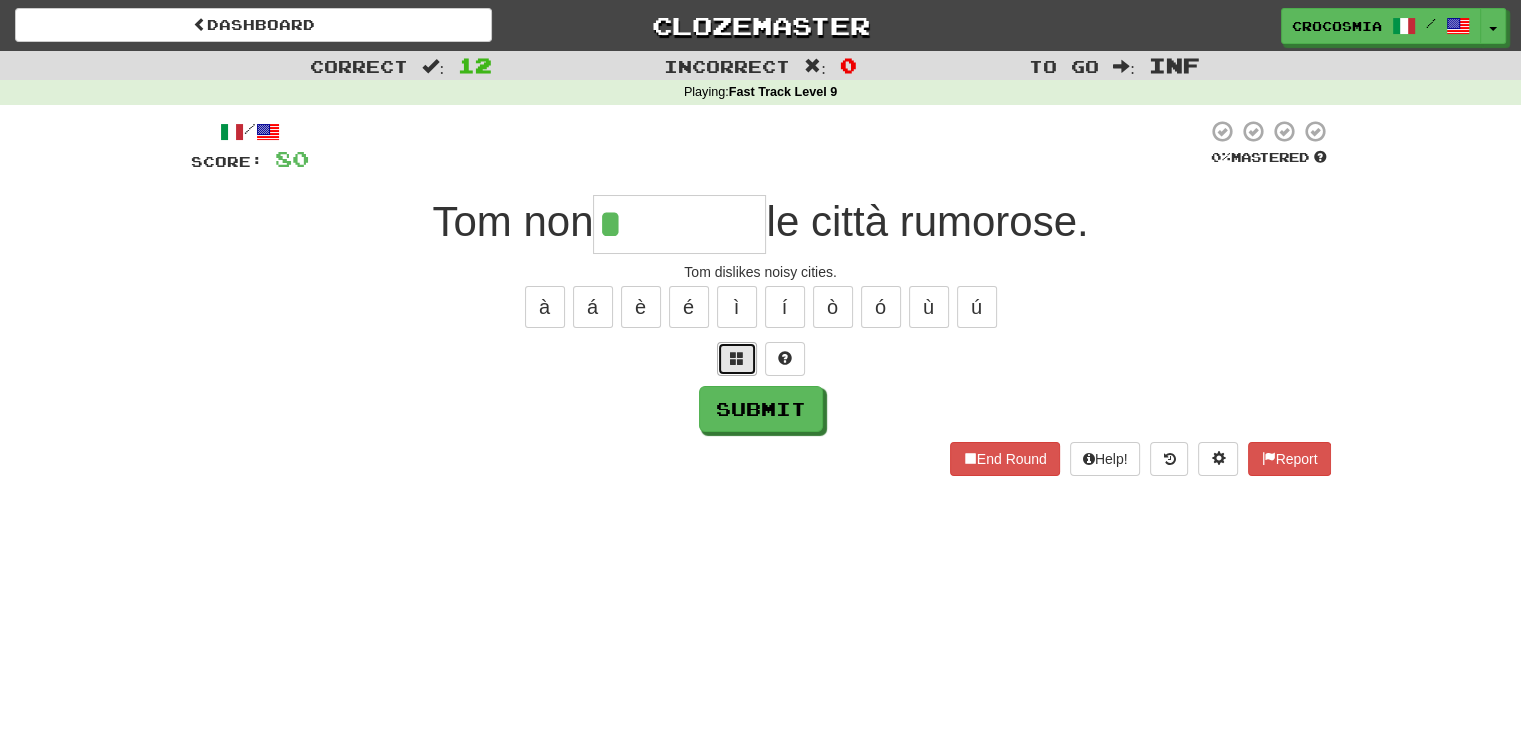 click at bounding box center [737, 358] 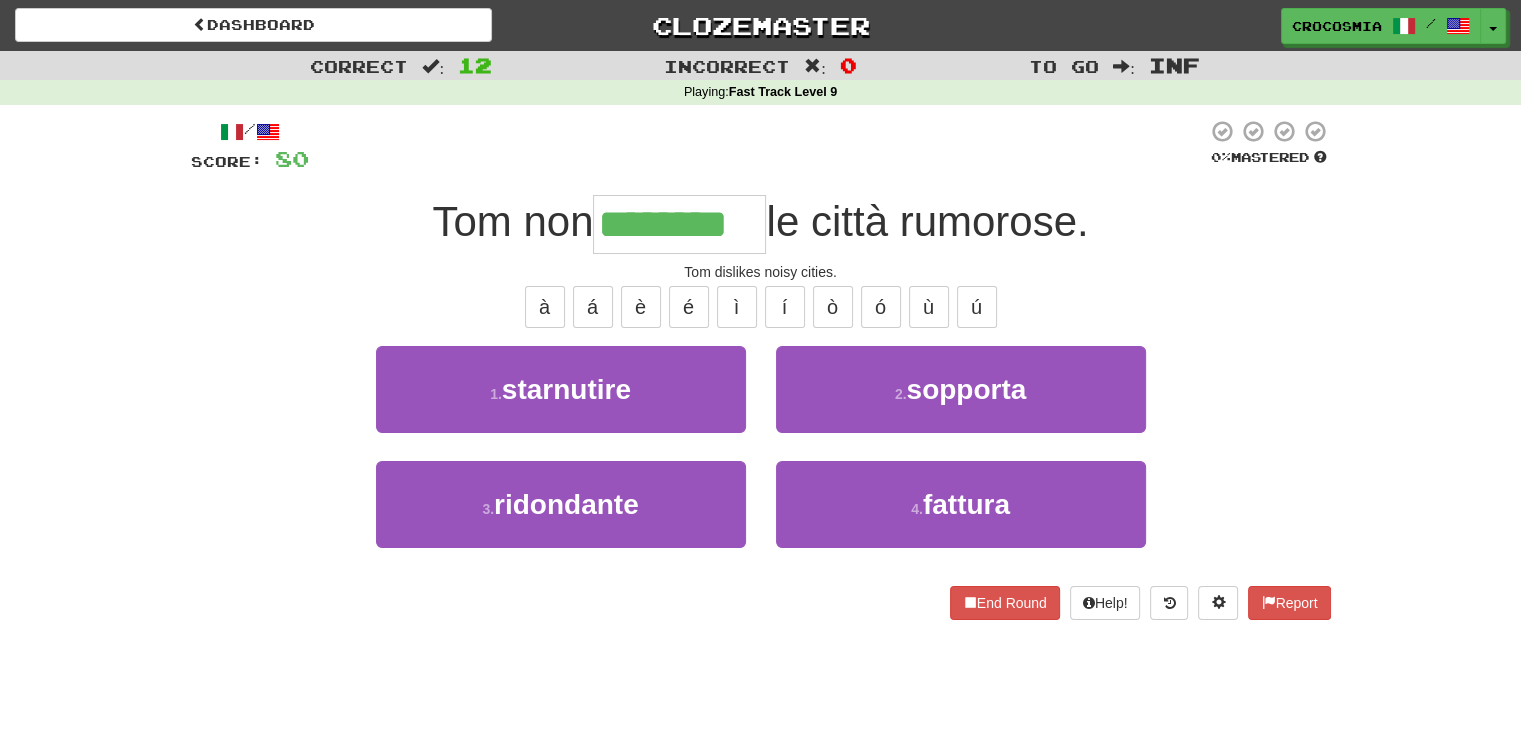 type on "********" 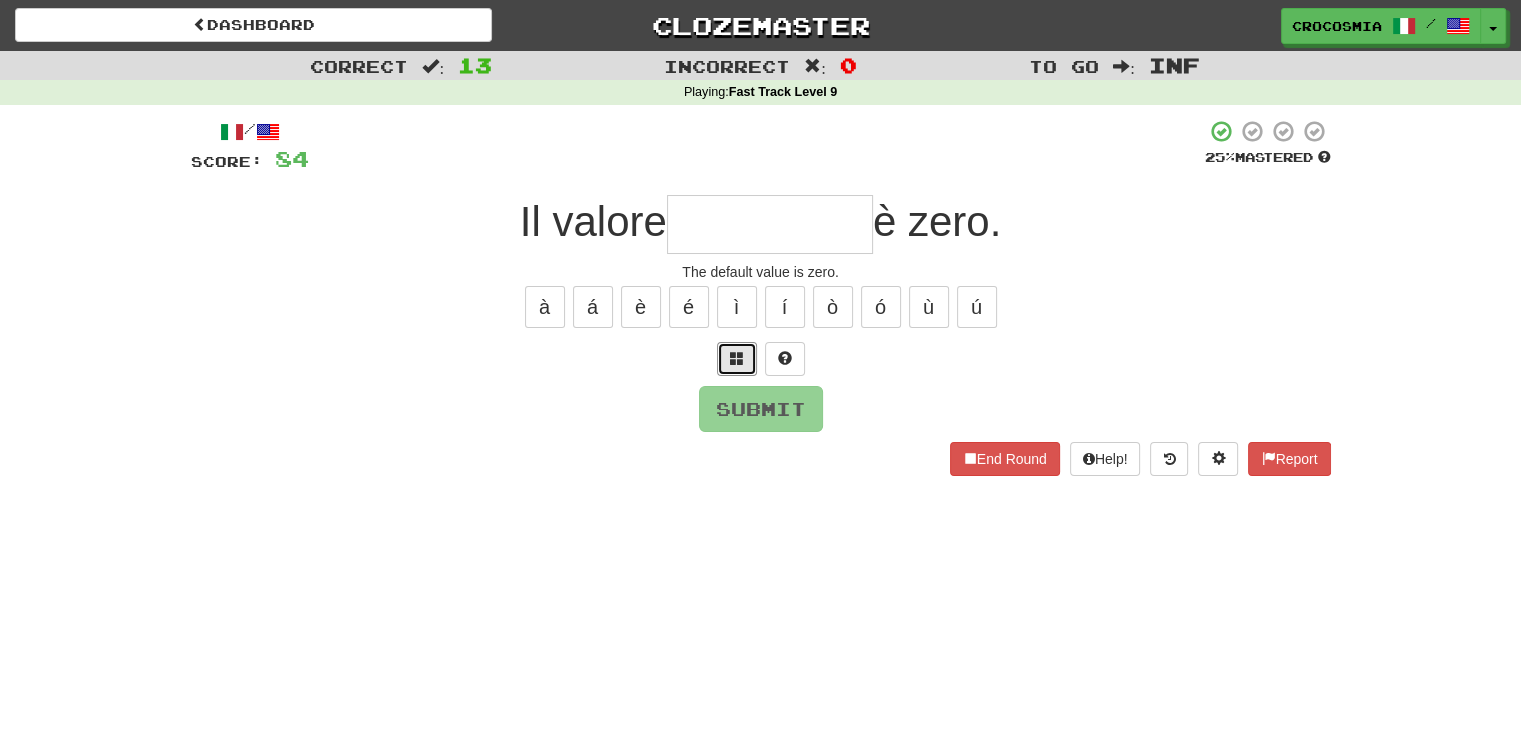 click at bounding box center [737, 358] 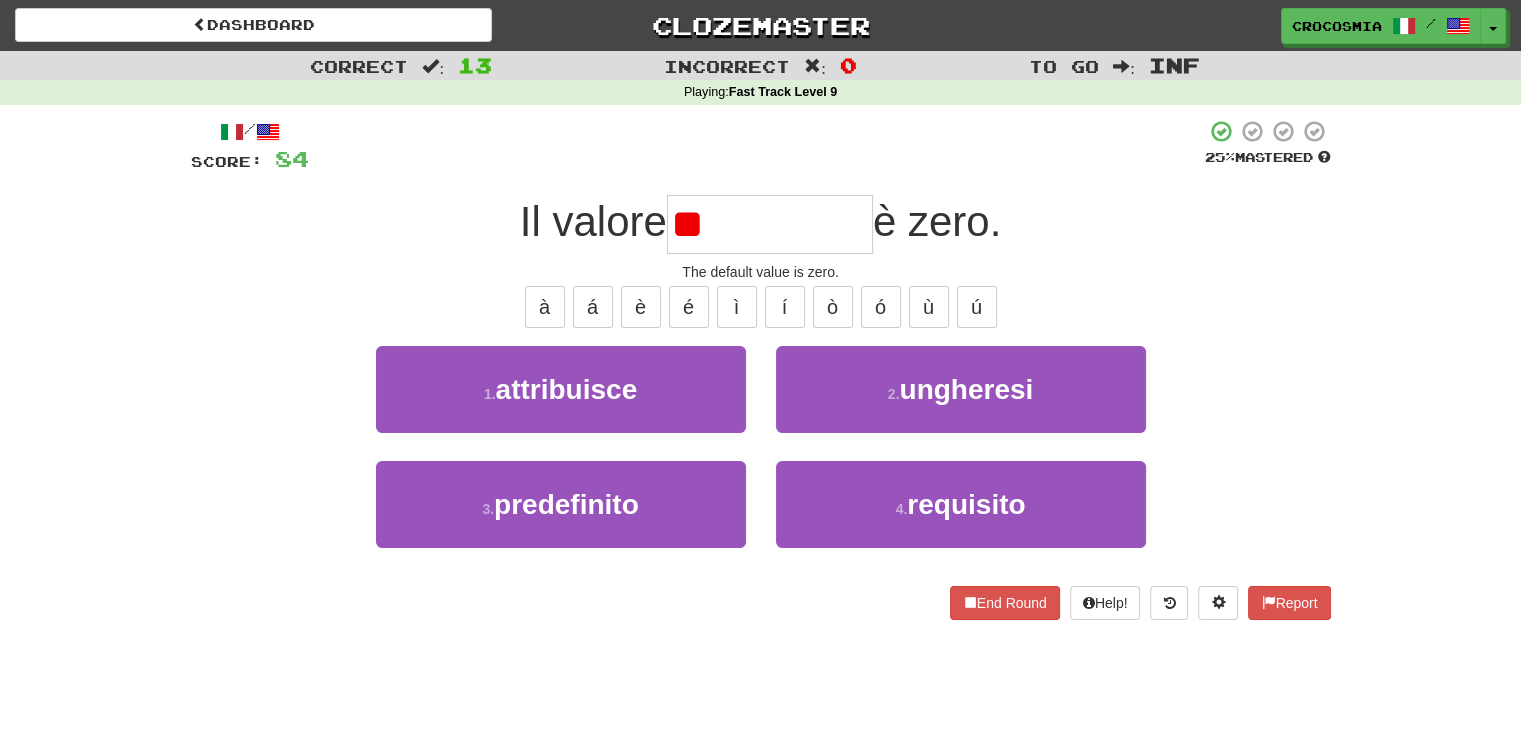 type on "*" 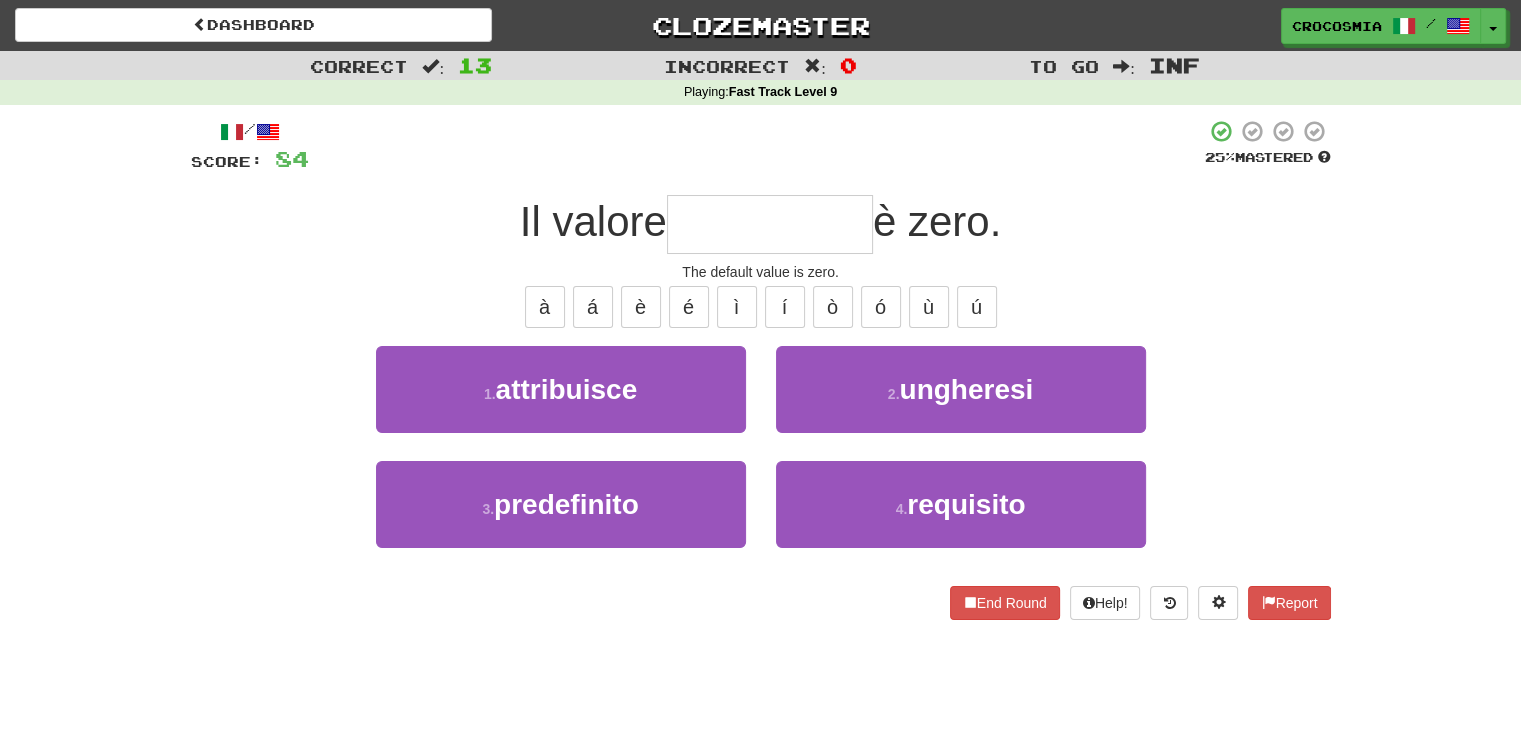 type on "*" 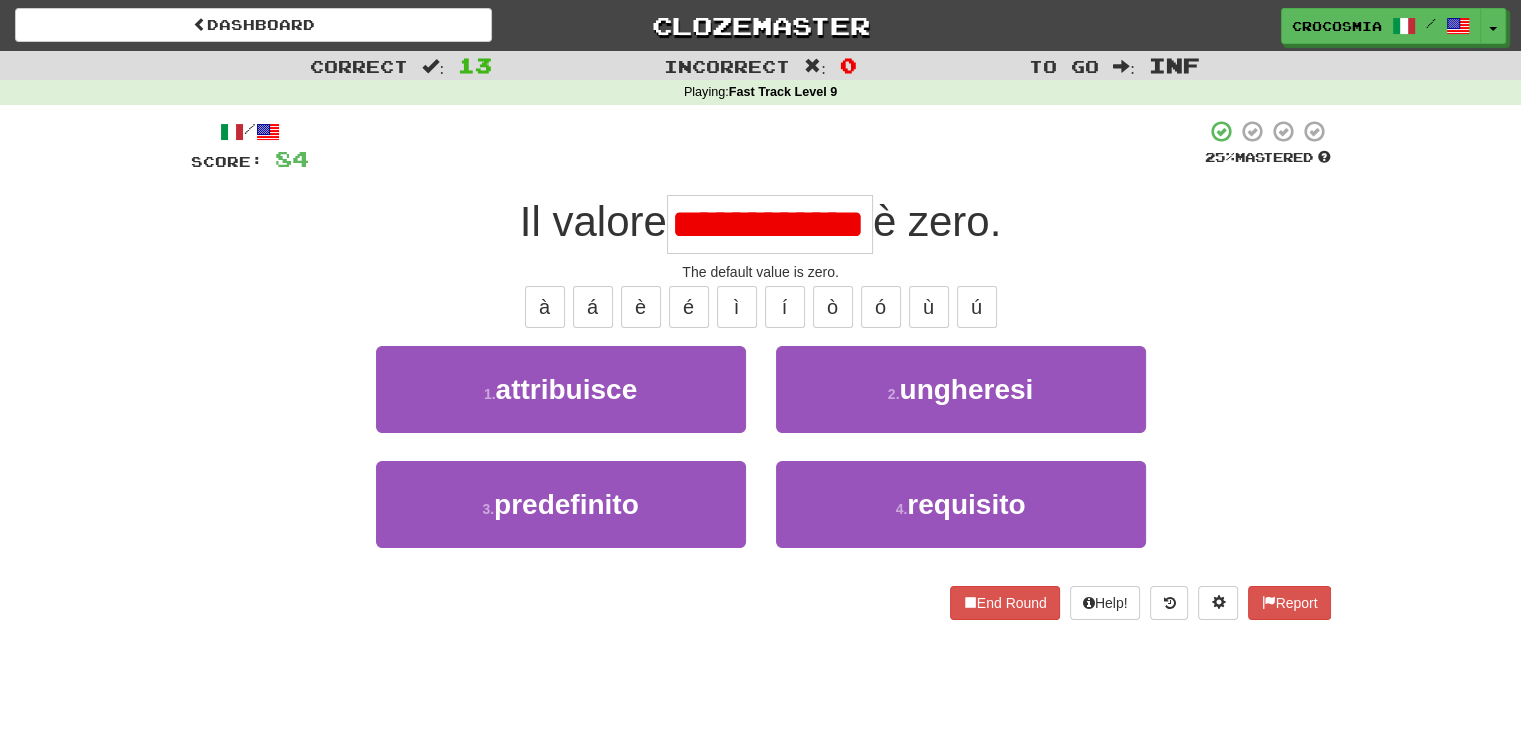 scroll, scrollTop: 0, scrollLeft: 7, axis: horizontal 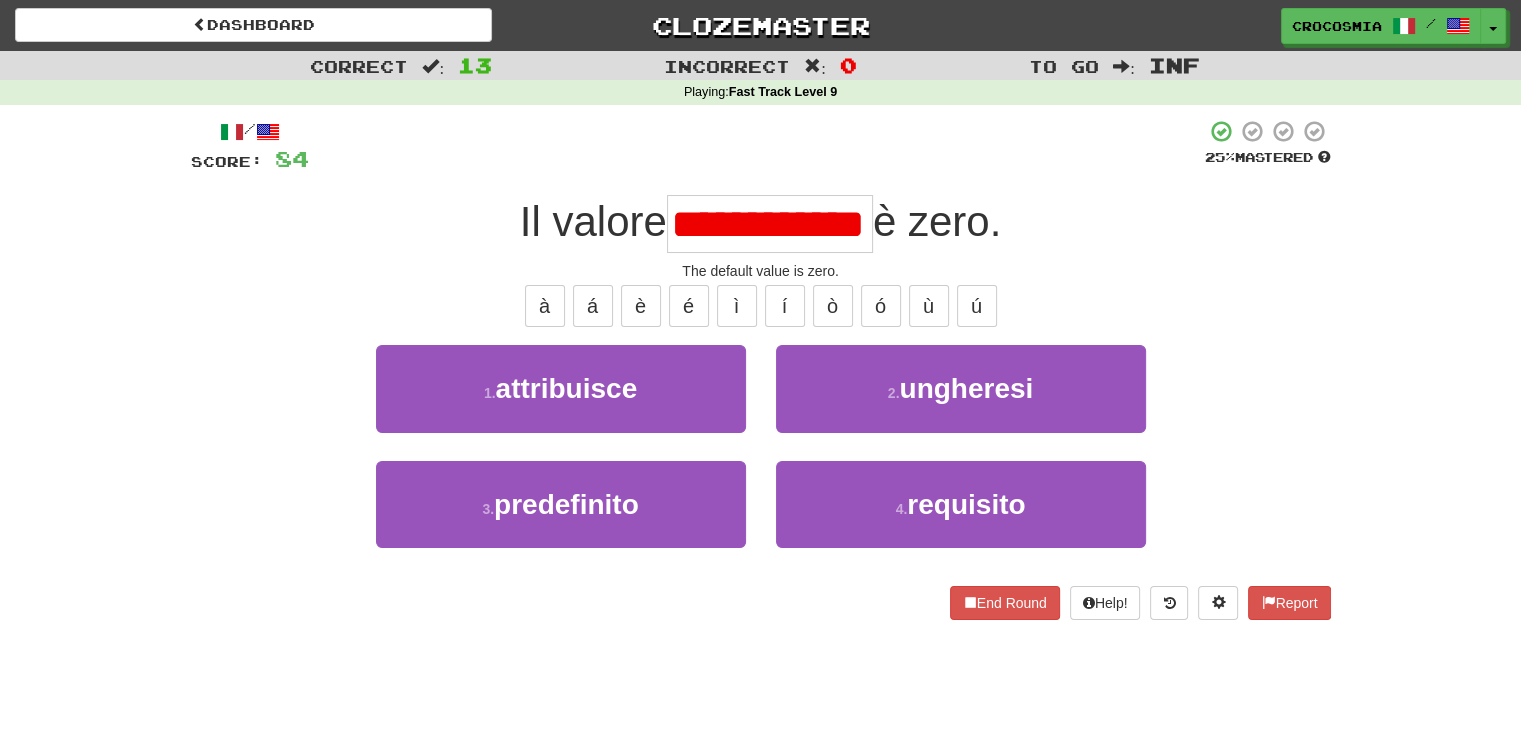 type on "**********" 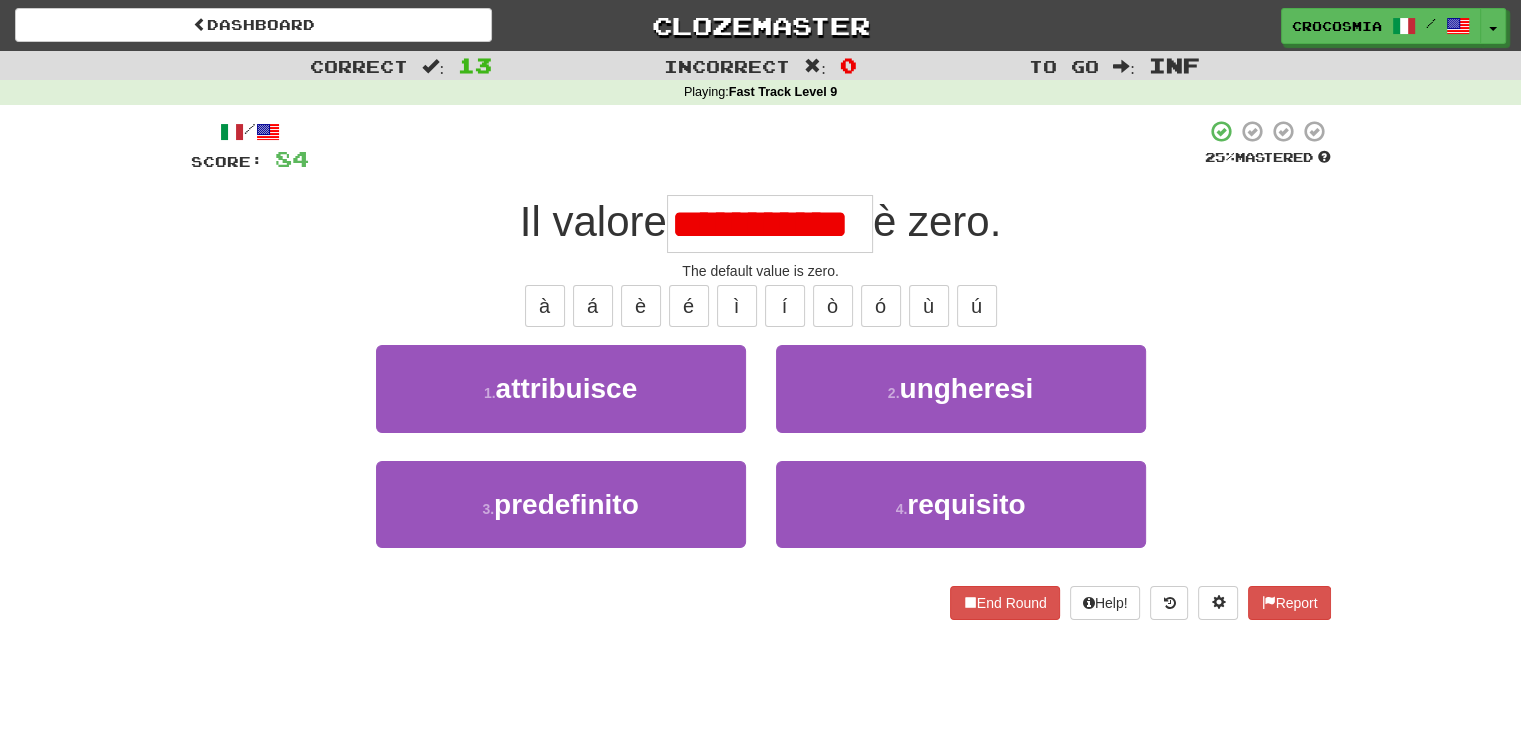 scroll, scrollTop: 0, scrollLeft: 0, axis: both 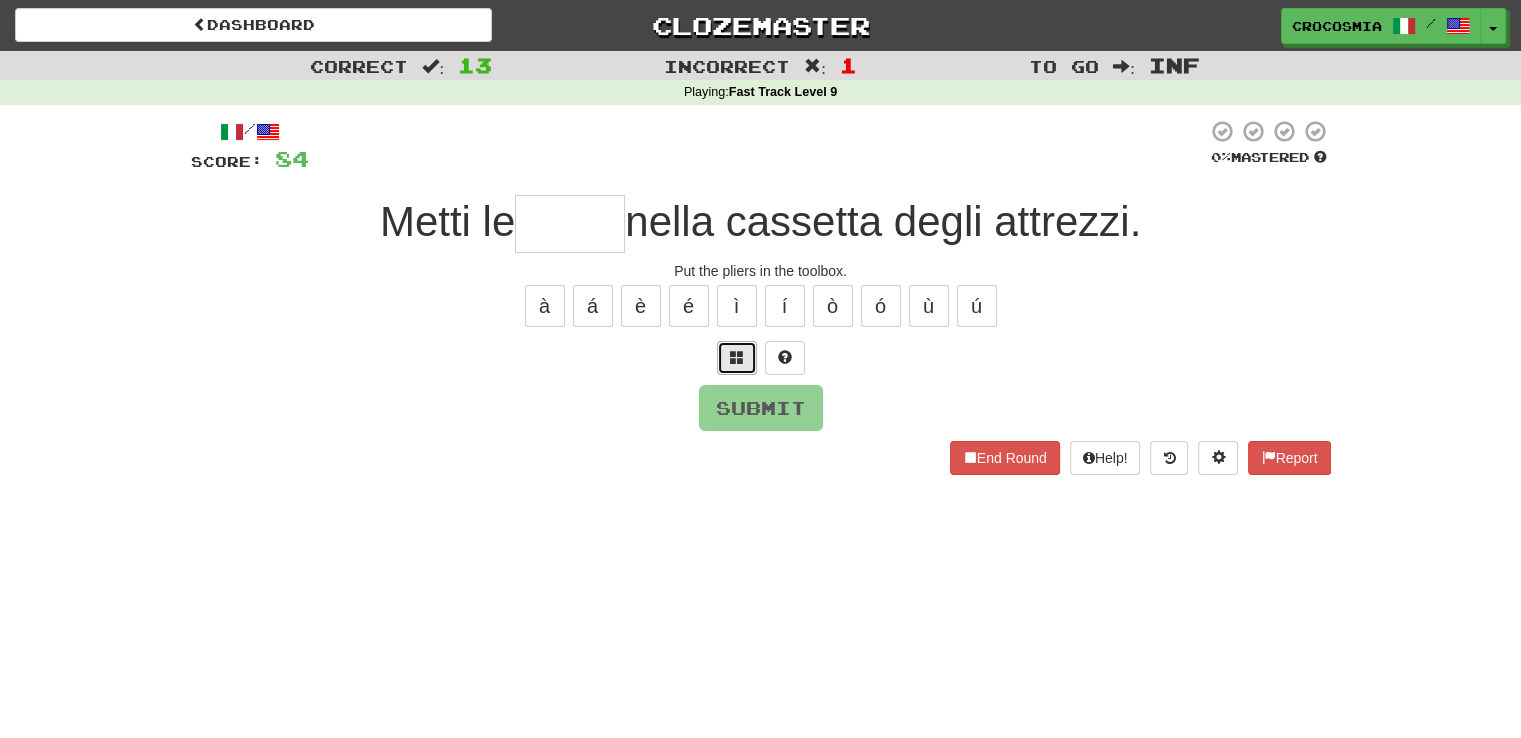 click at bounding box center [737, 357] 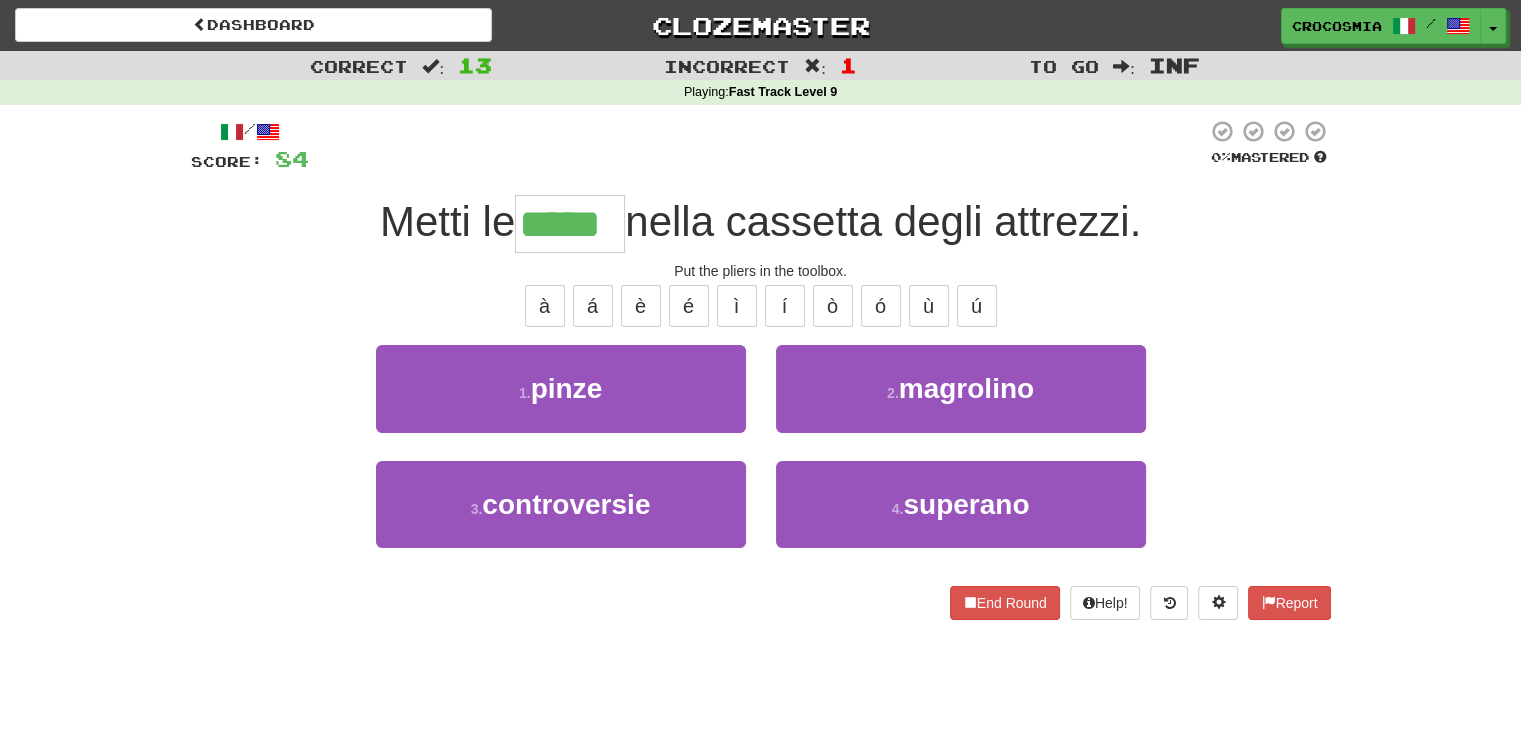 type on "*****" 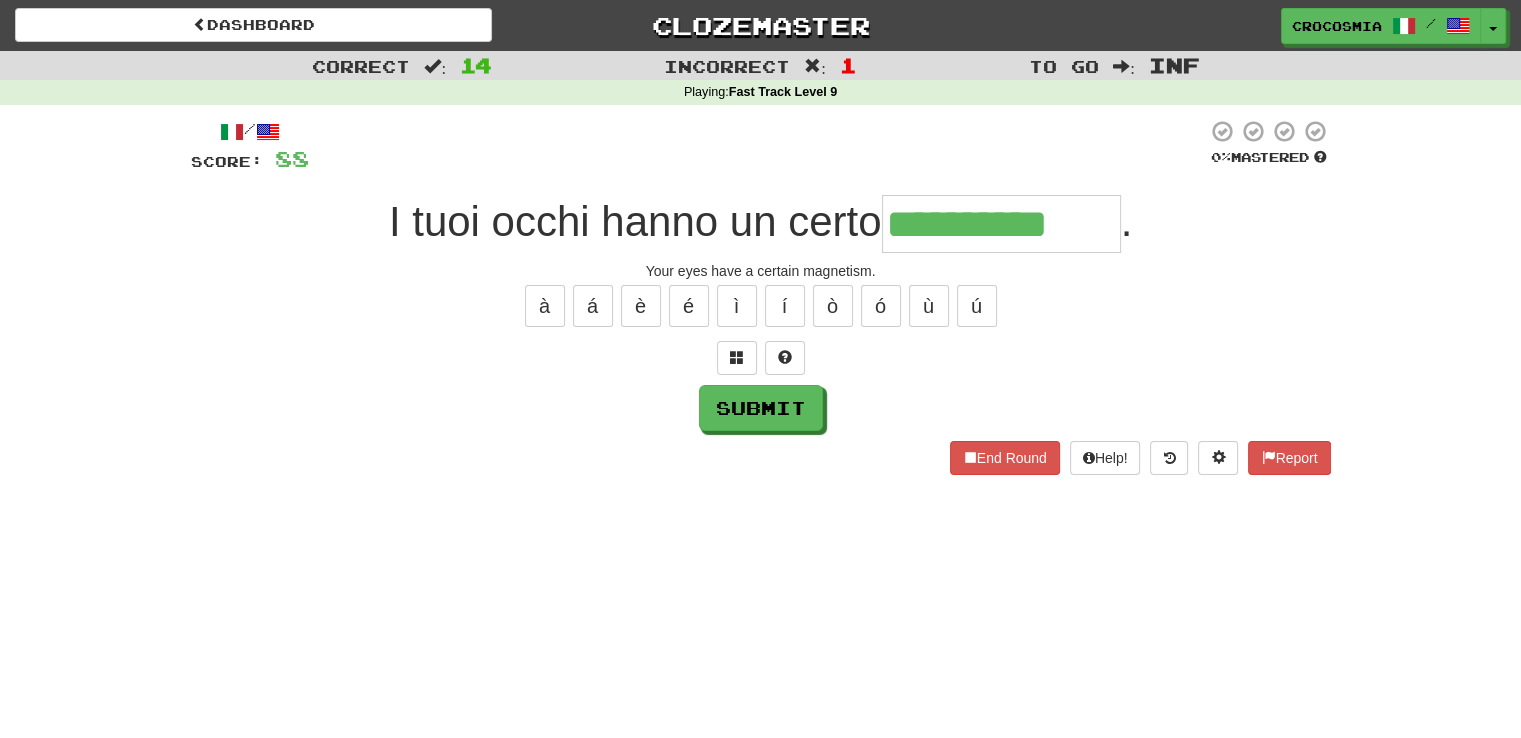 type on "**********" 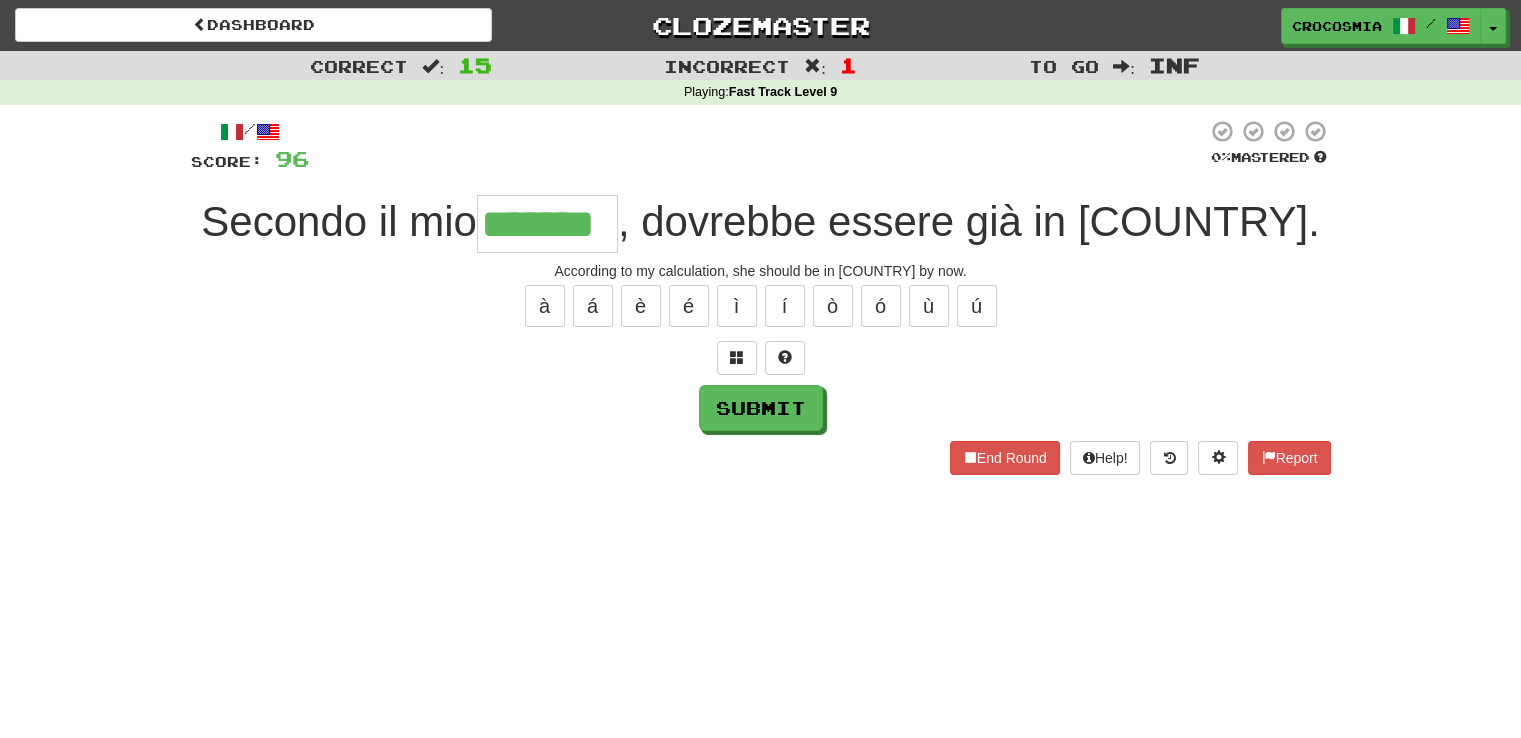 type on "*******" 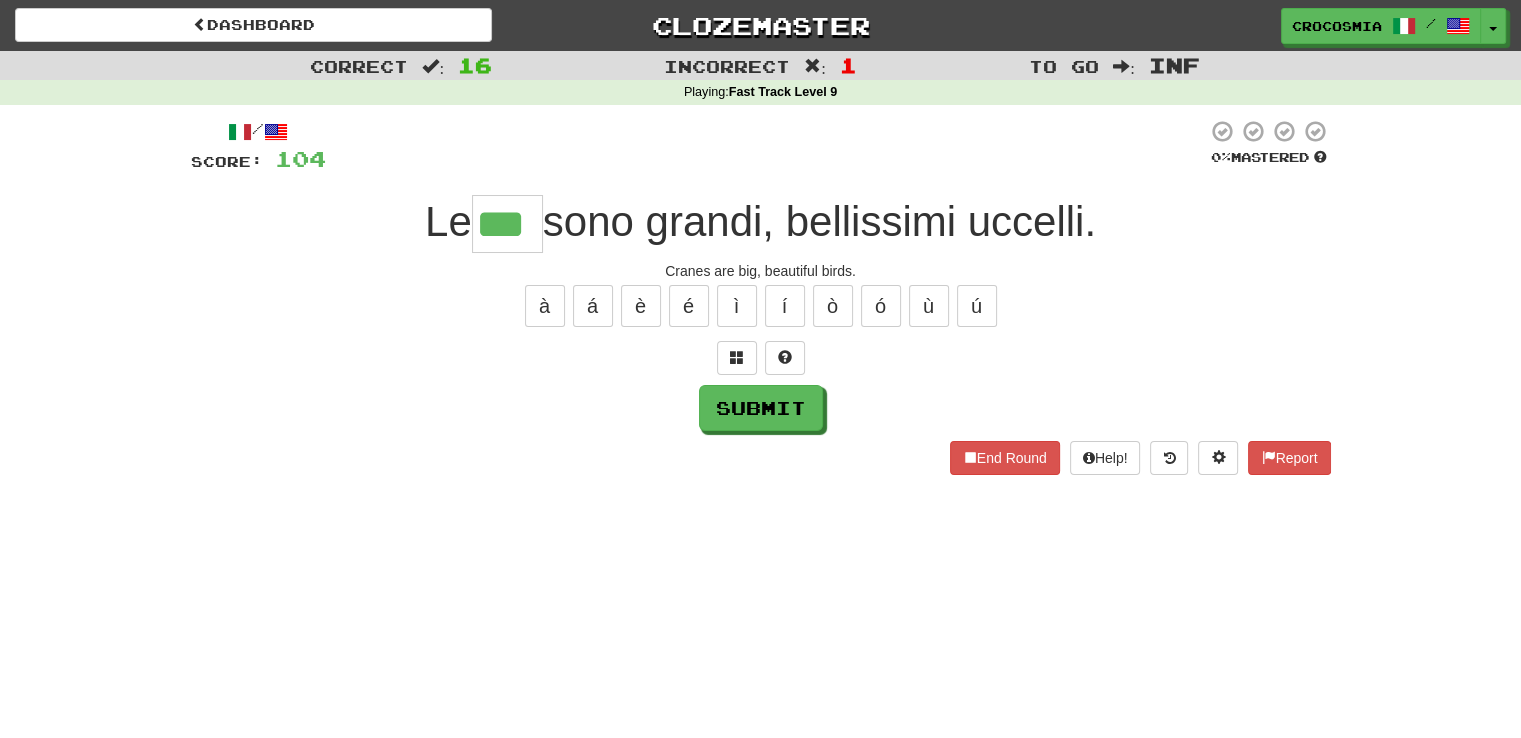 type on "***" 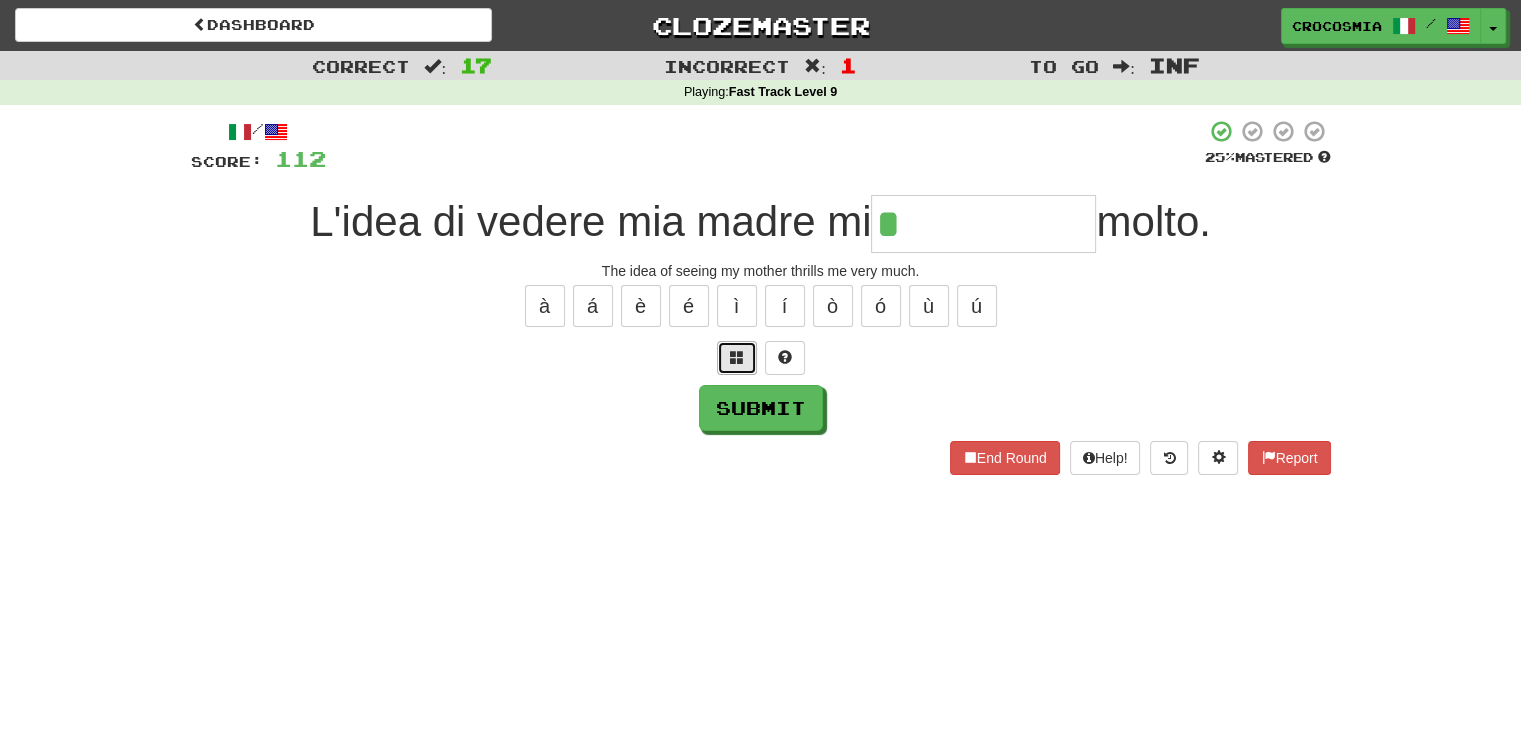 click at bounding box center [737, 358] 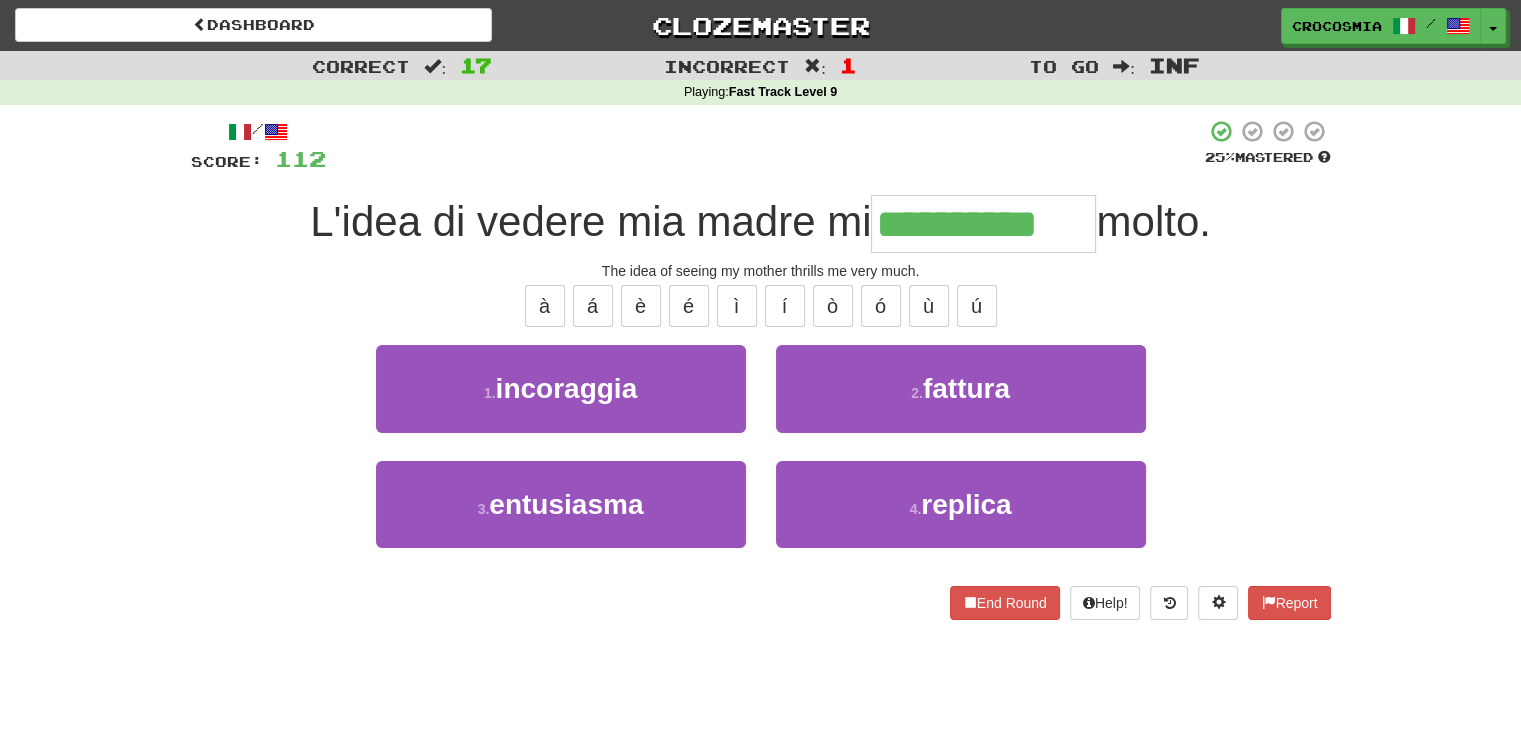 type on "**********" 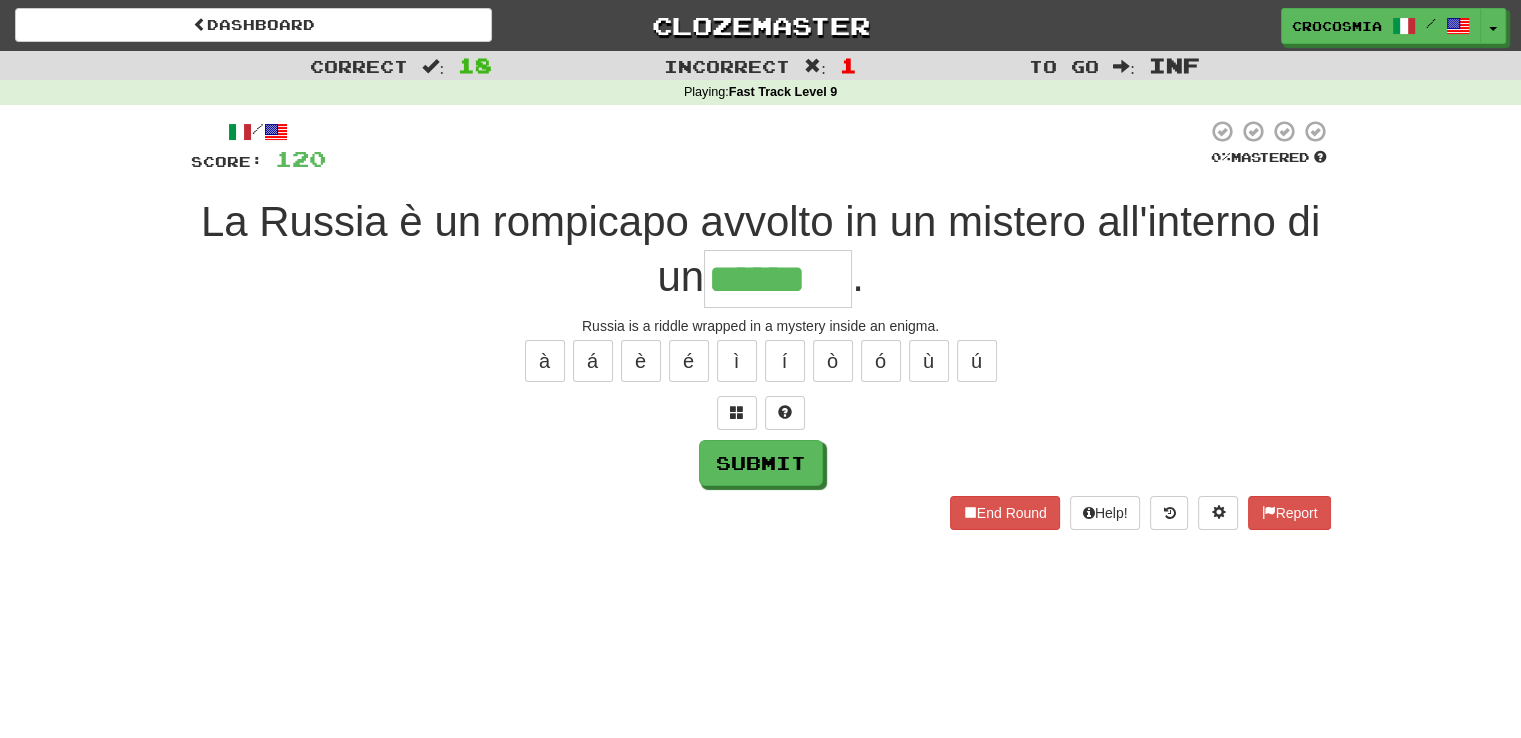 type on "******" 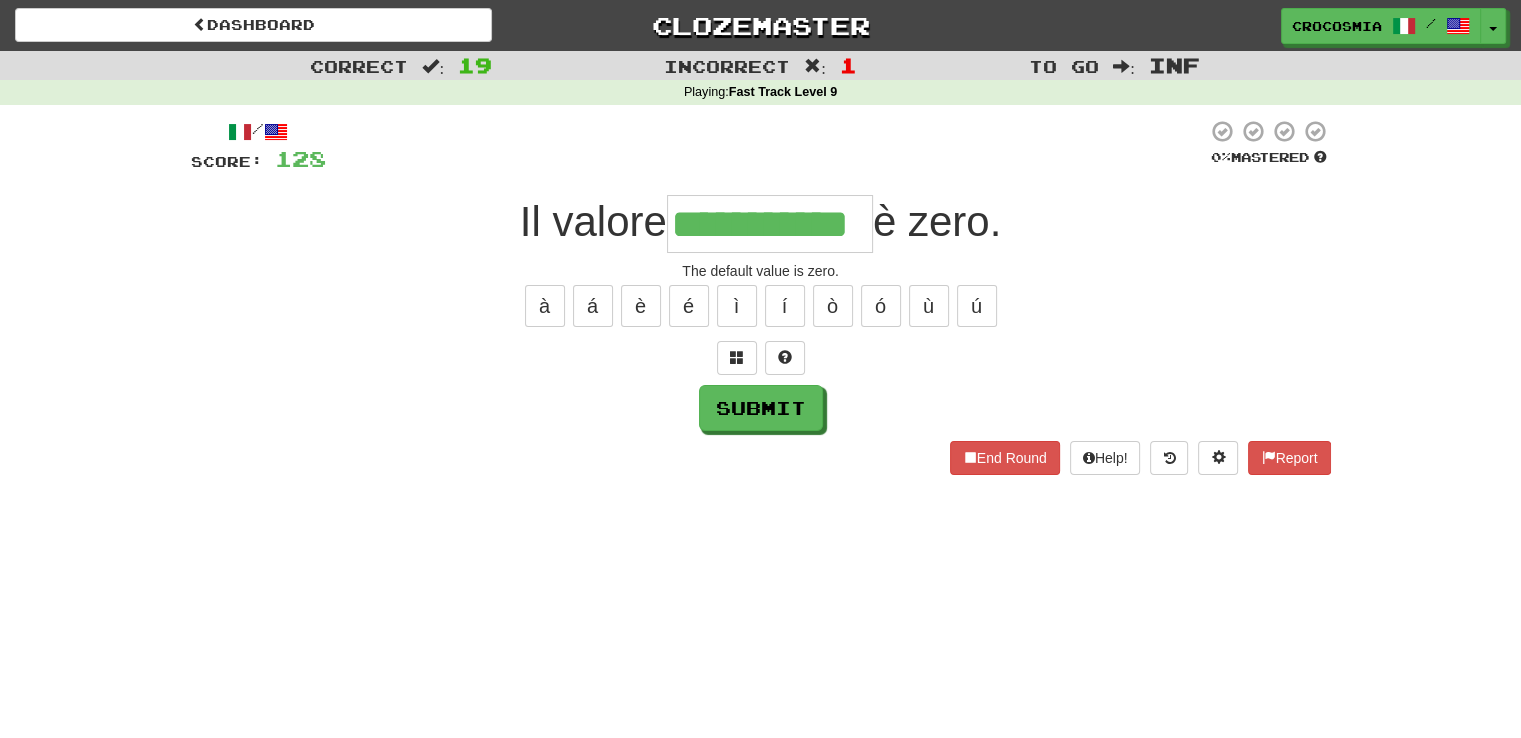 type on "**********" 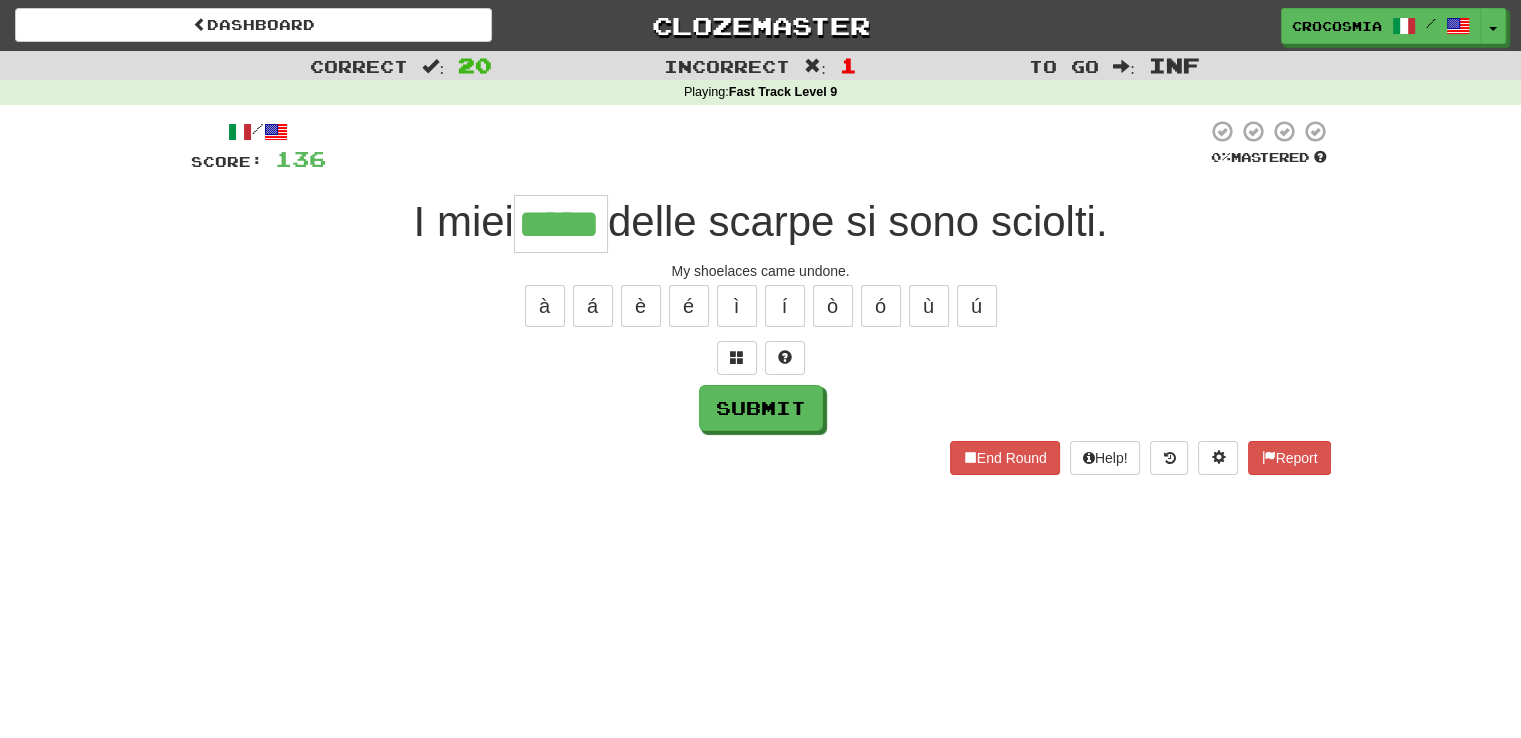 type on "*****" 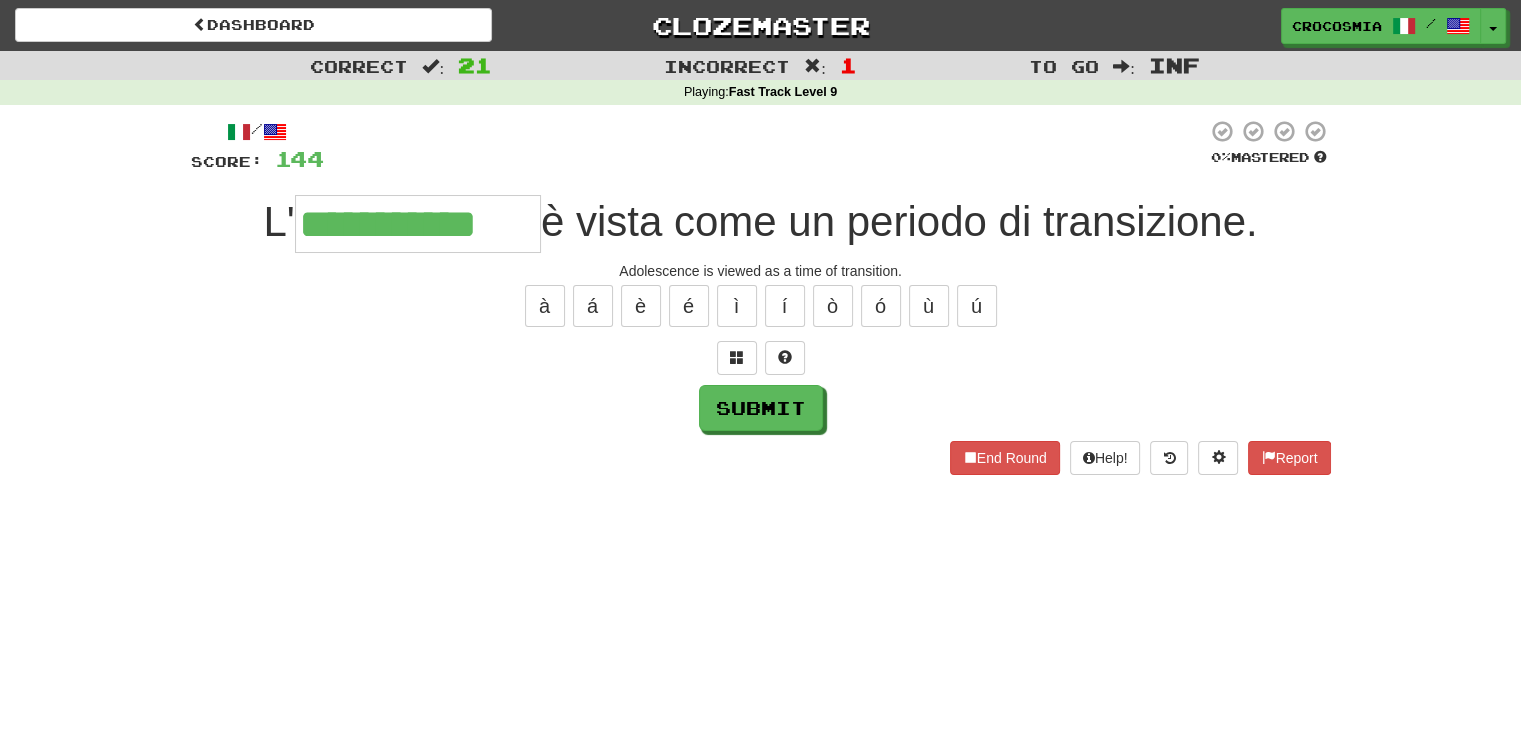 type on "**********" 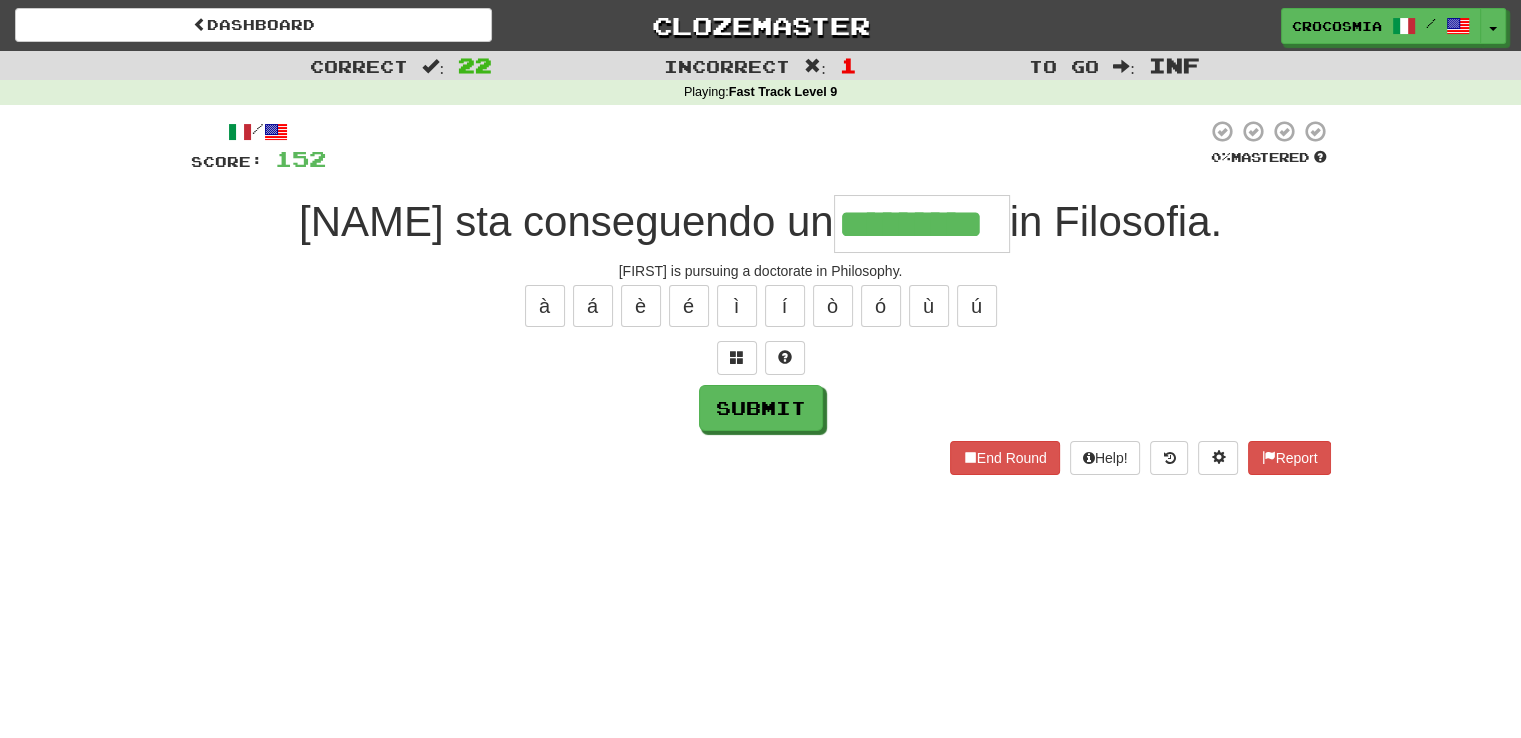 type on "*********" 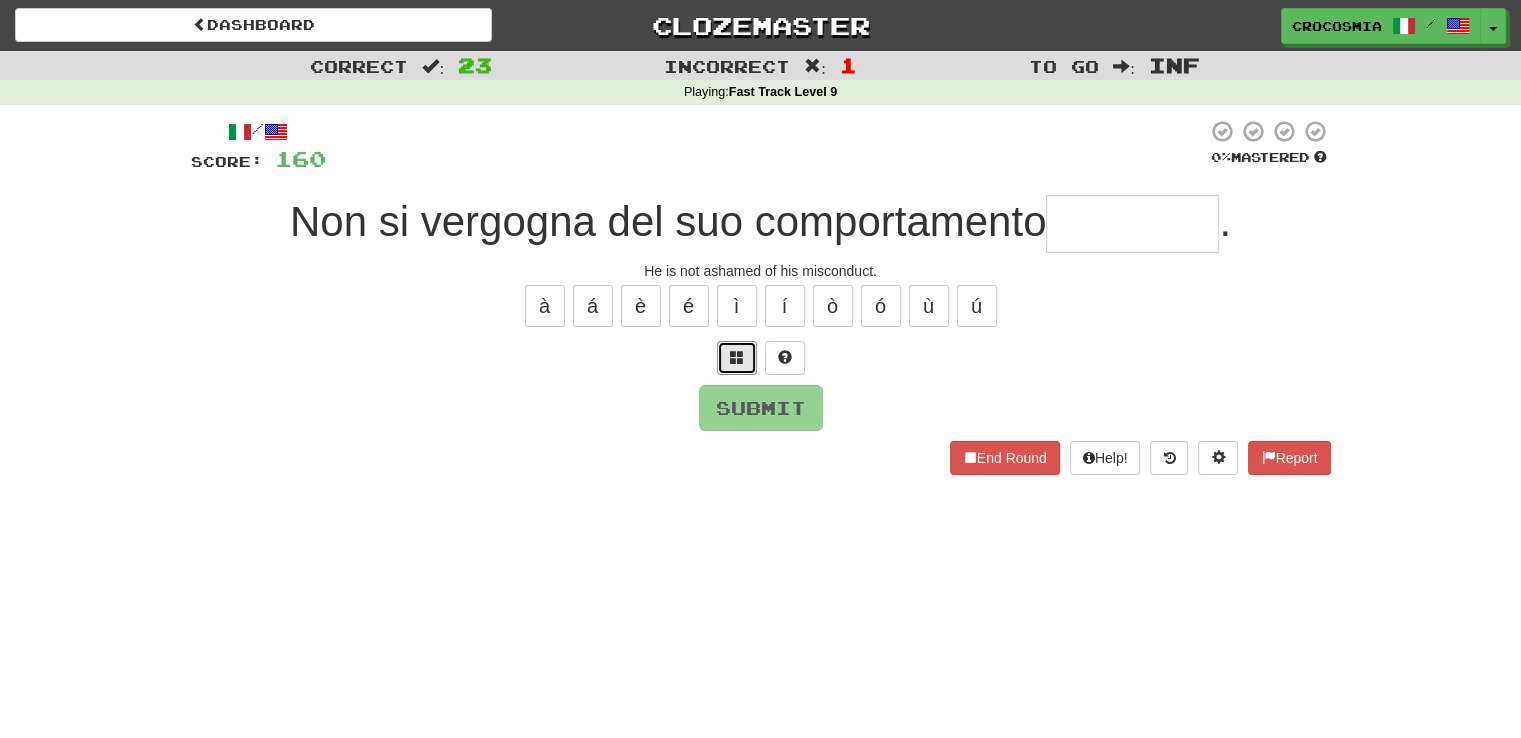 click at bounding box center (737, 358) 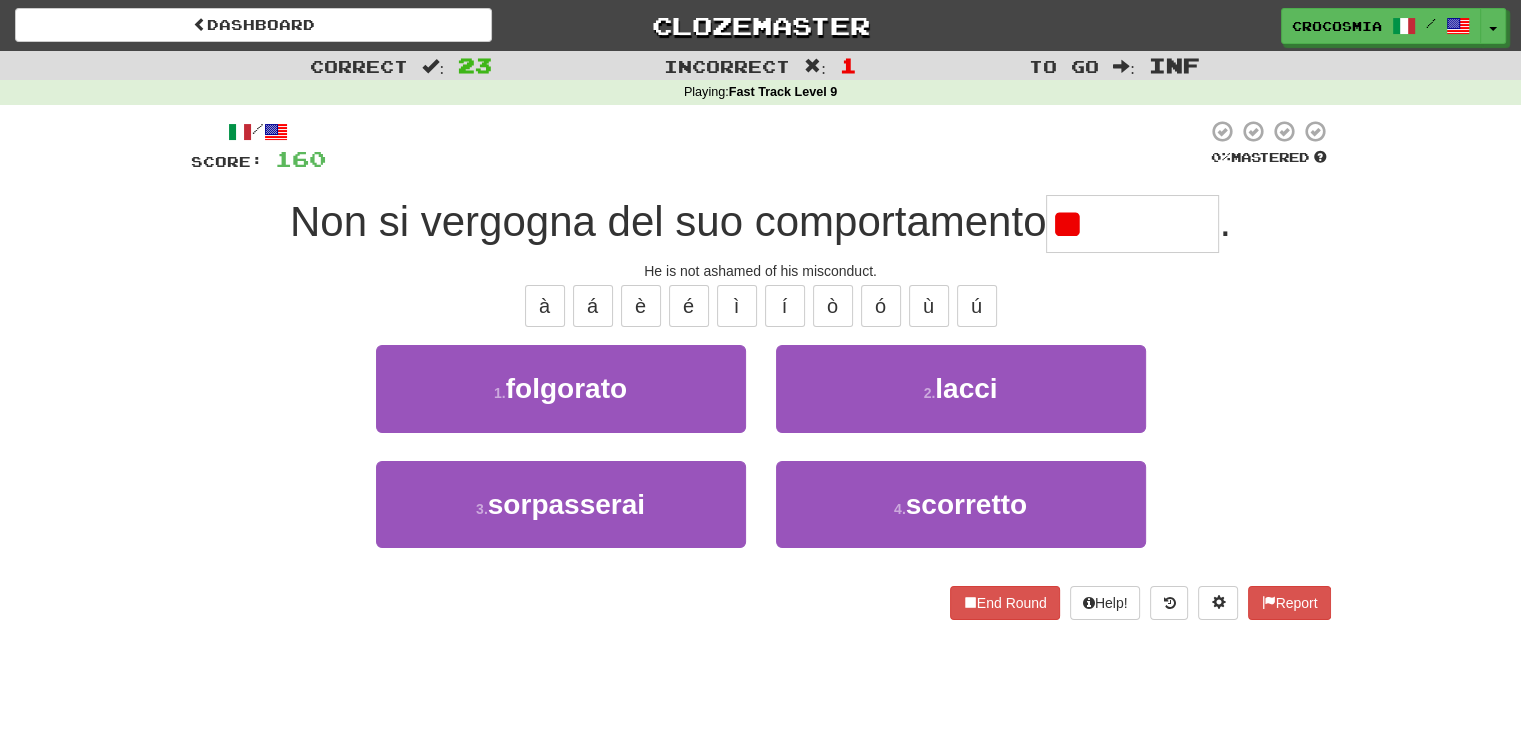 type on "*" 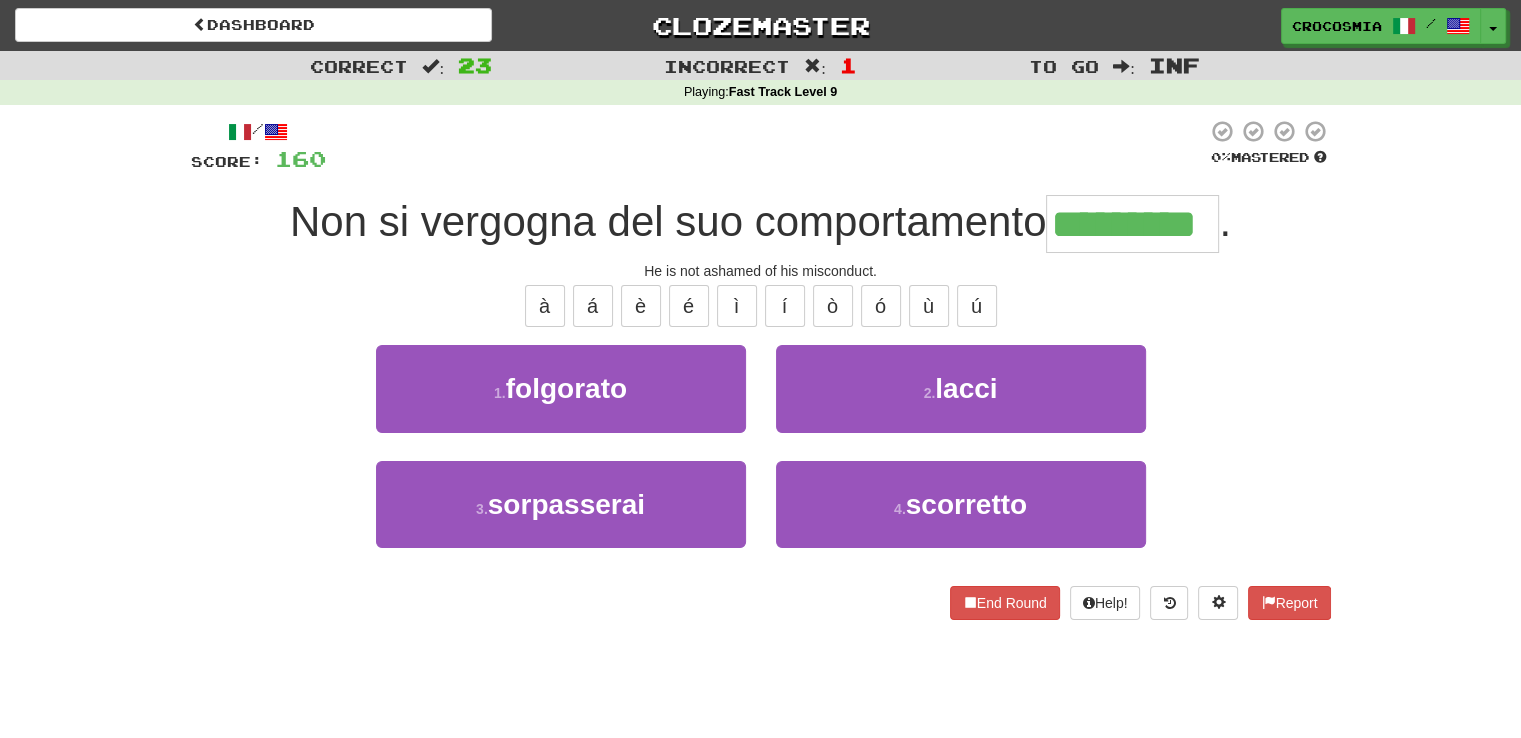 type on "*********" 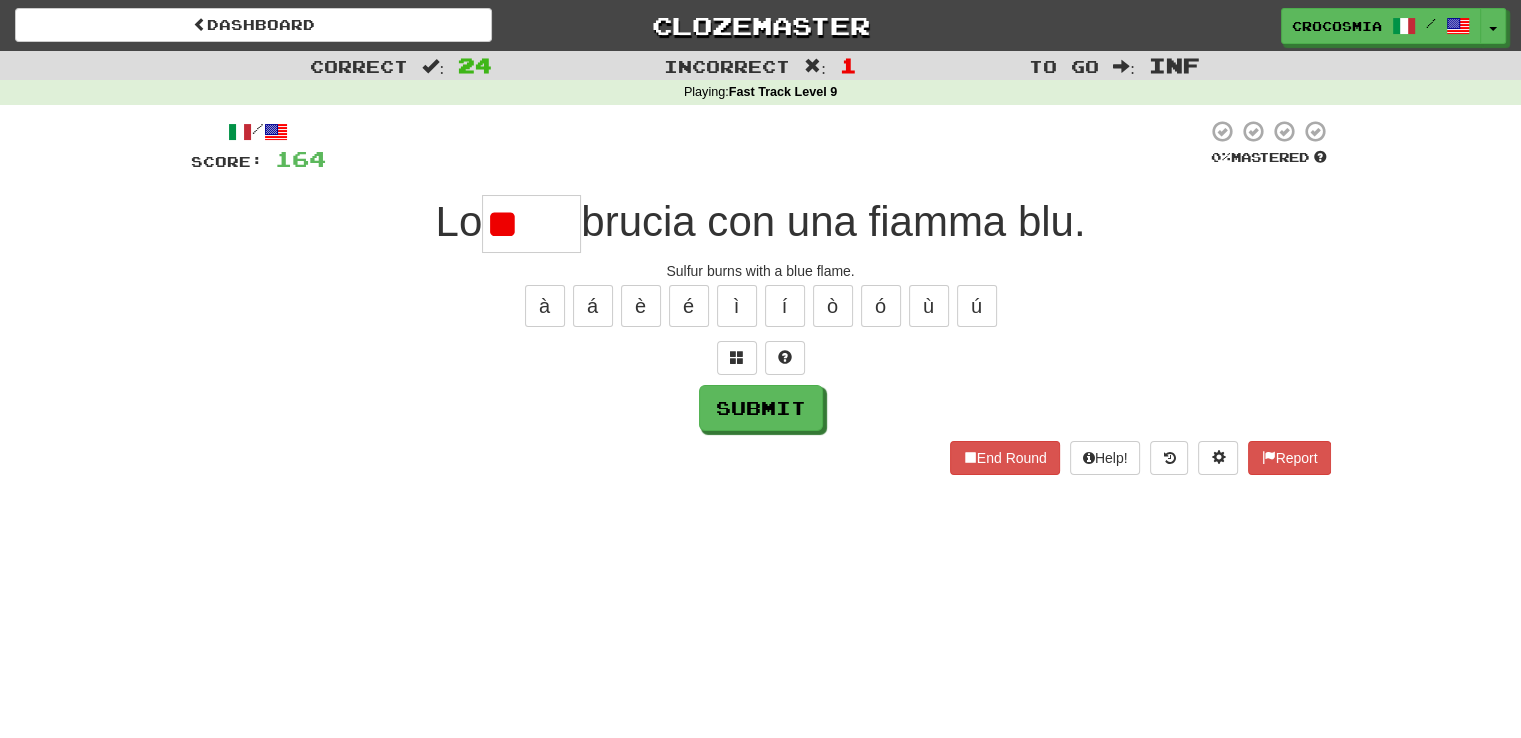 type on "*" 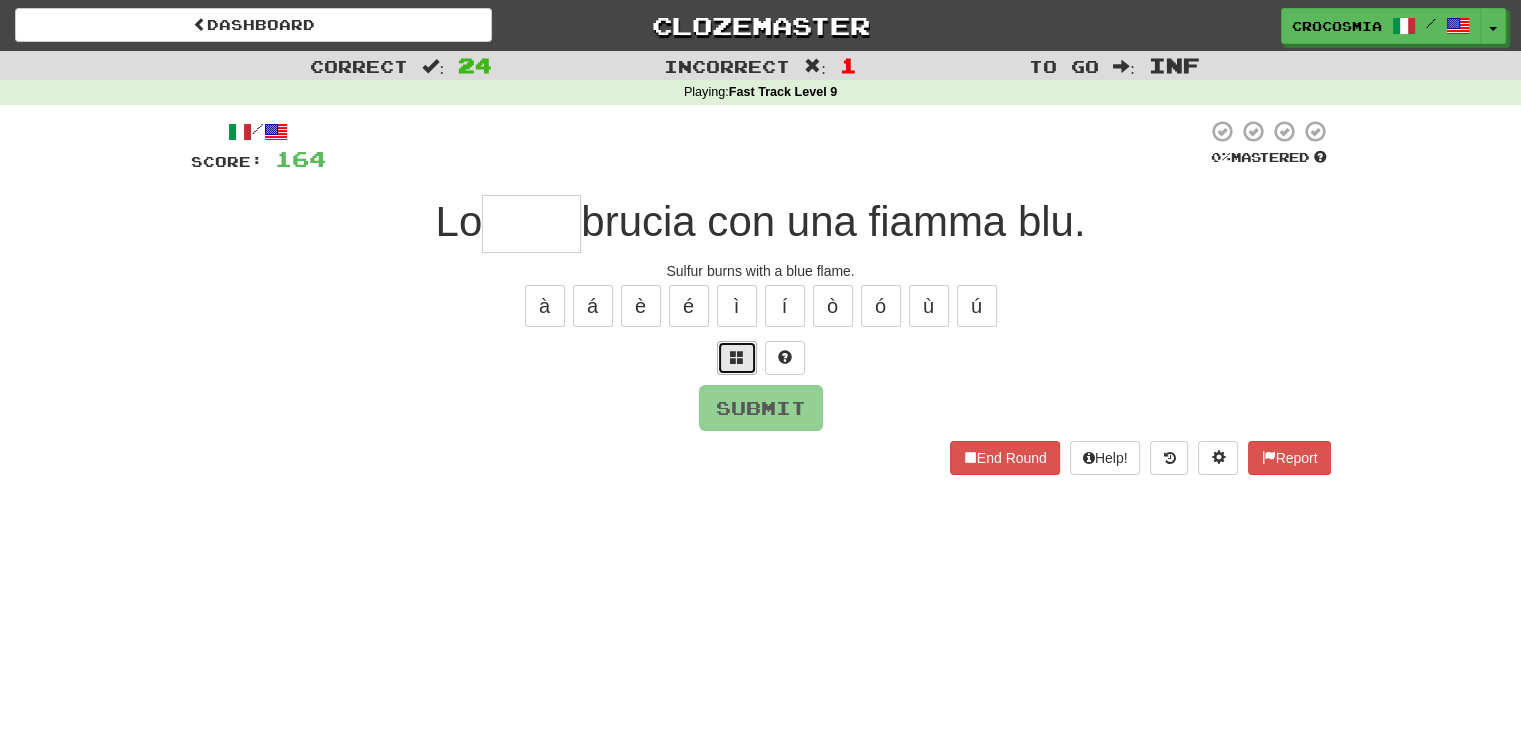 click at bounding box center [737, 357] 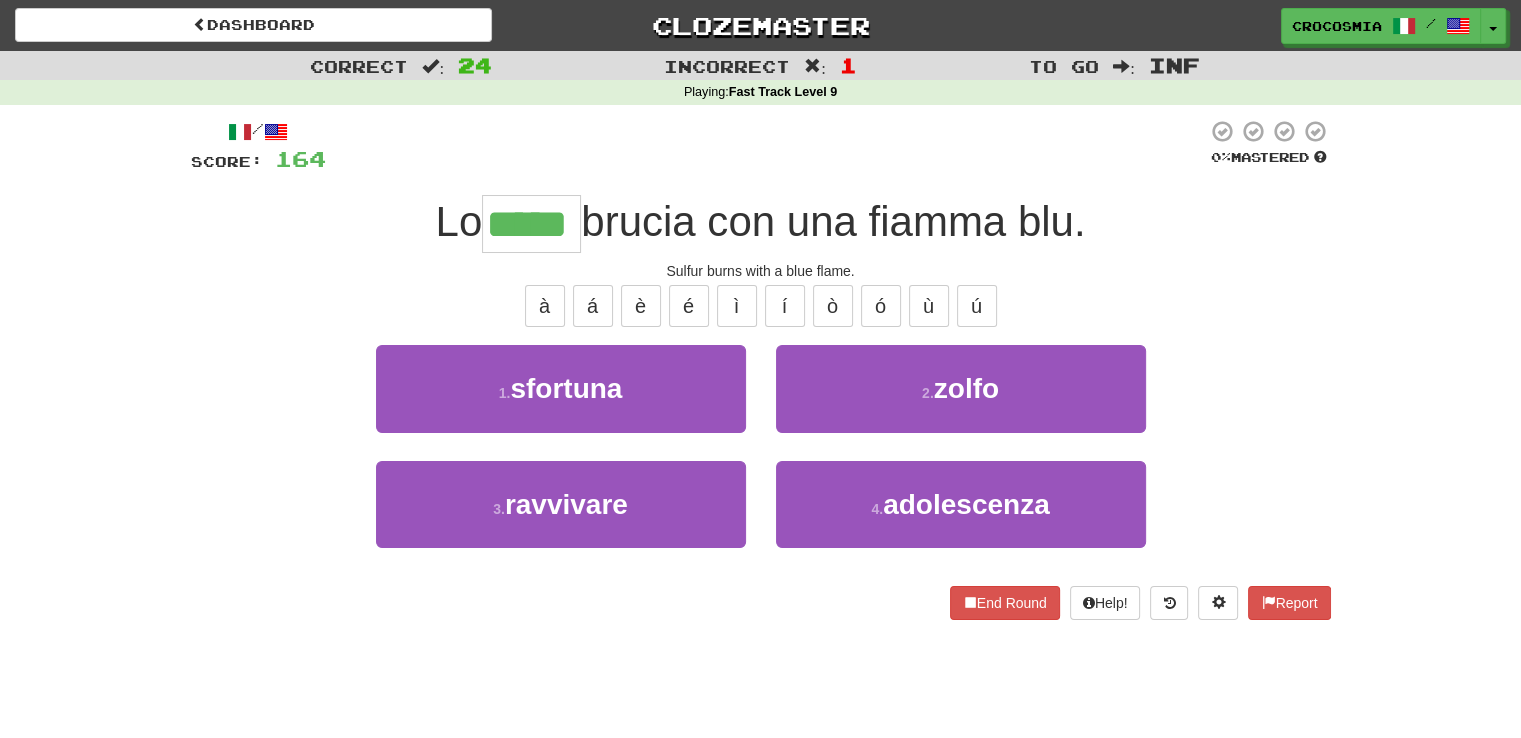 type on "*****" 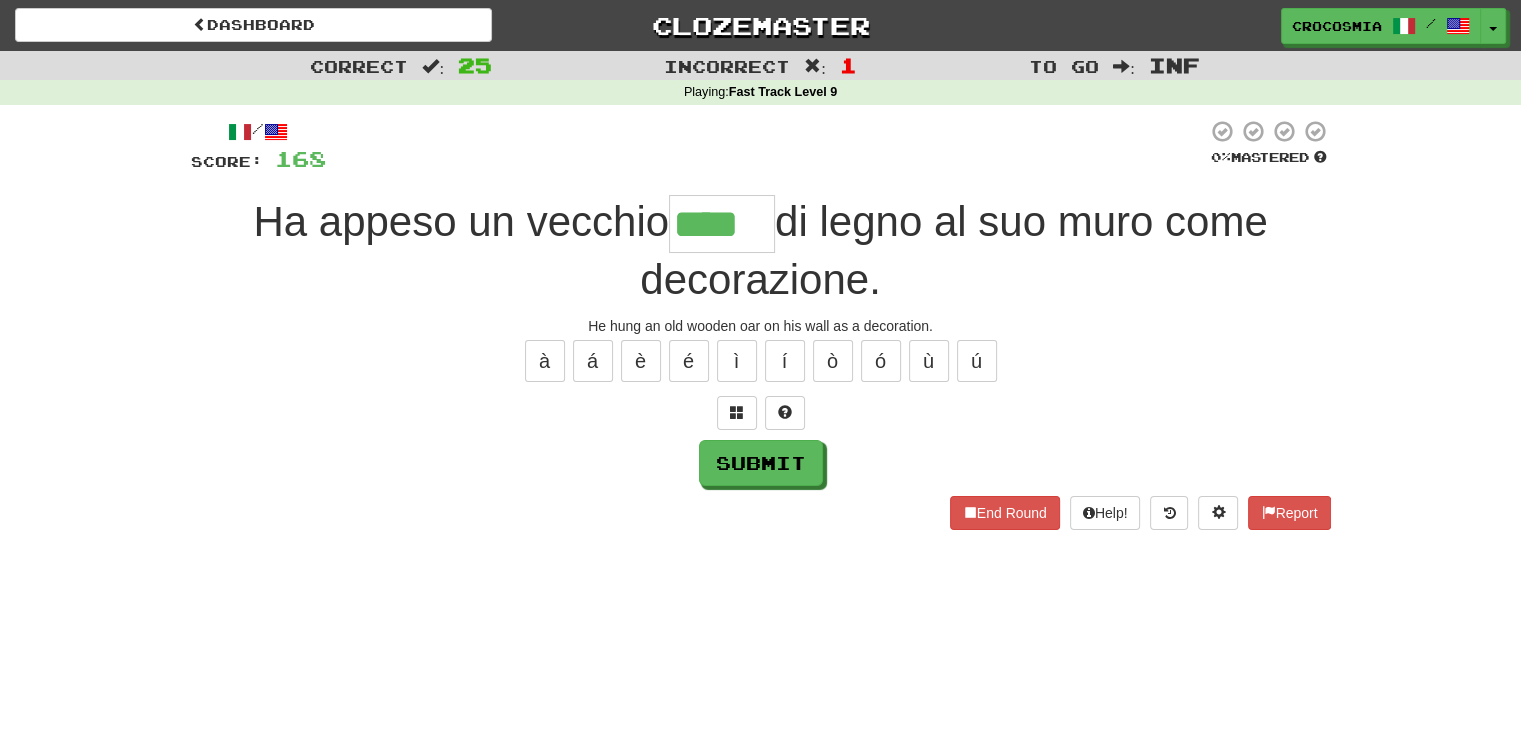 type on "****" 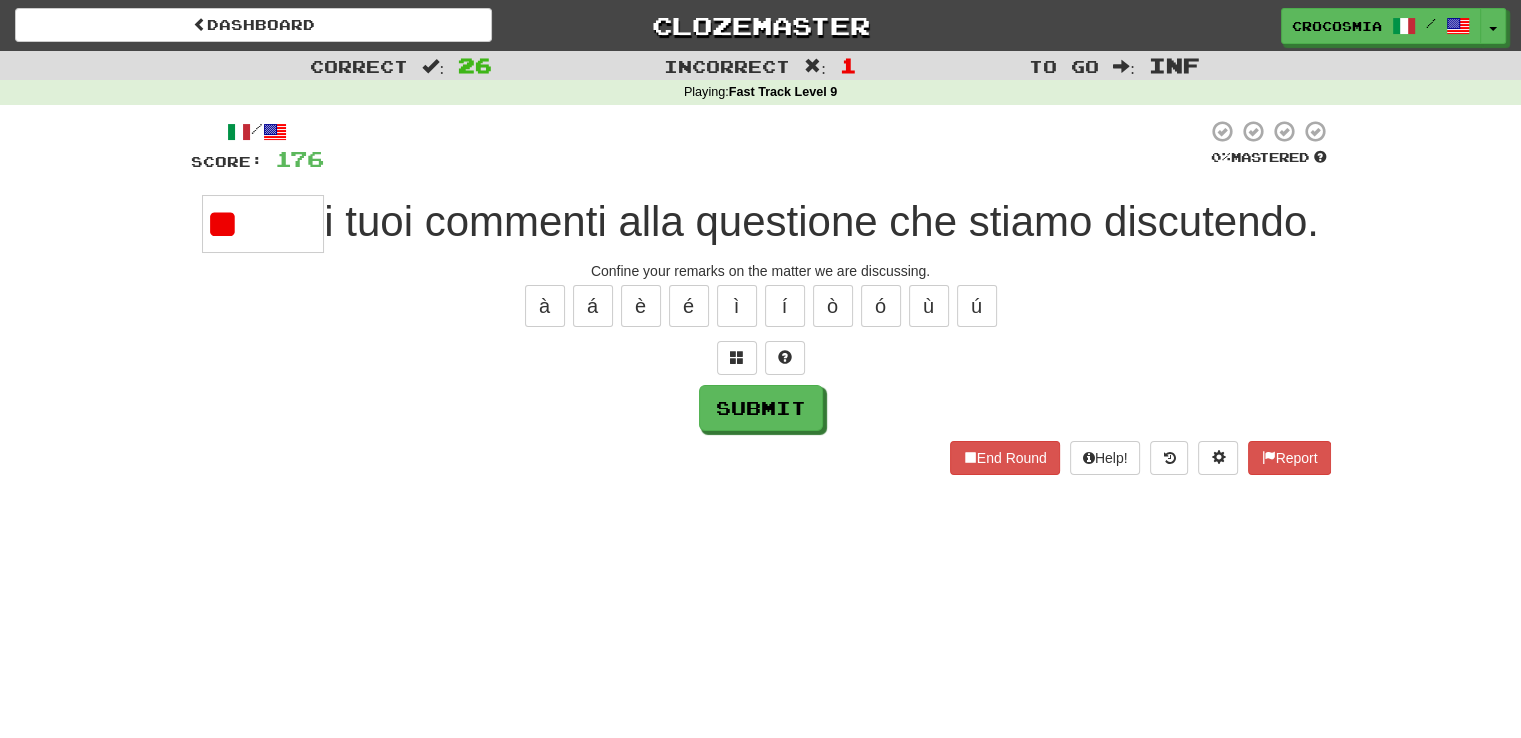 type on "*" 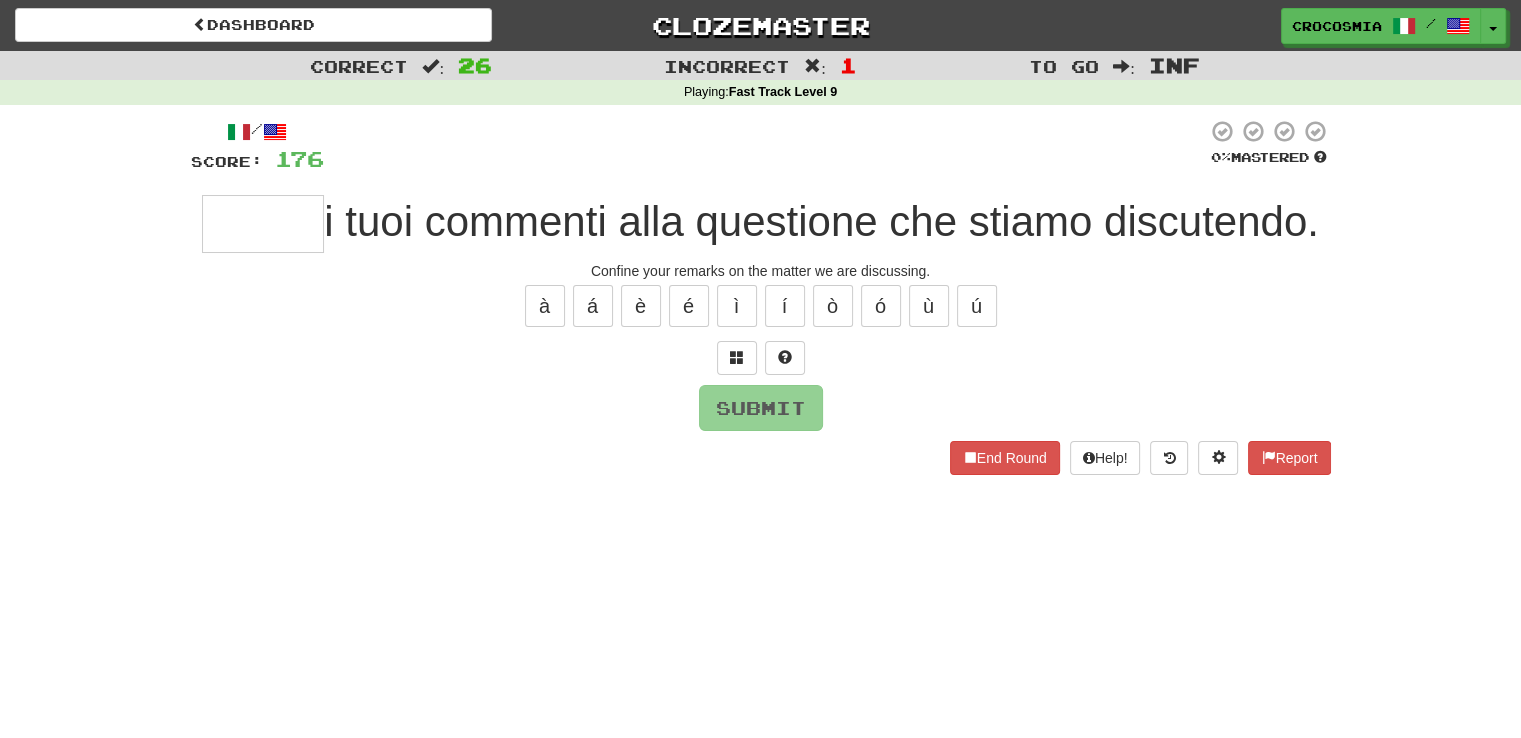 type on "*" 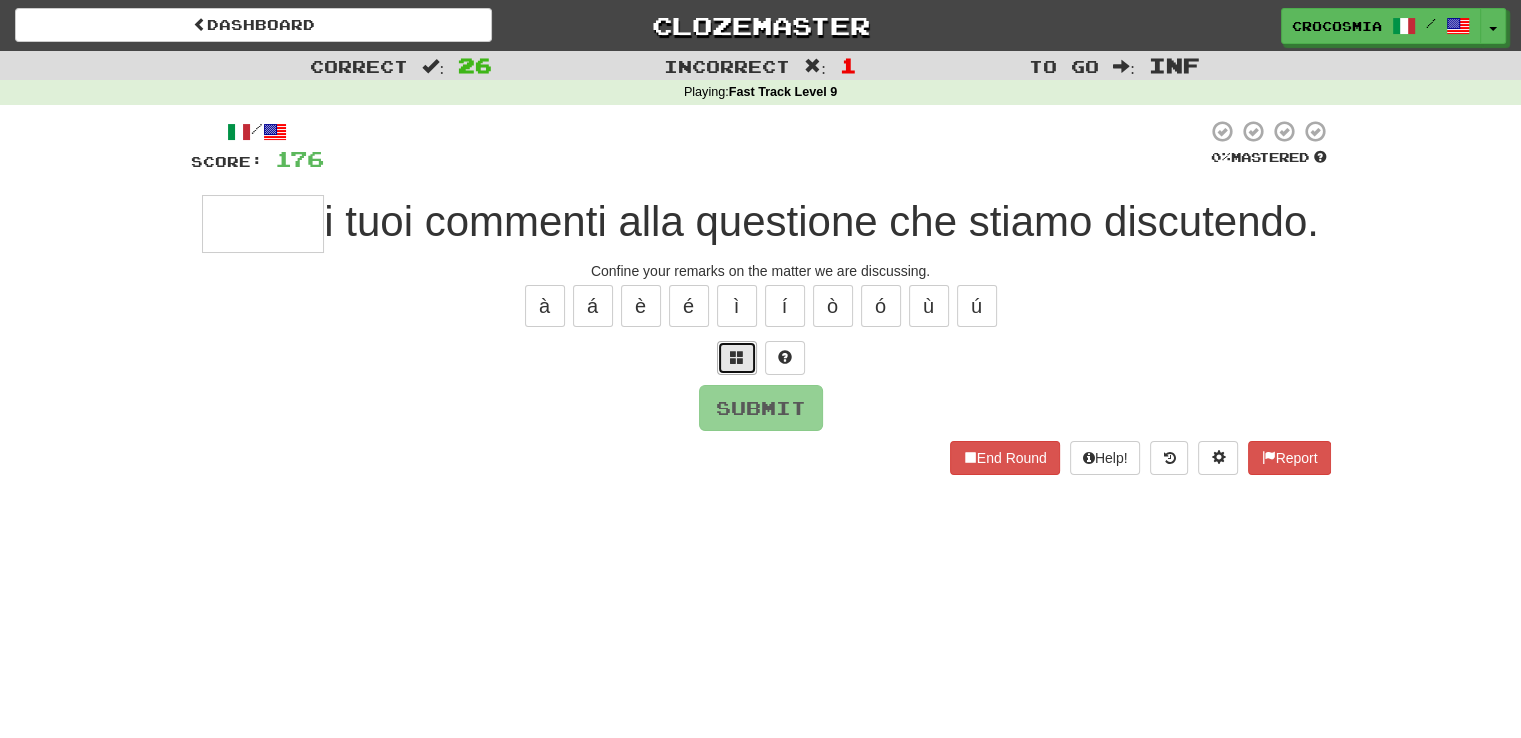 click at bounding box center [737, 358] 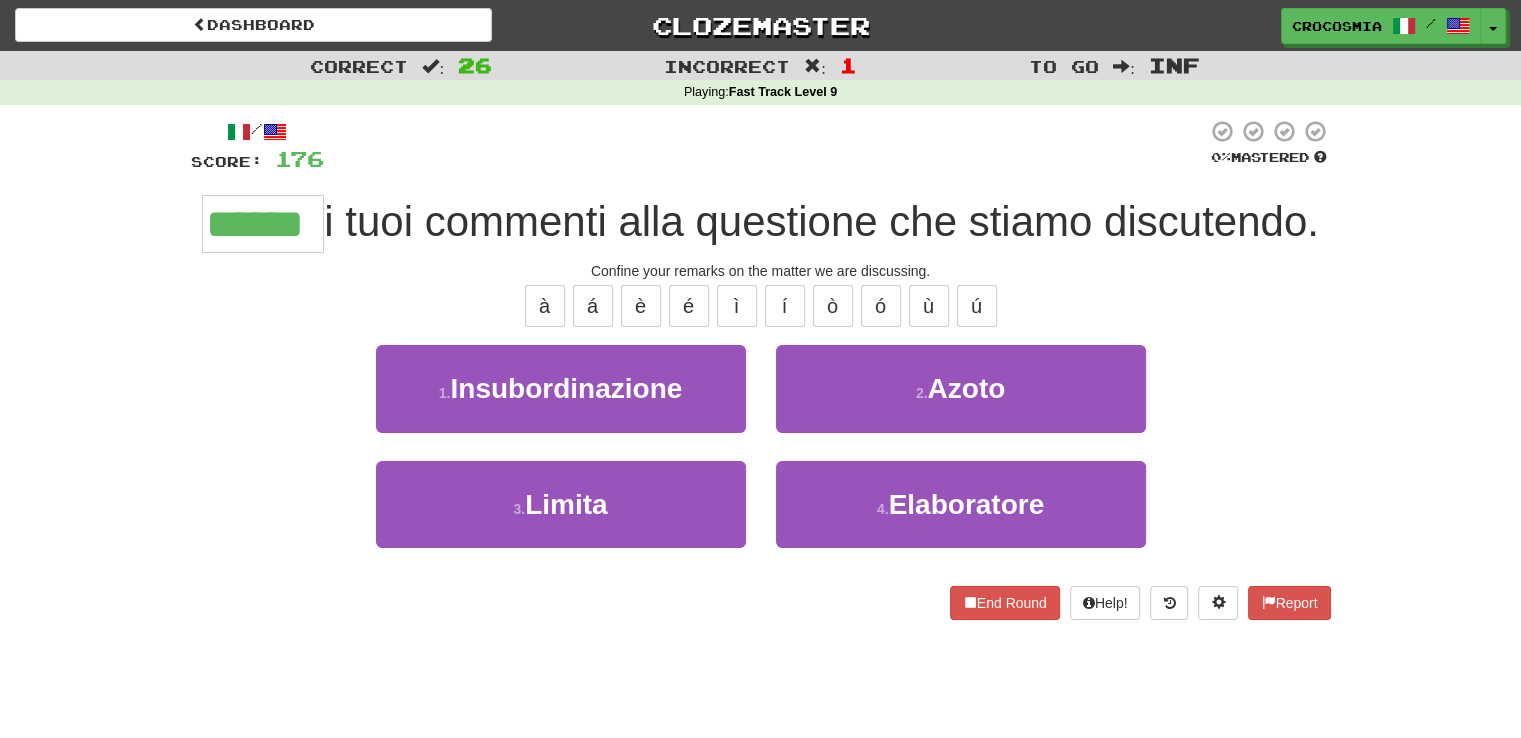 type on "******" 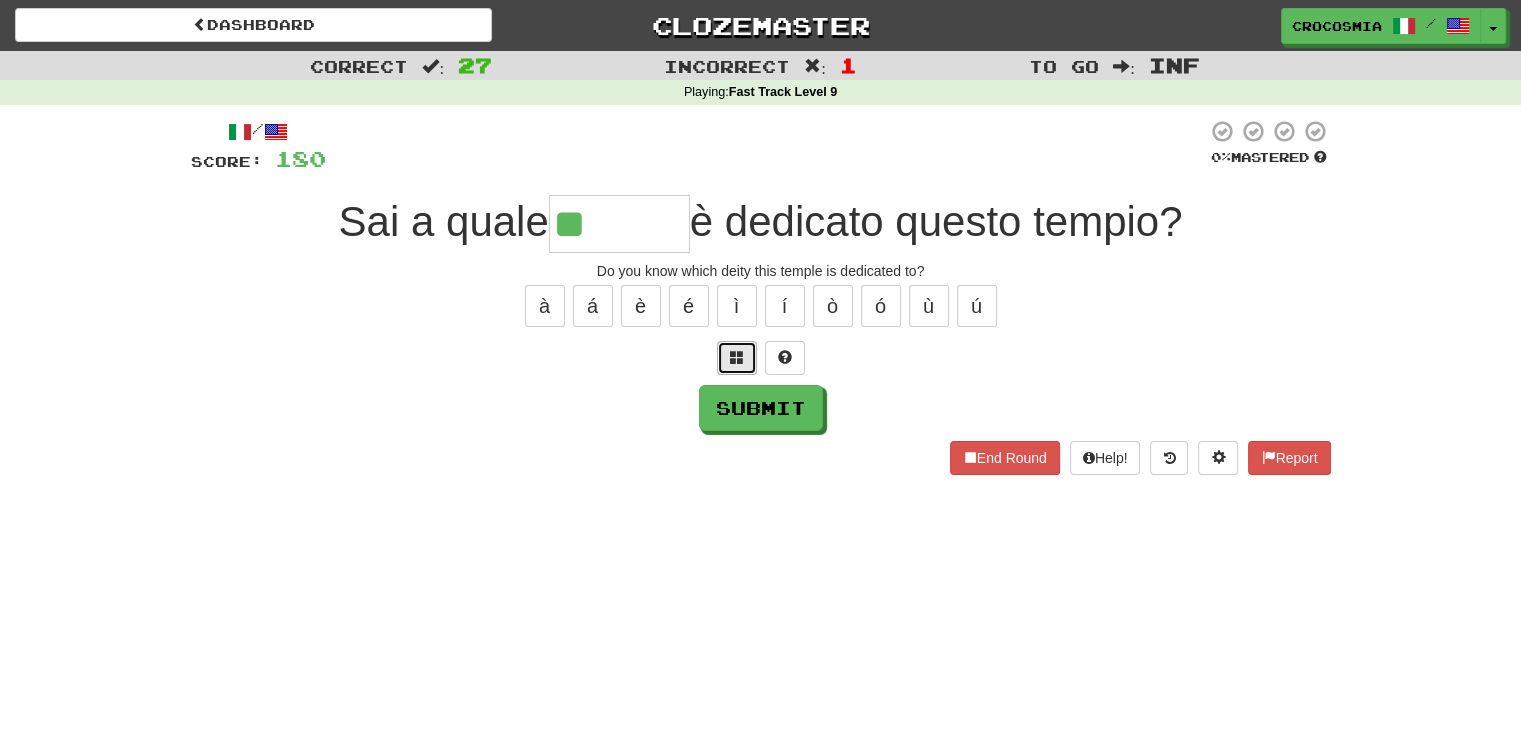 click at bounding box center [737, 358] 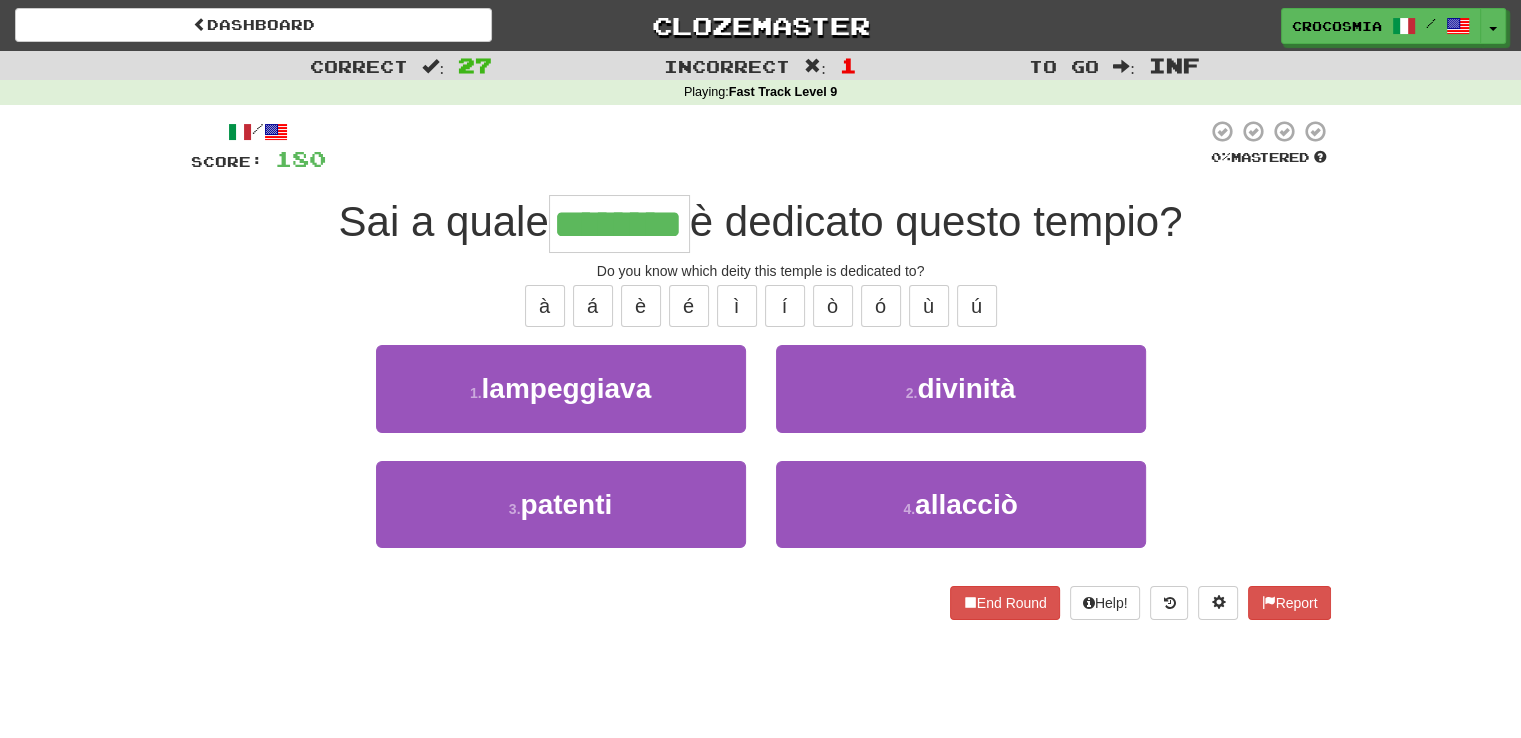 type on "********" 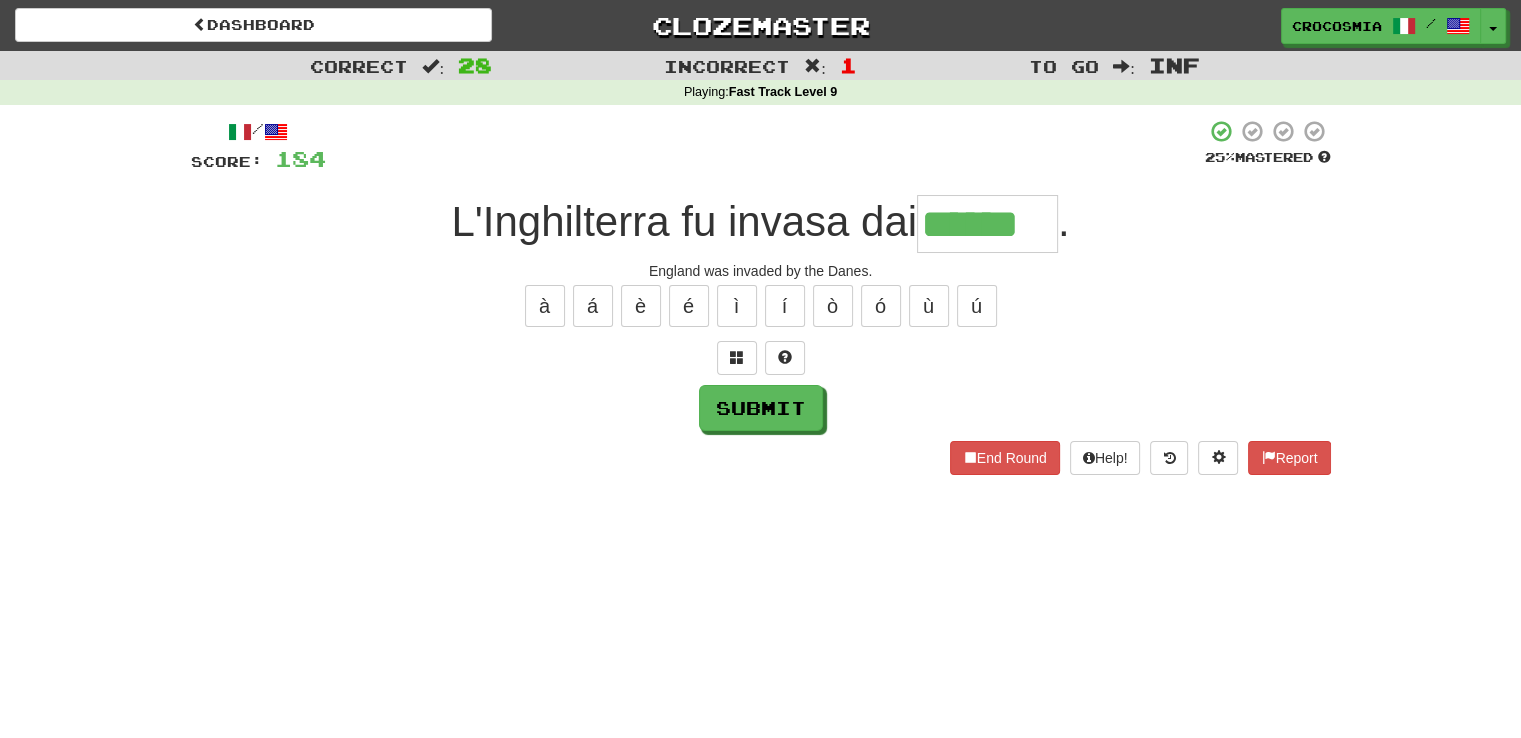 type on "******" 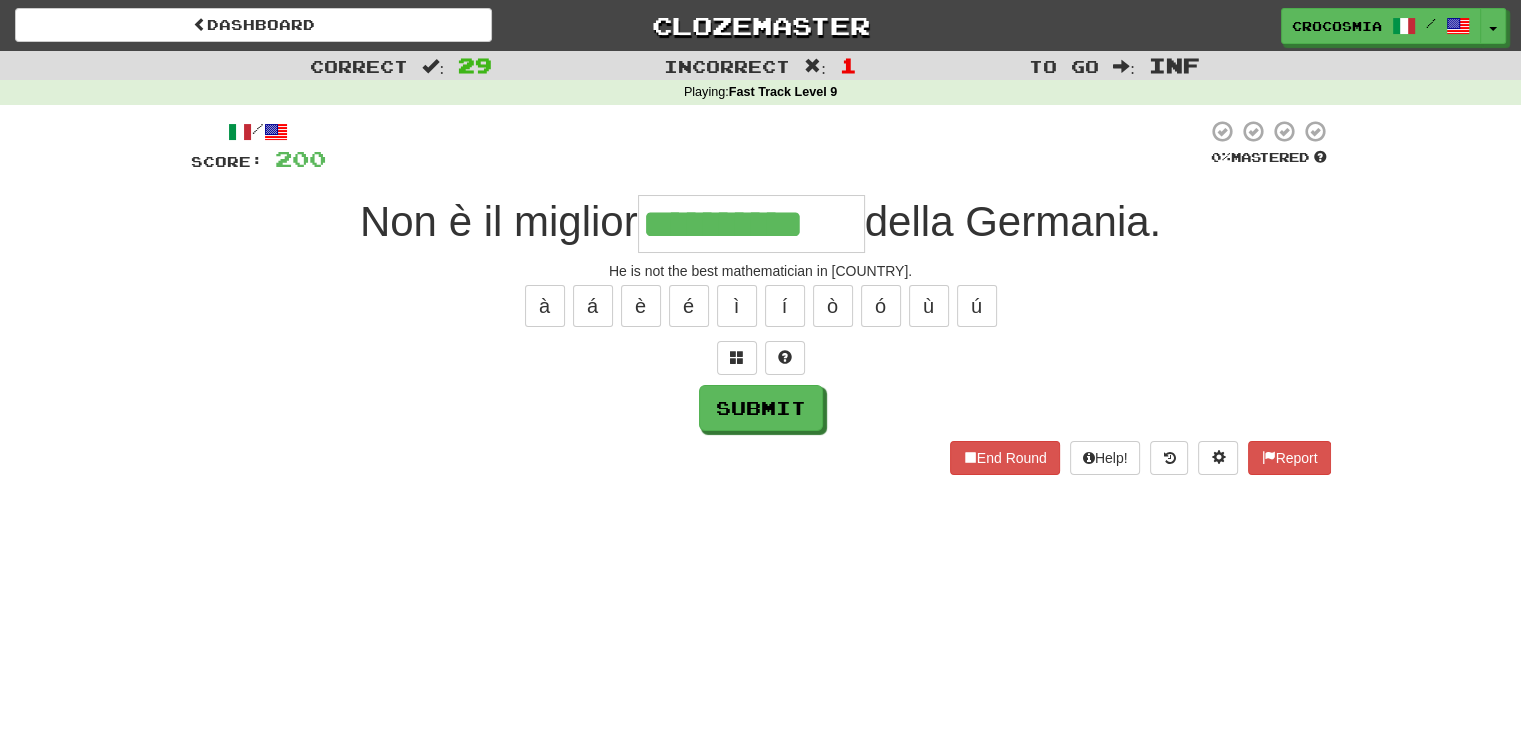 type on "**********" 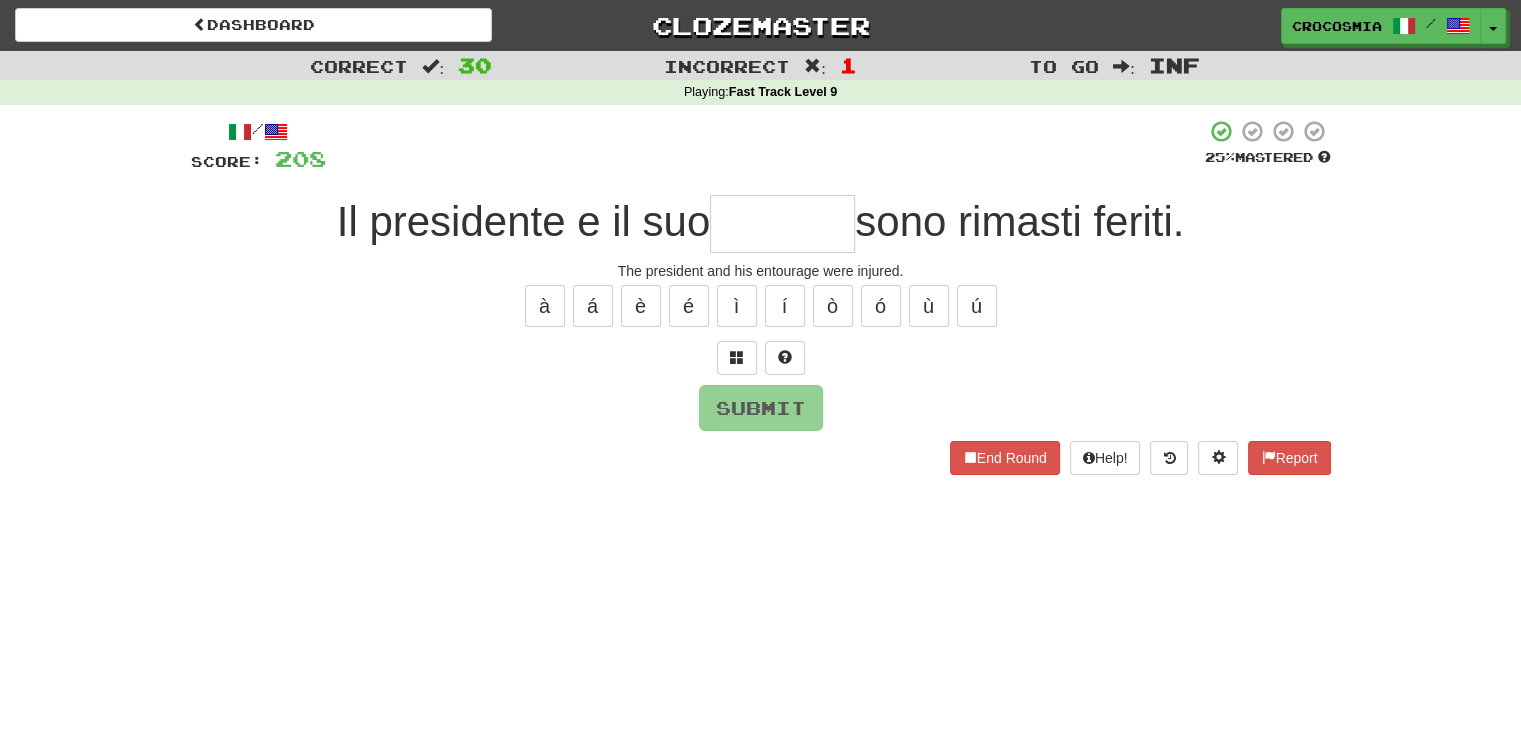 type on "*" 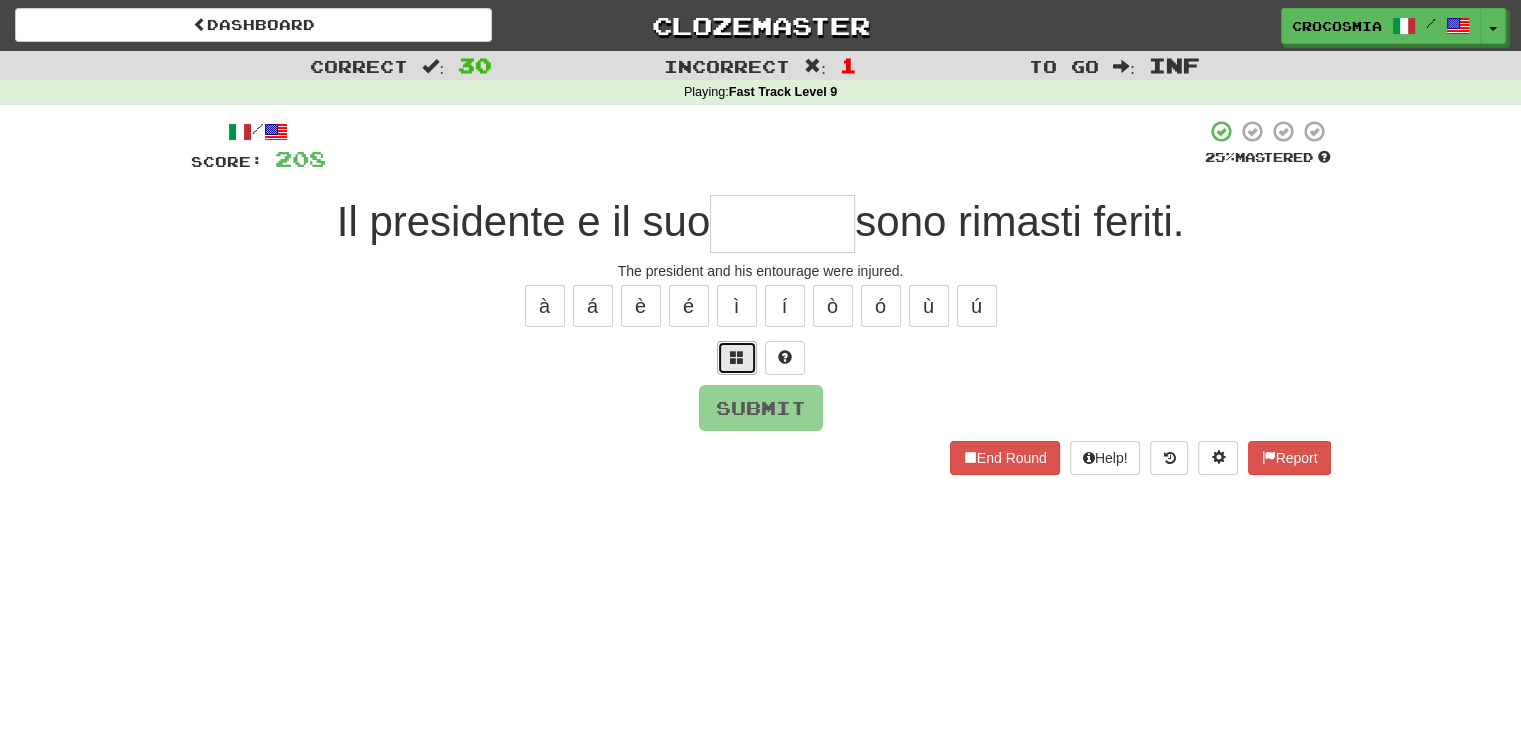 click at bounding box center (737, 357) 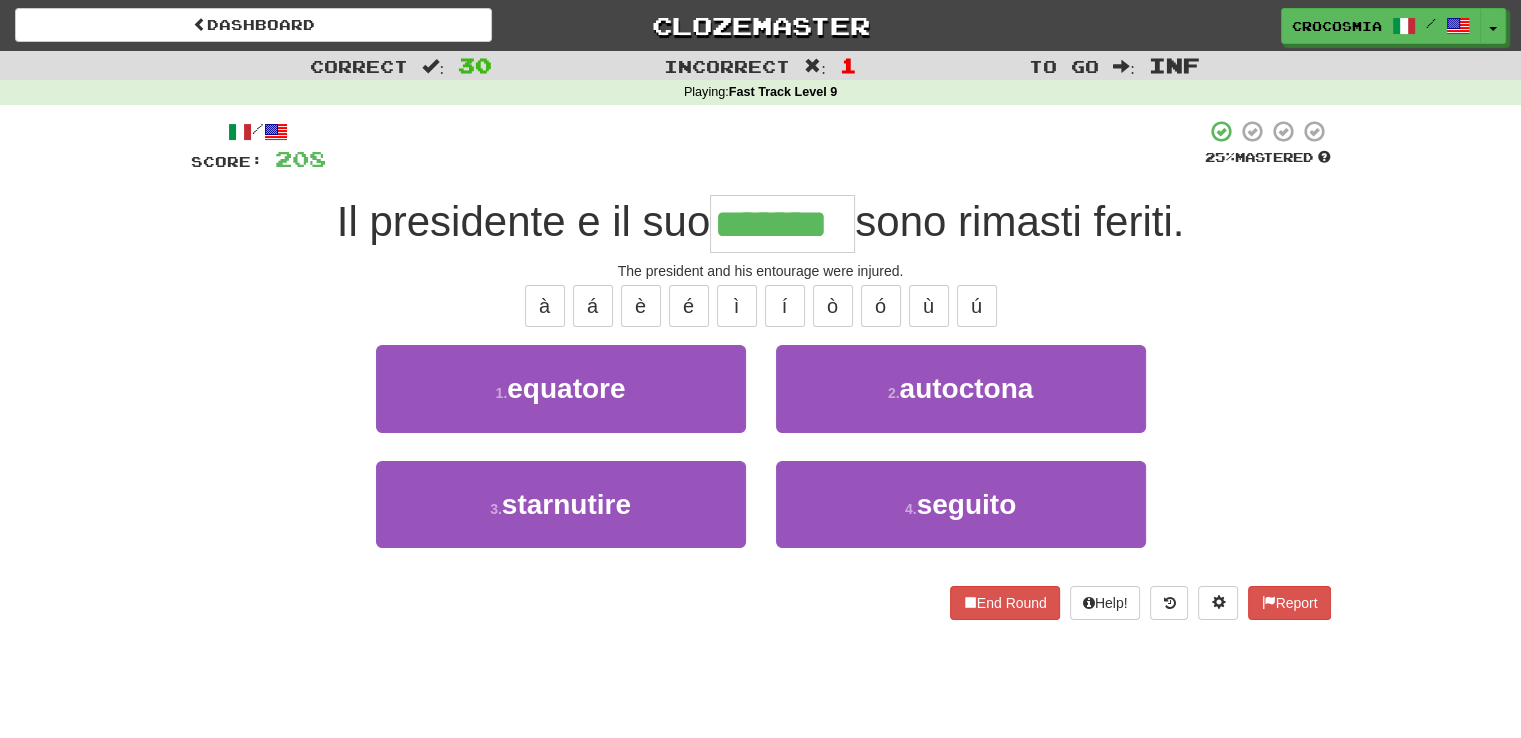 type on "*******" 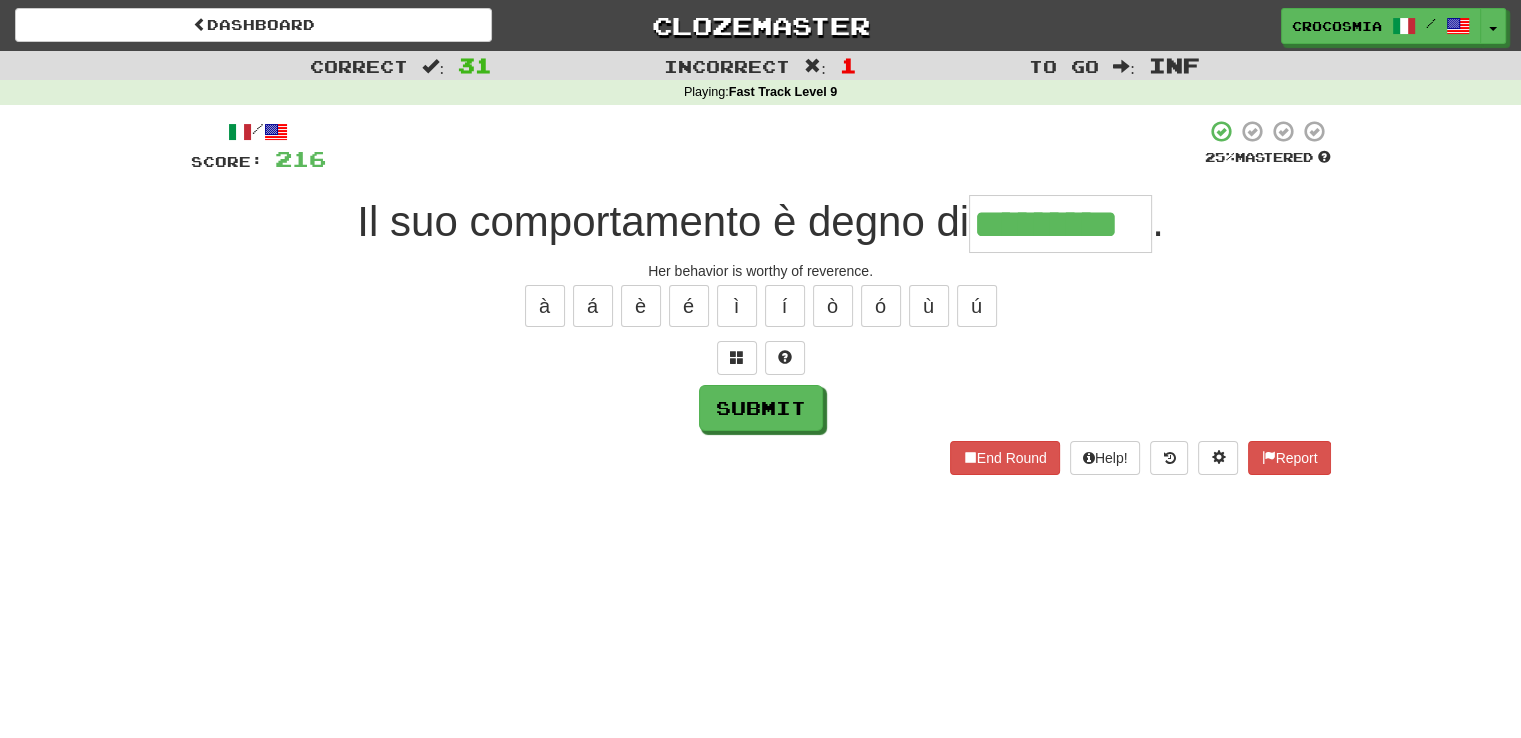type on "*********" 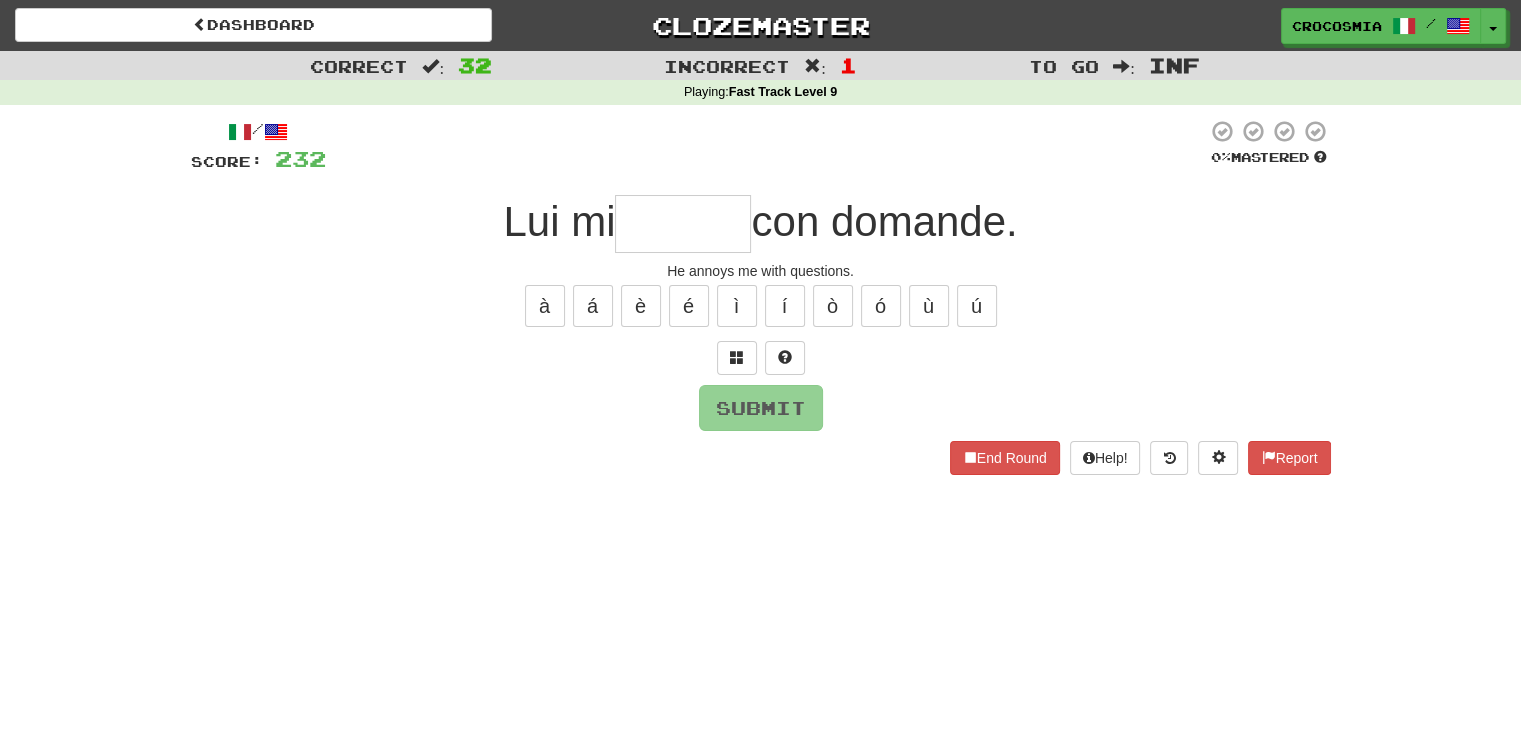 type on "*" 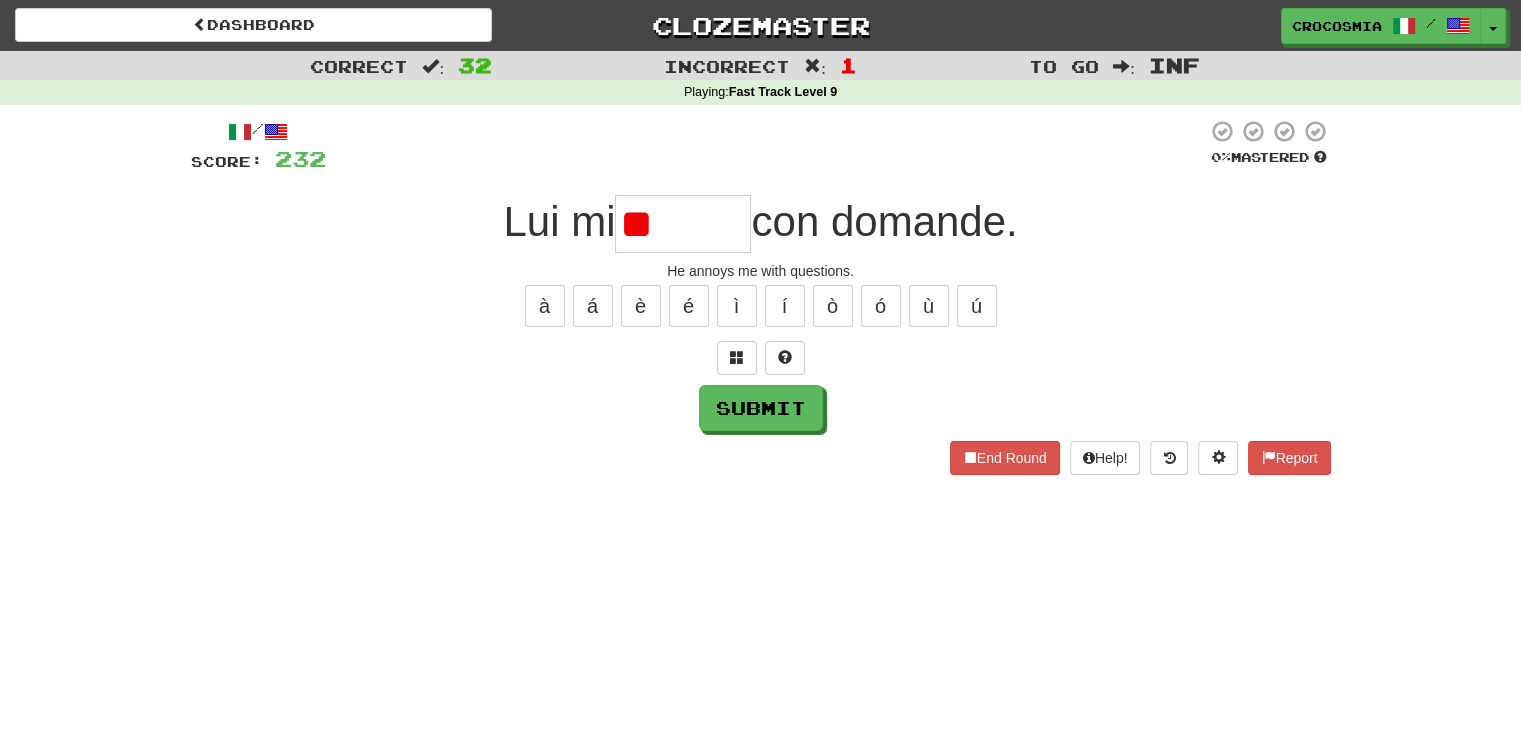 type on "*" 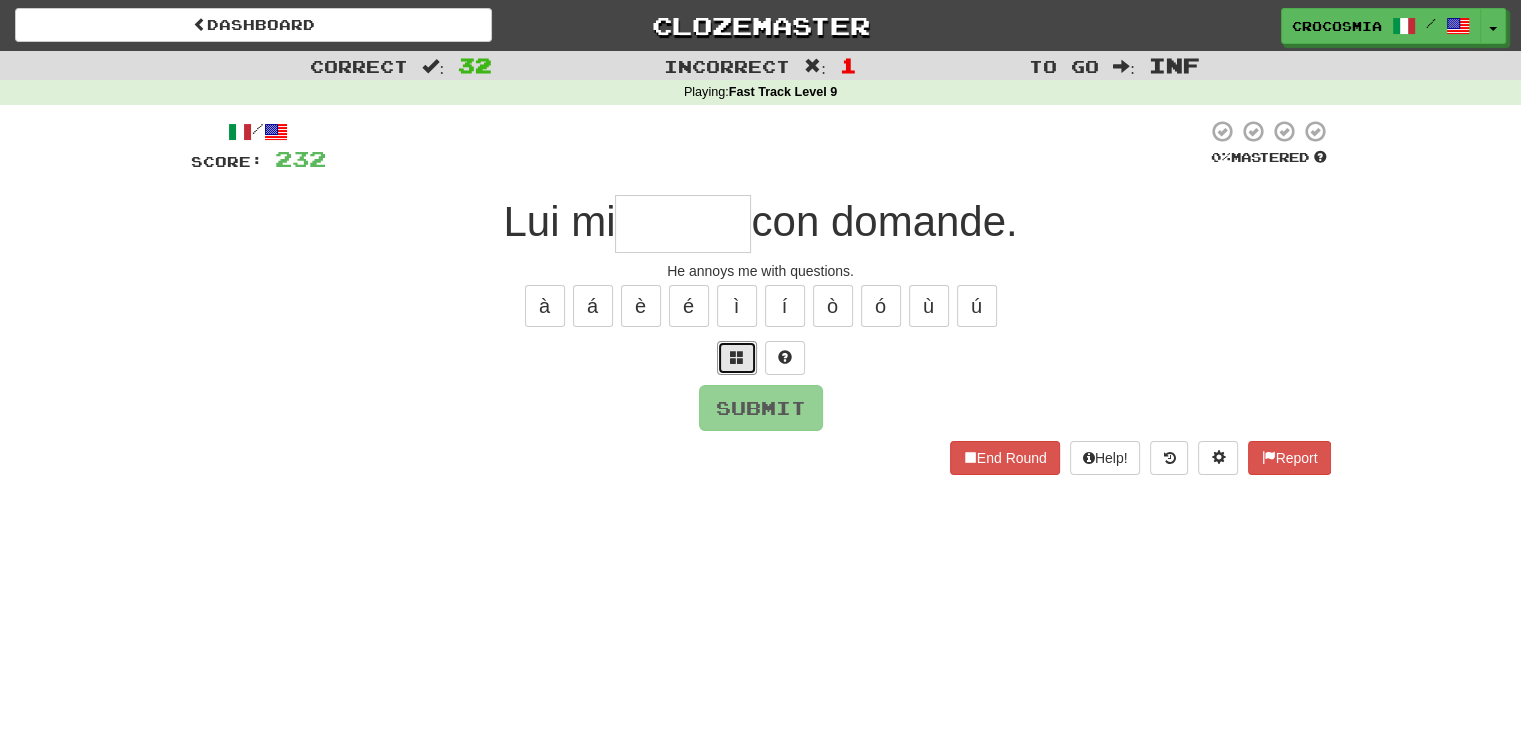 click at bounding box center [737, 357] 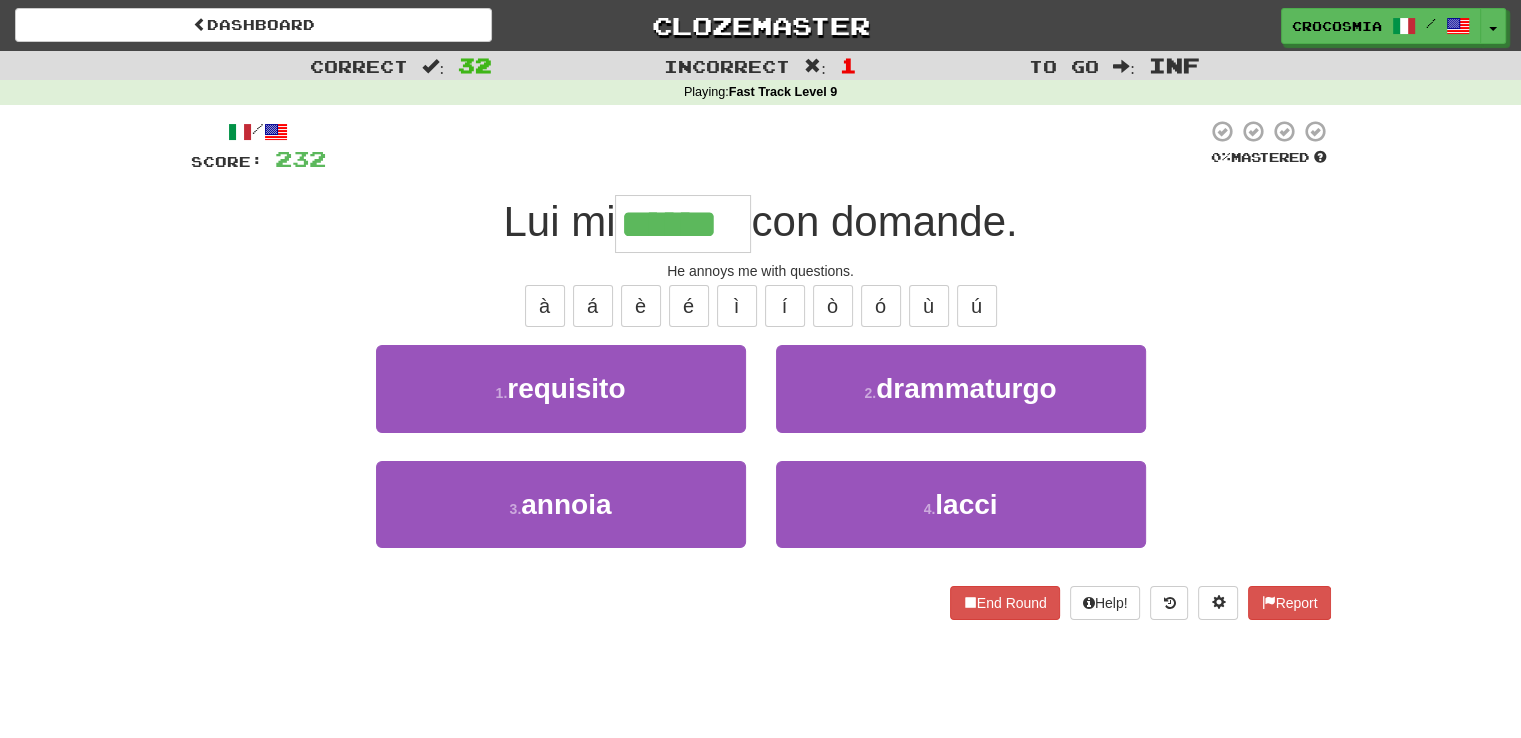 type on "******" 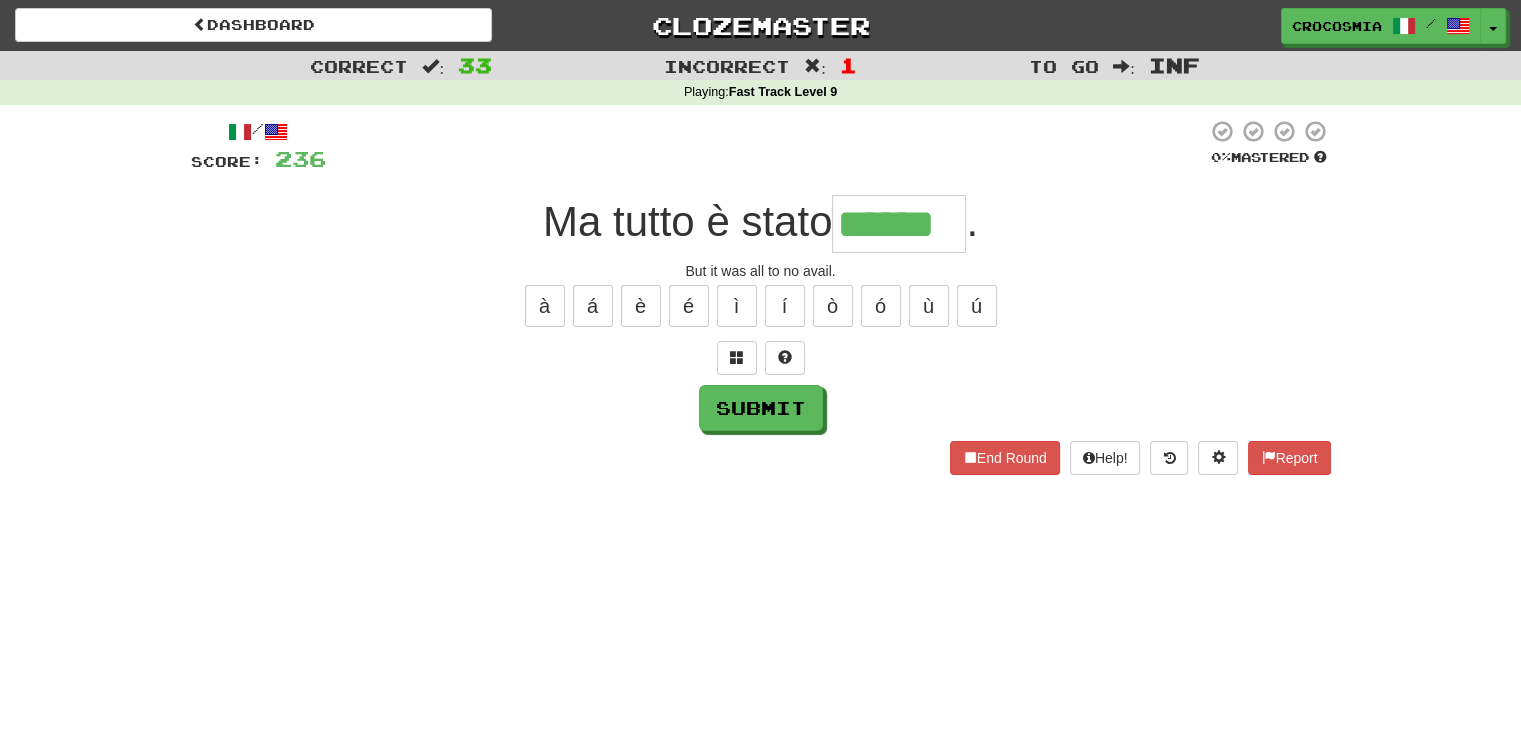 type on "******" 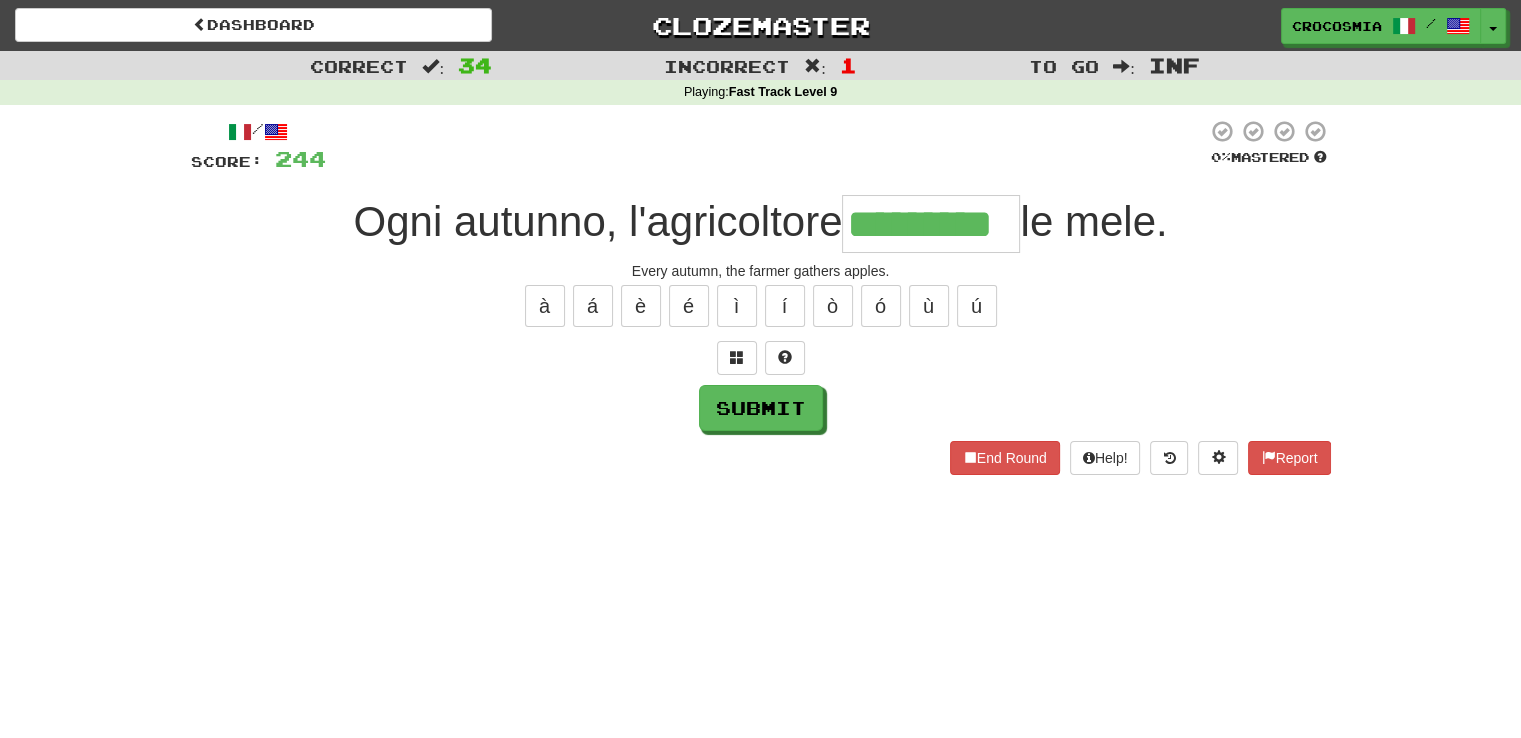 type on "*********" 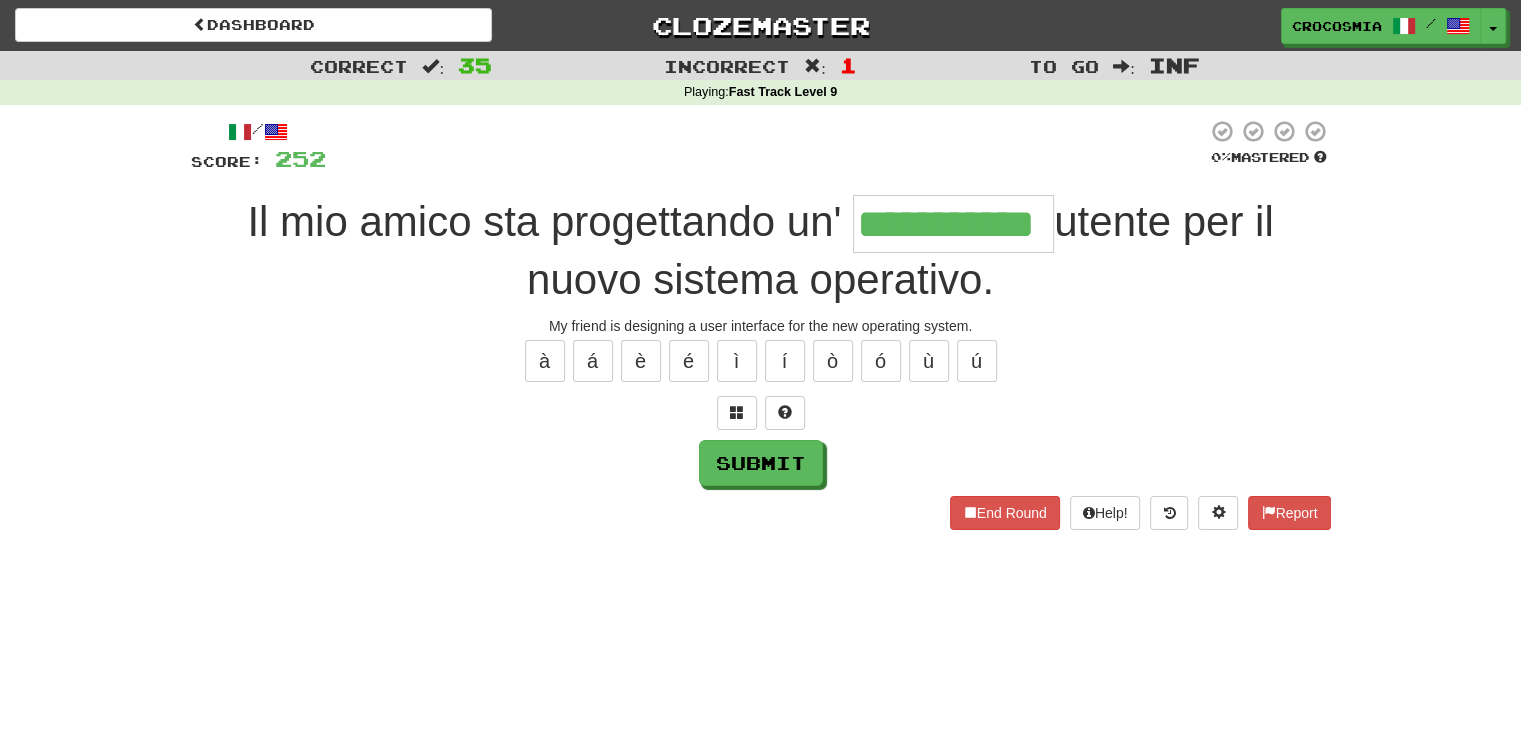 type on "**********" 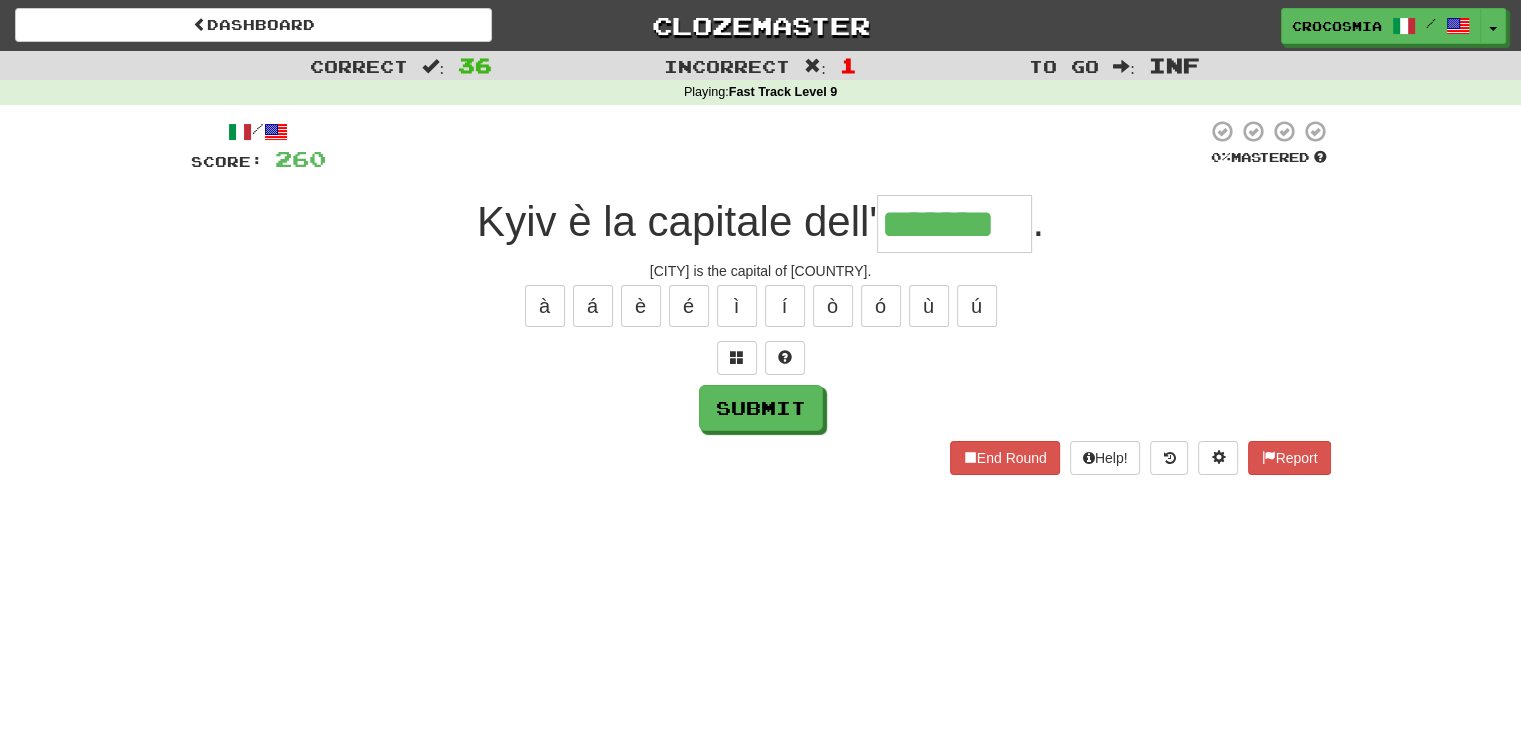 type on "*******" 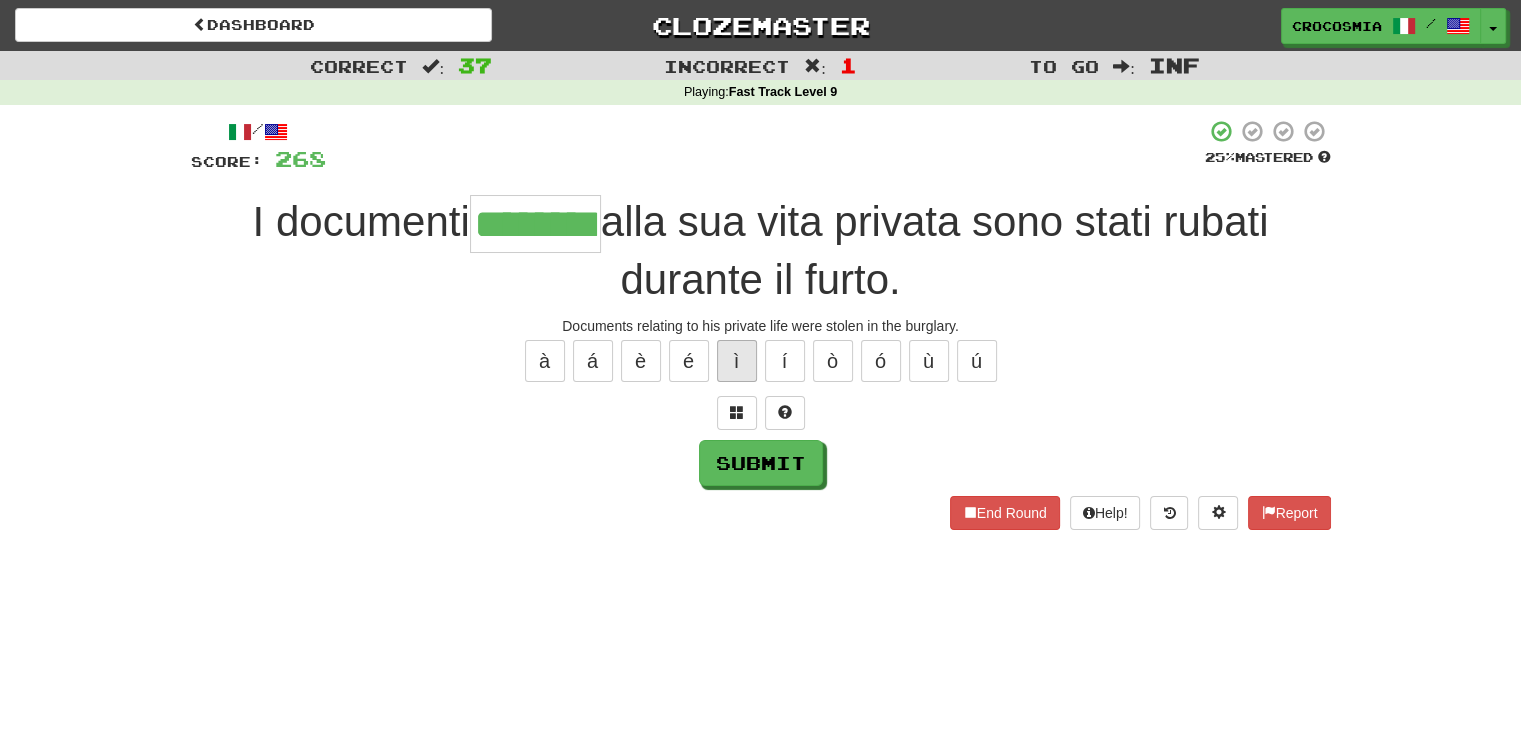 type on "********" 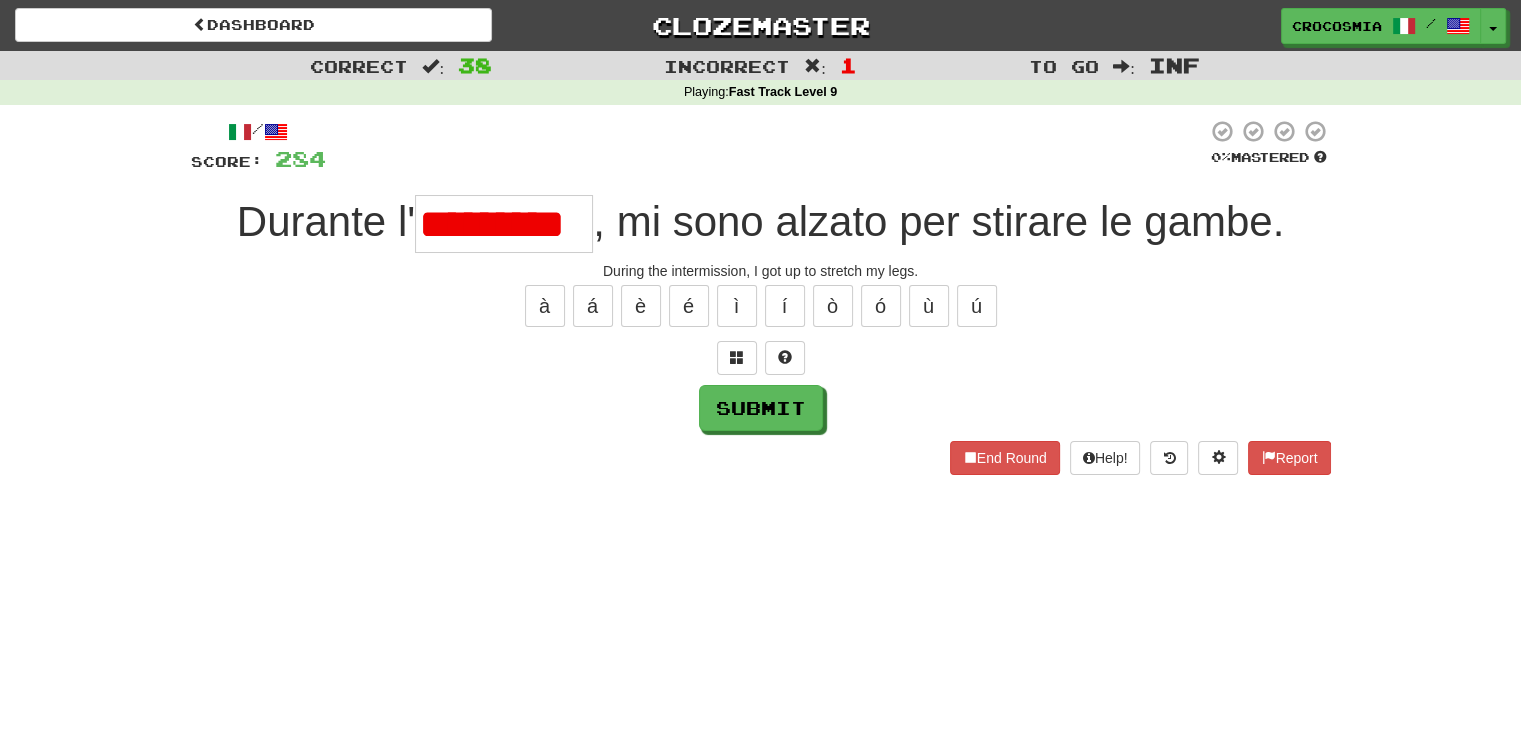scroll, scrollTop: 0, scrollLeft: 0, axis: both 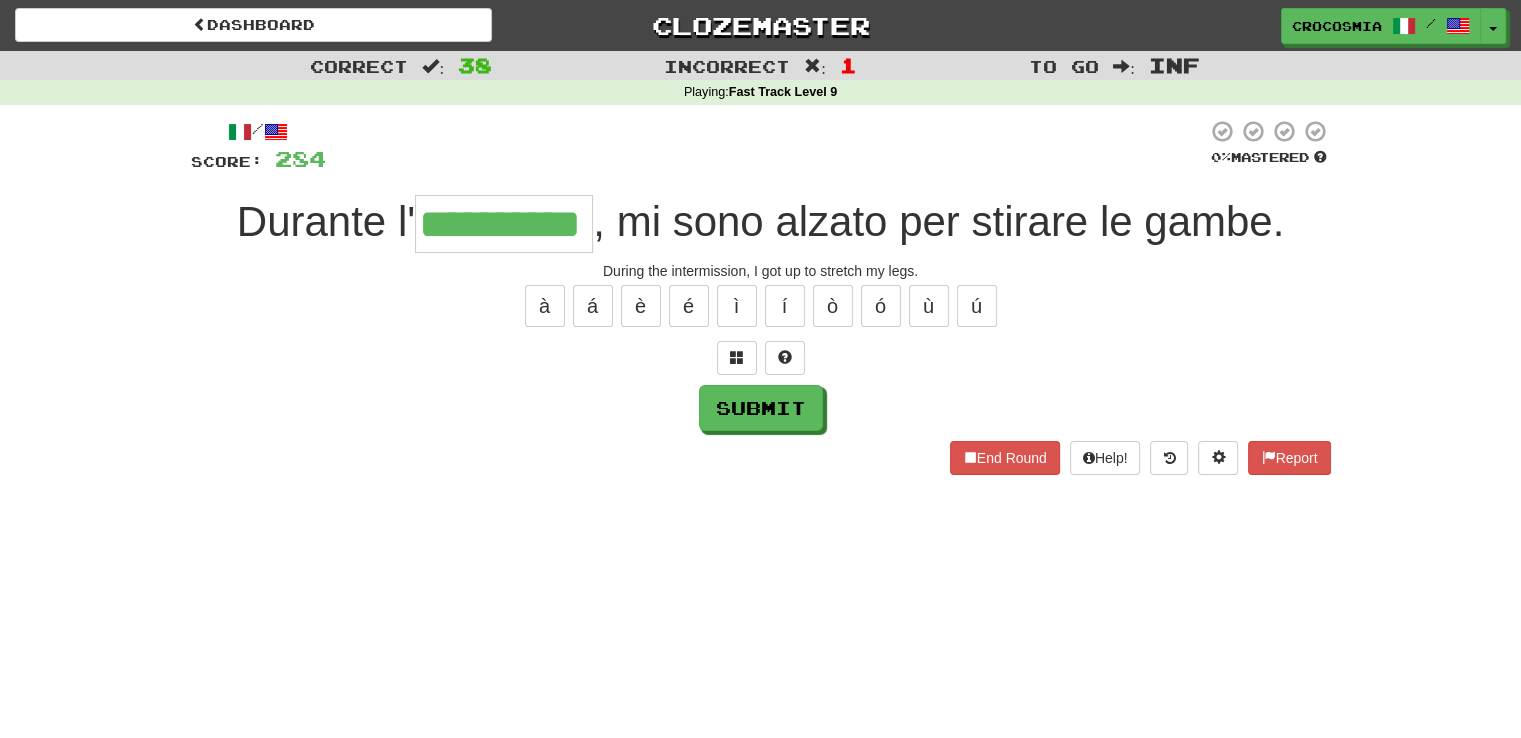 type on "**********" 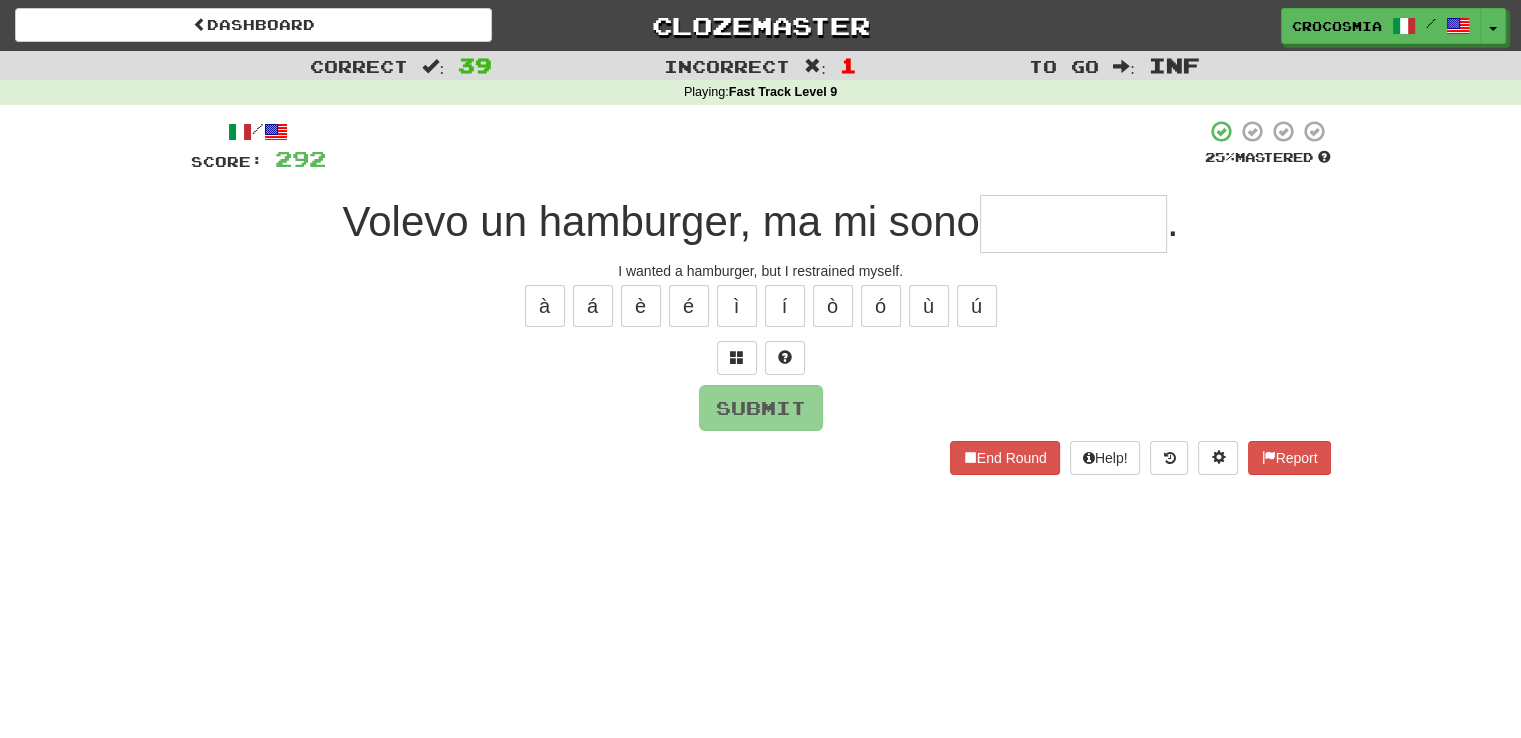 type on "*" 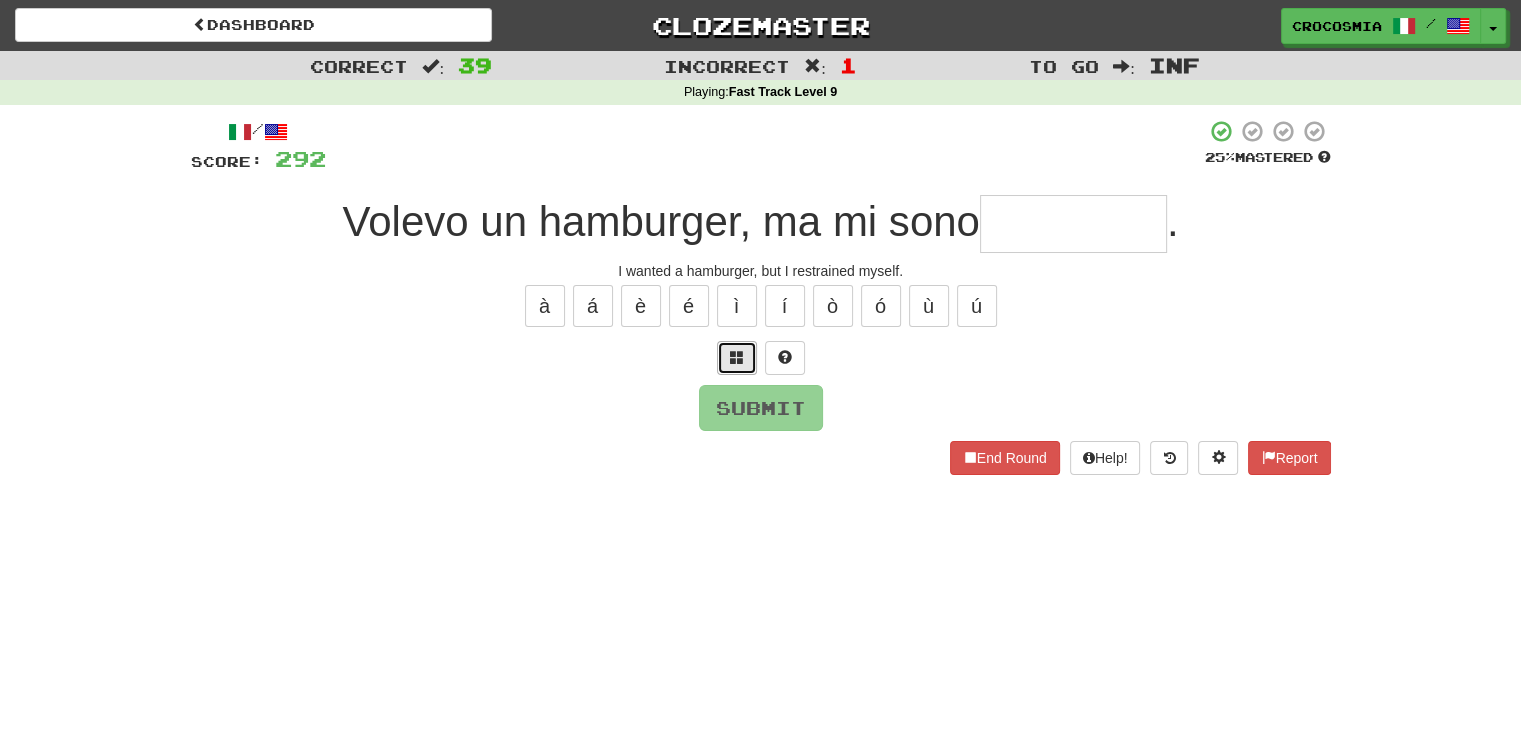 click at bounding box center (737, 357) 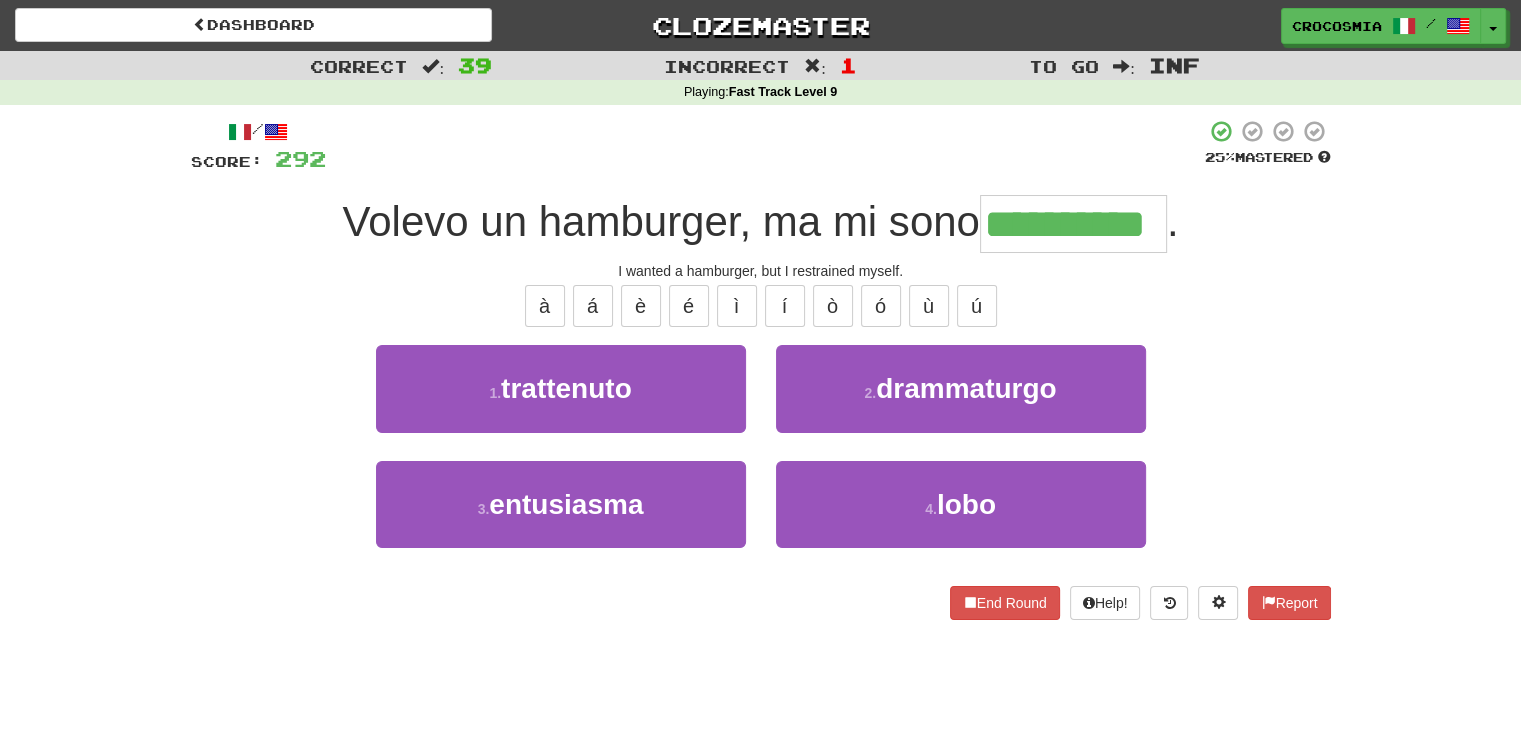 type on "**********" 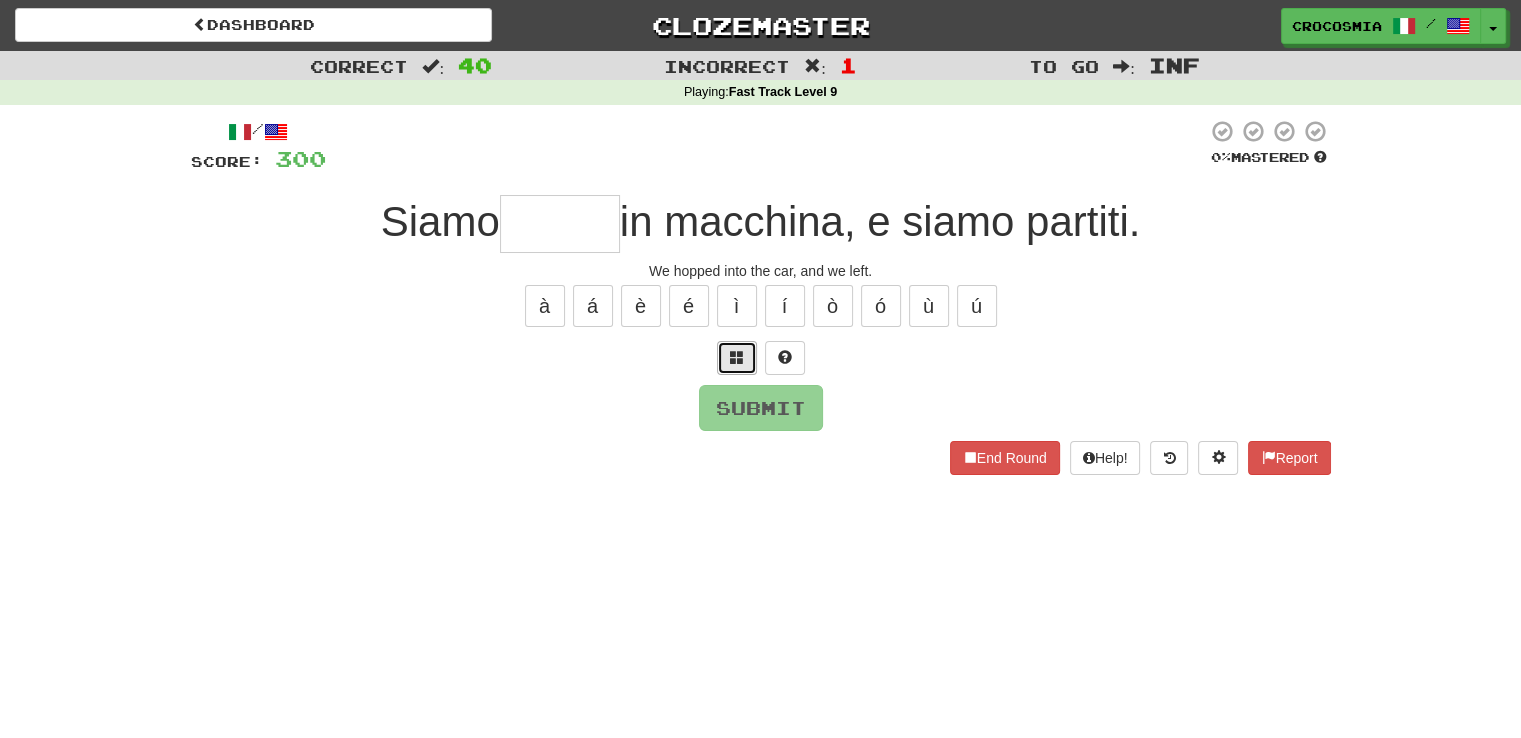 click at bounding box center [737, 357] 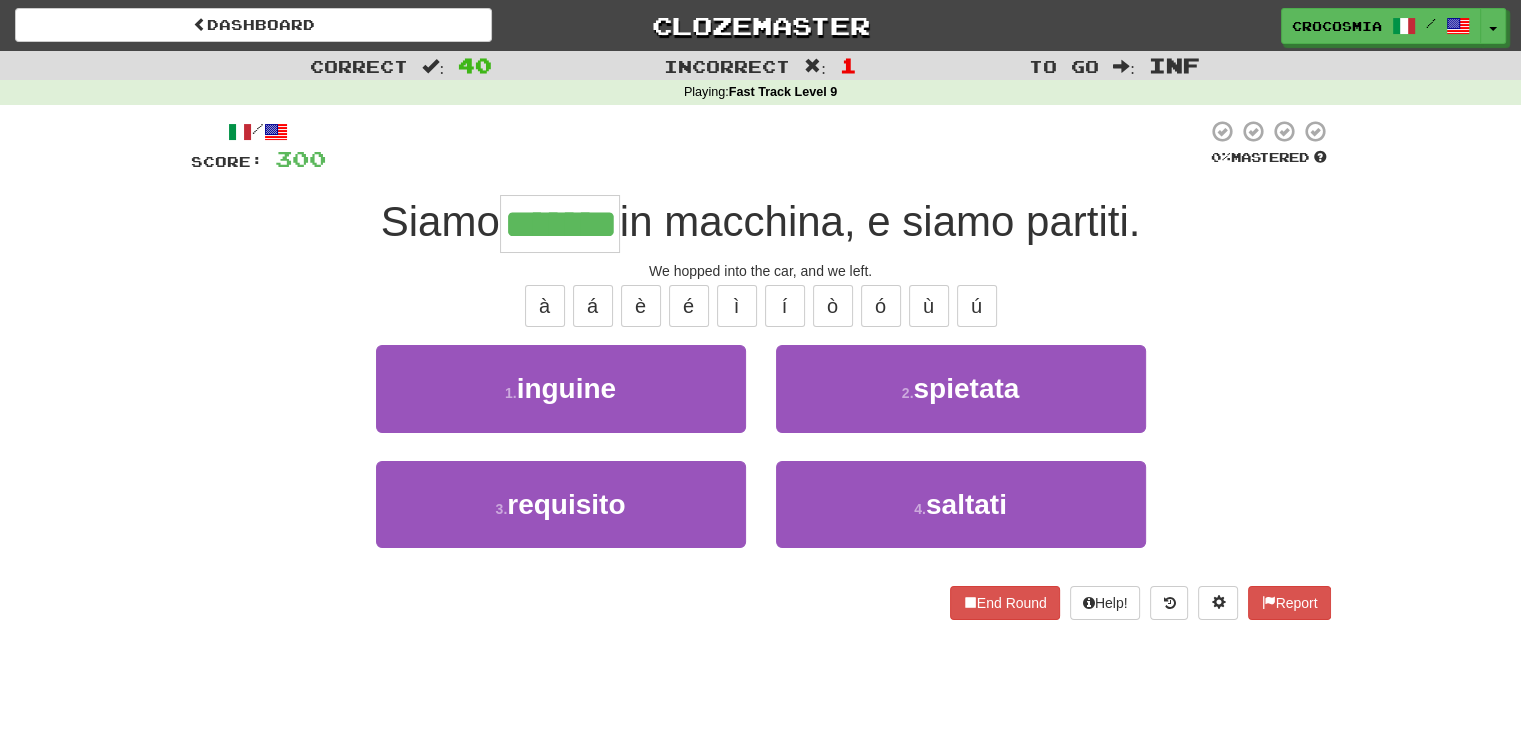 type on "*******" 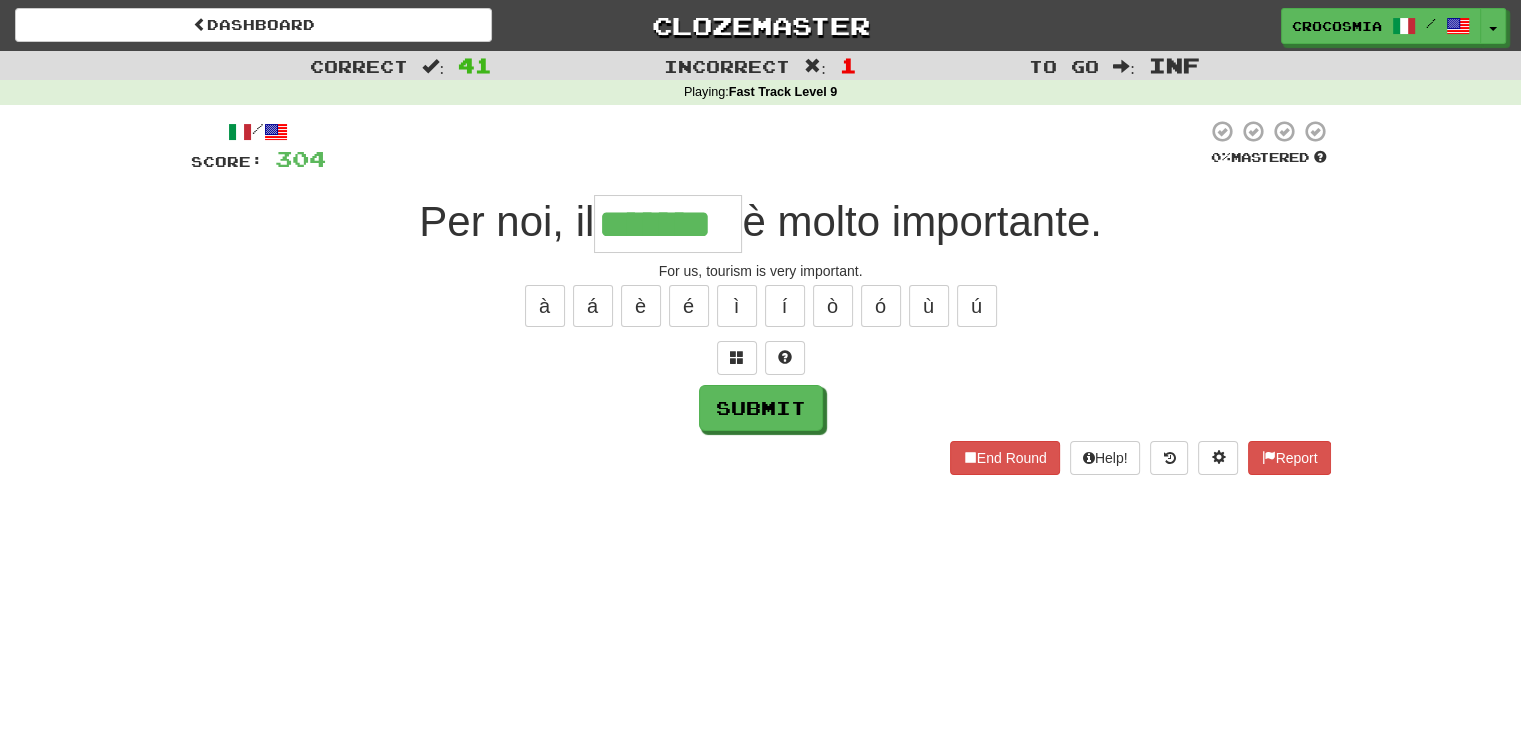 type on "*******" 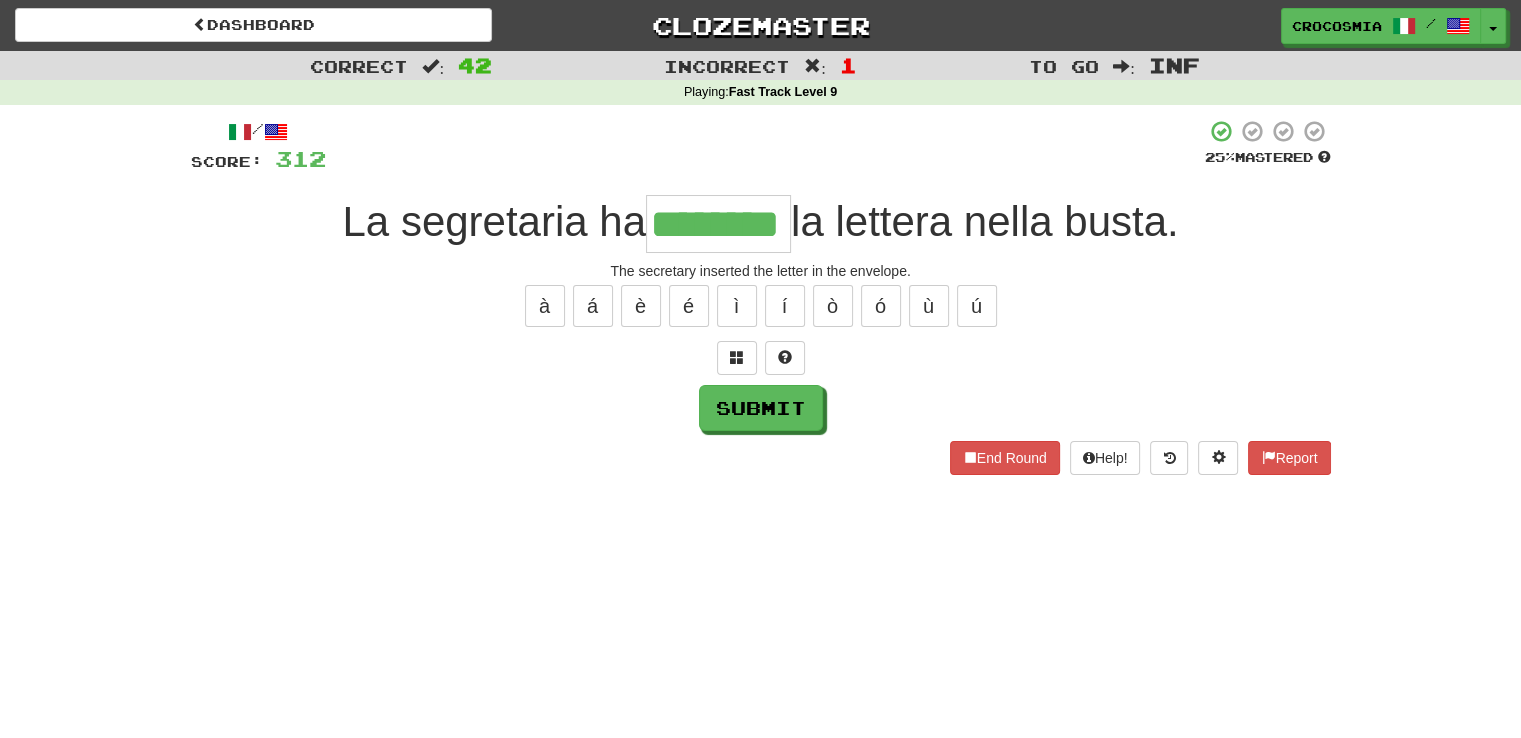 type on "********" 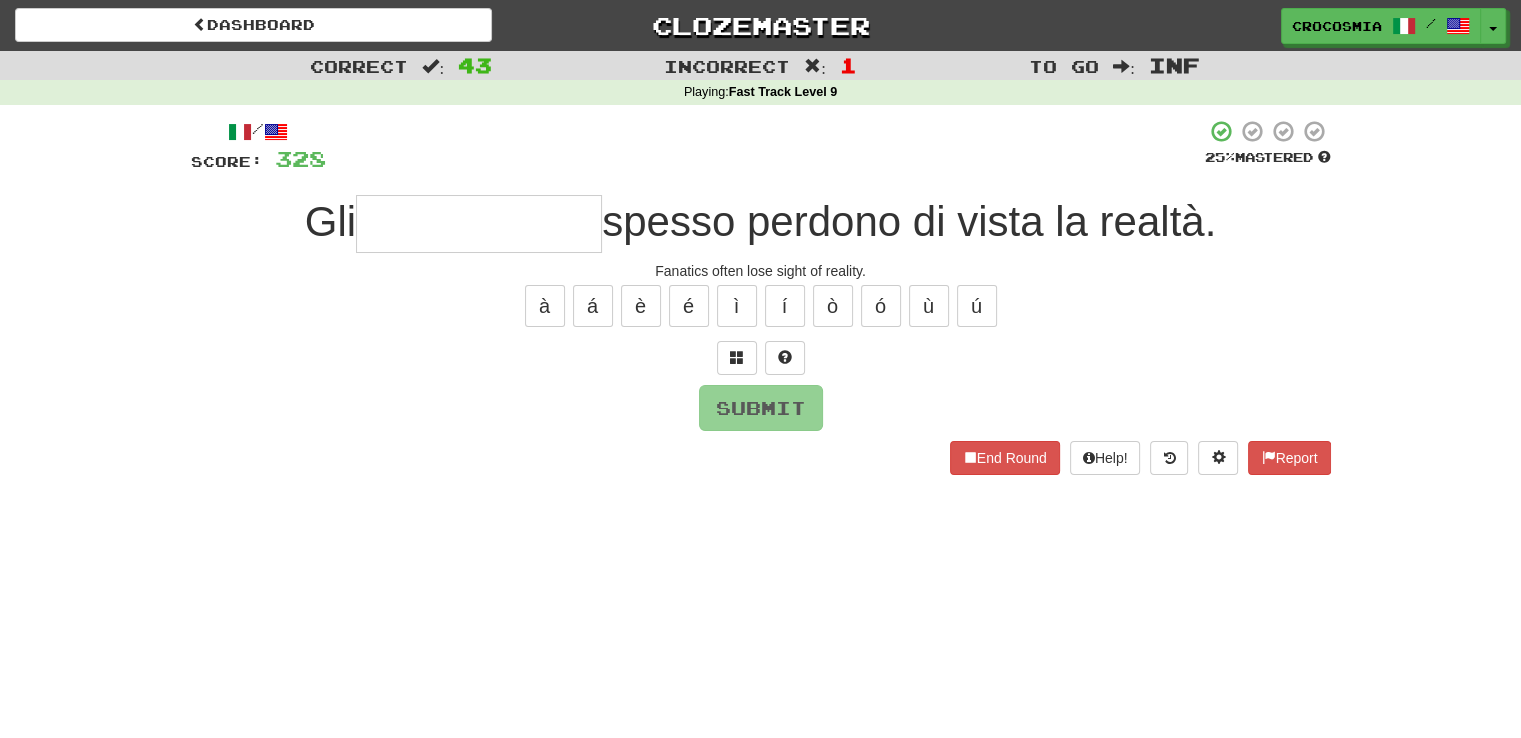 type on "*" 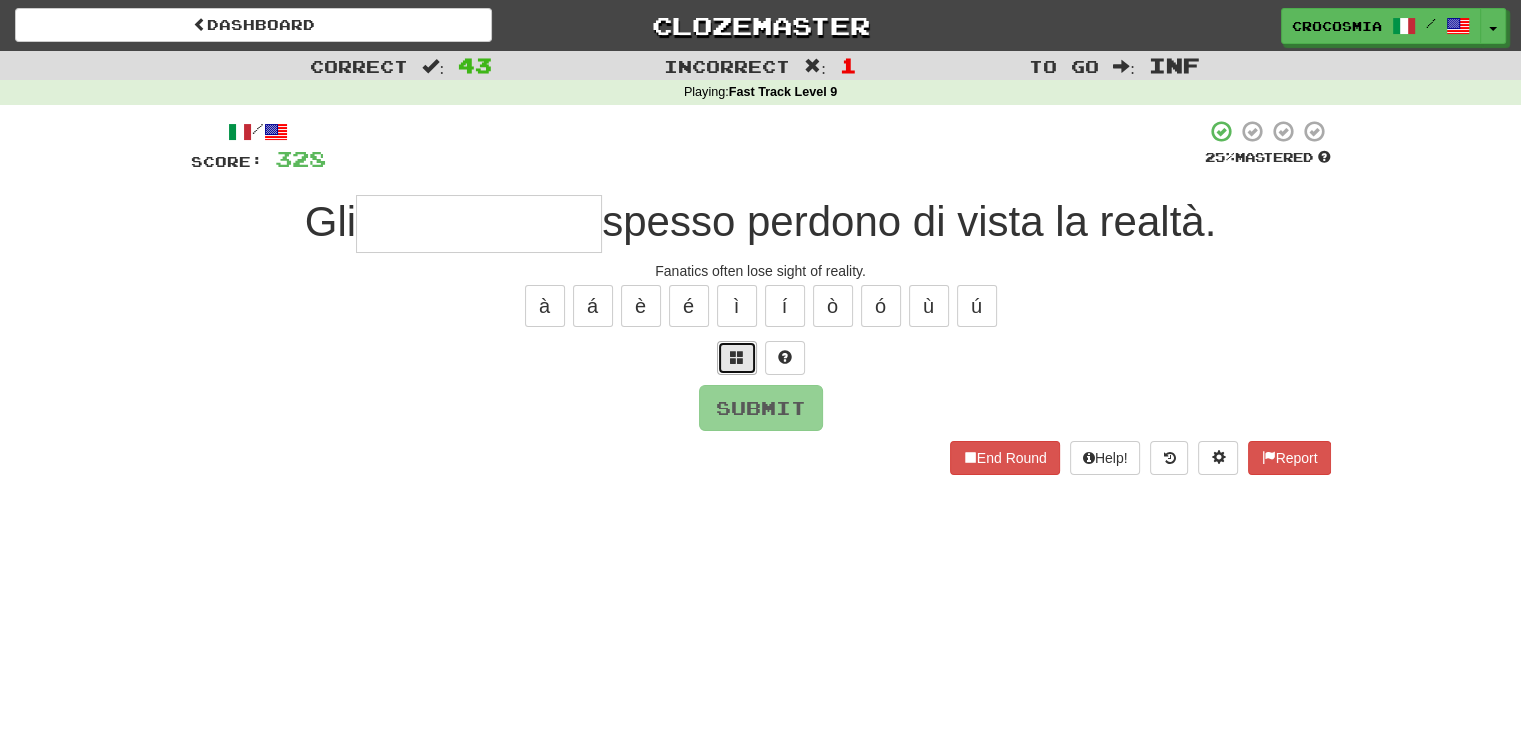 click at bounding box center [737, 357] 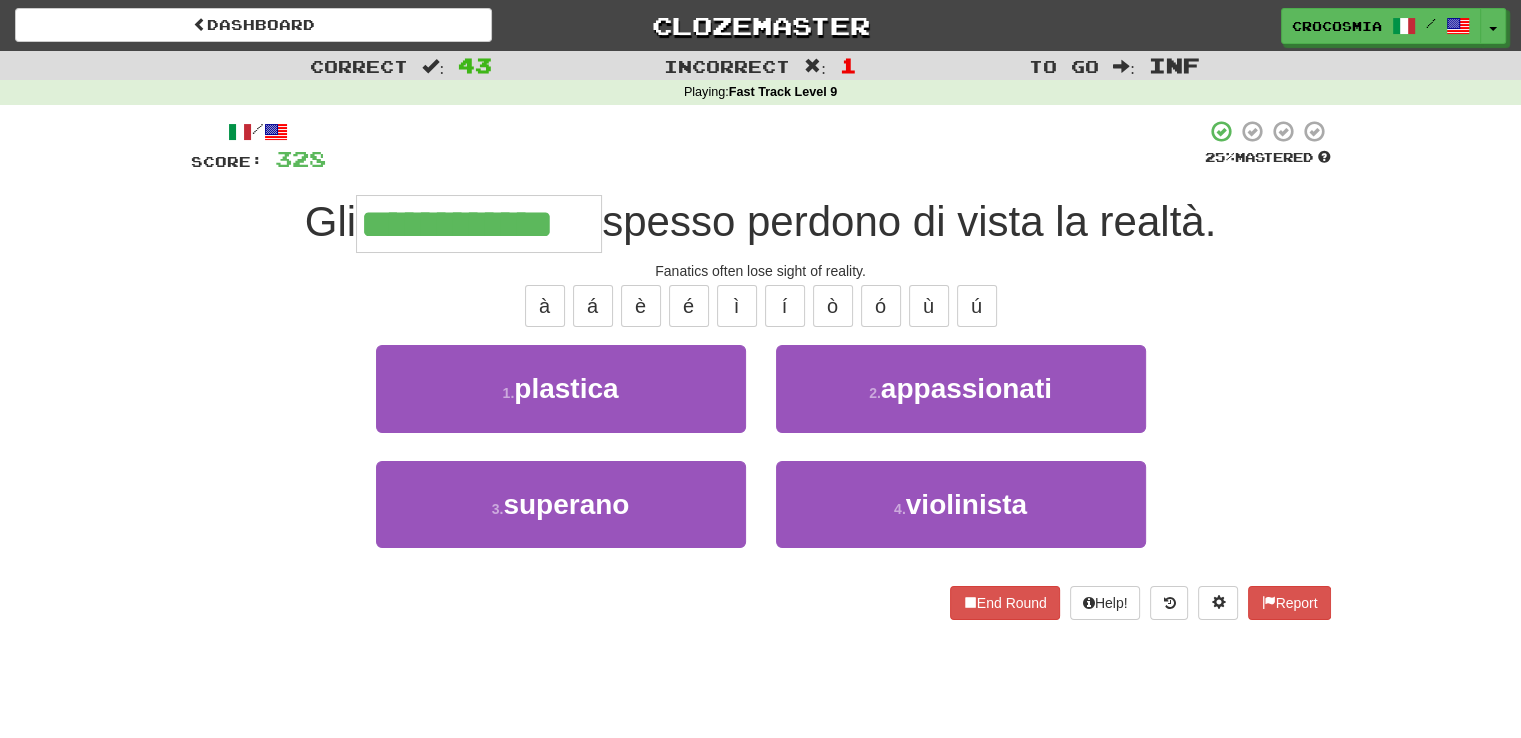 type on "**********" 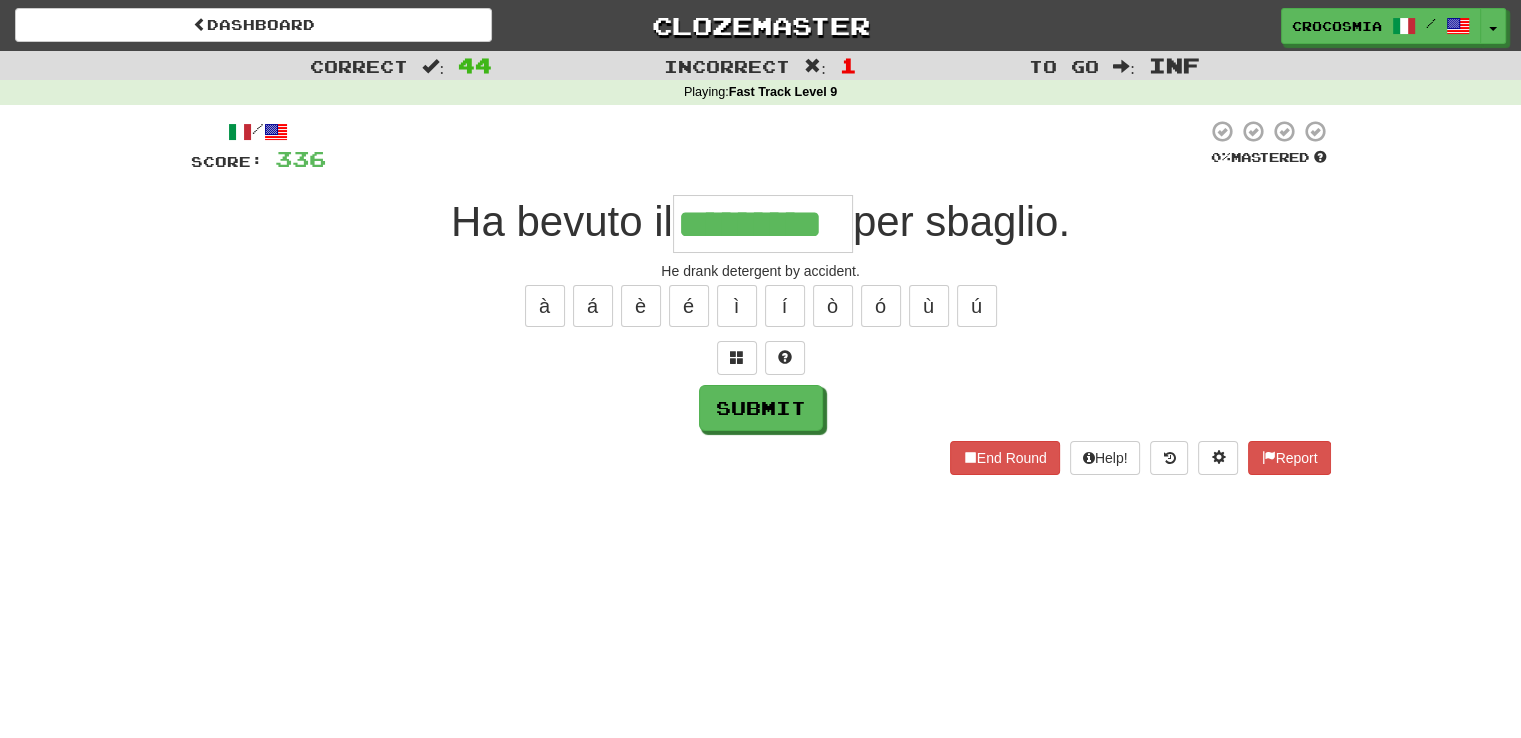 type on "*********" 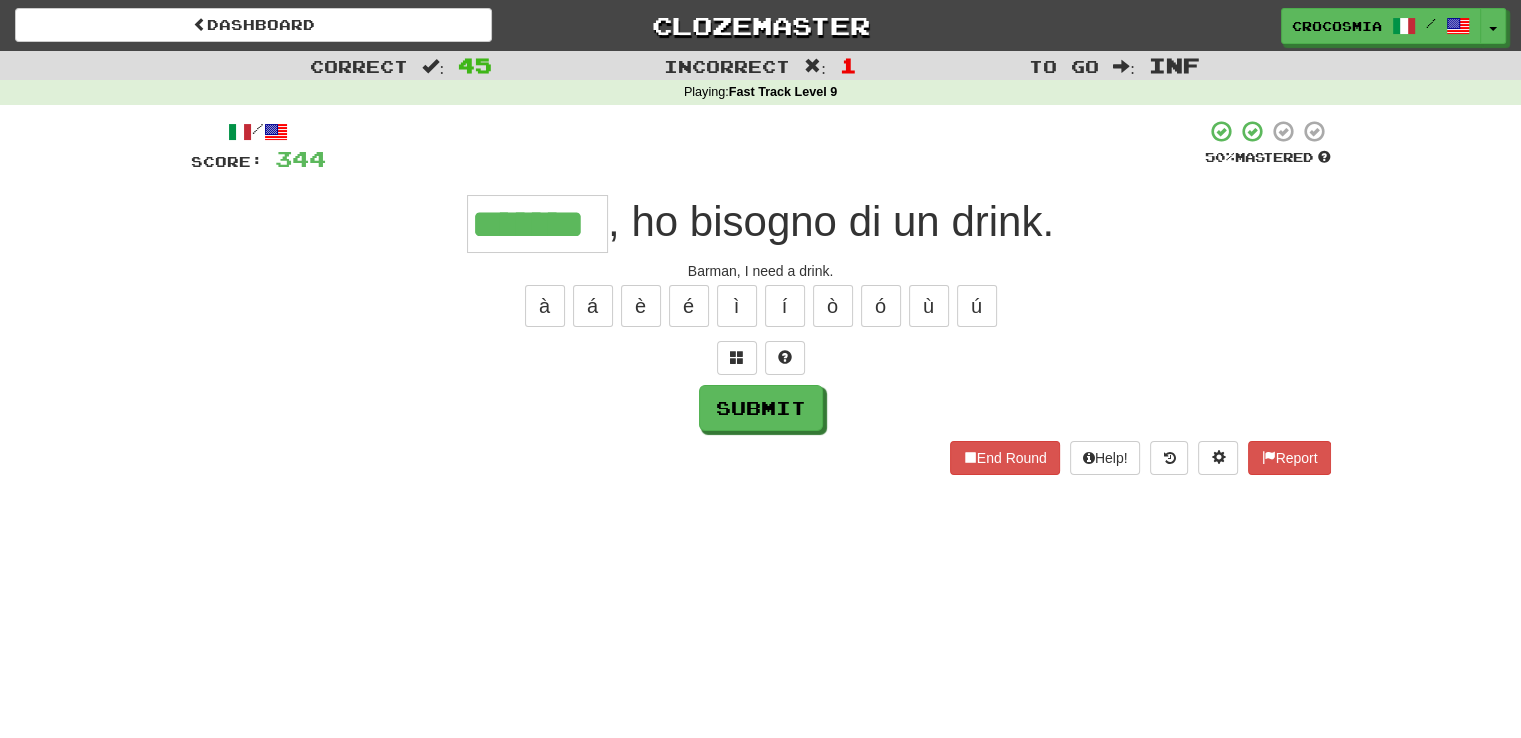 type on "*******" 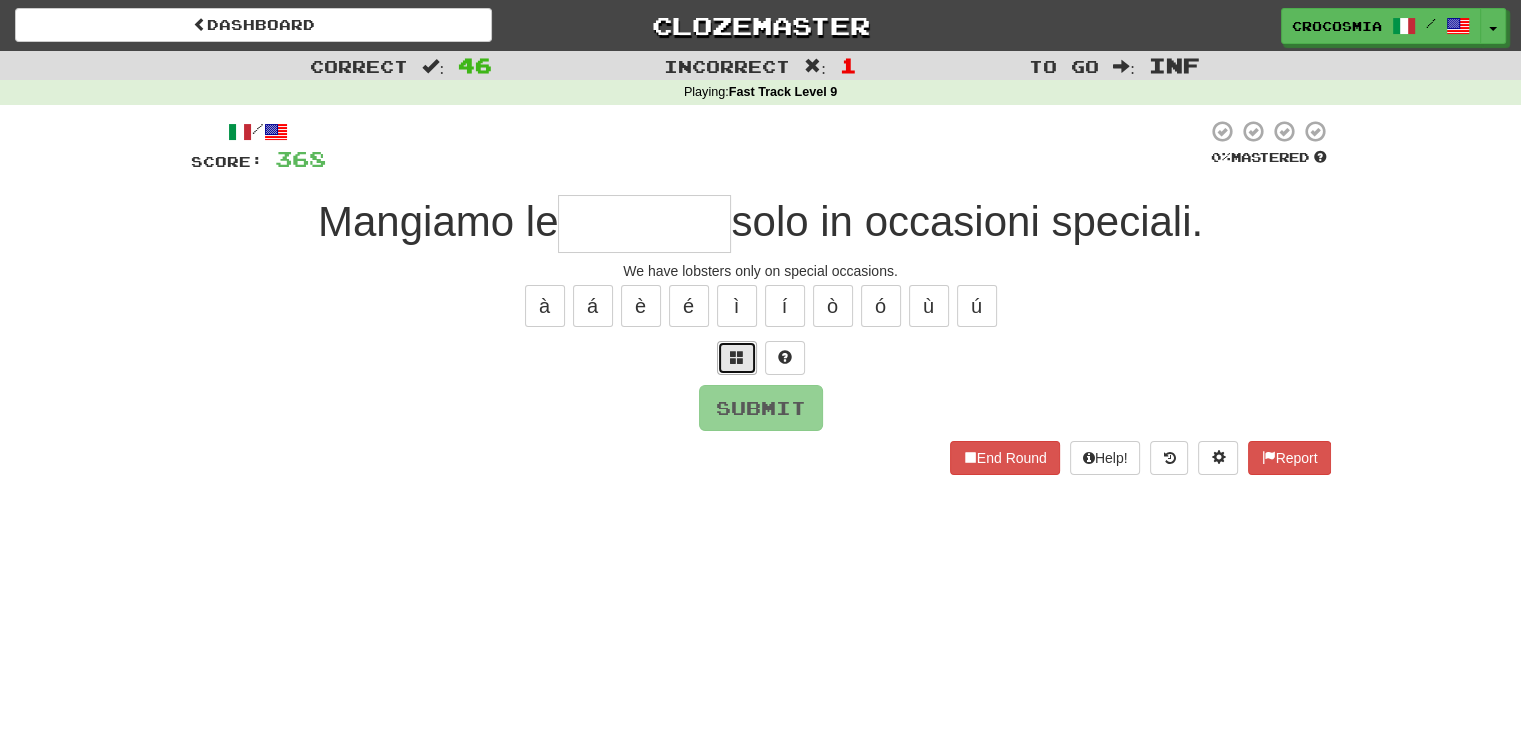 click at bounding box center [737, 357] 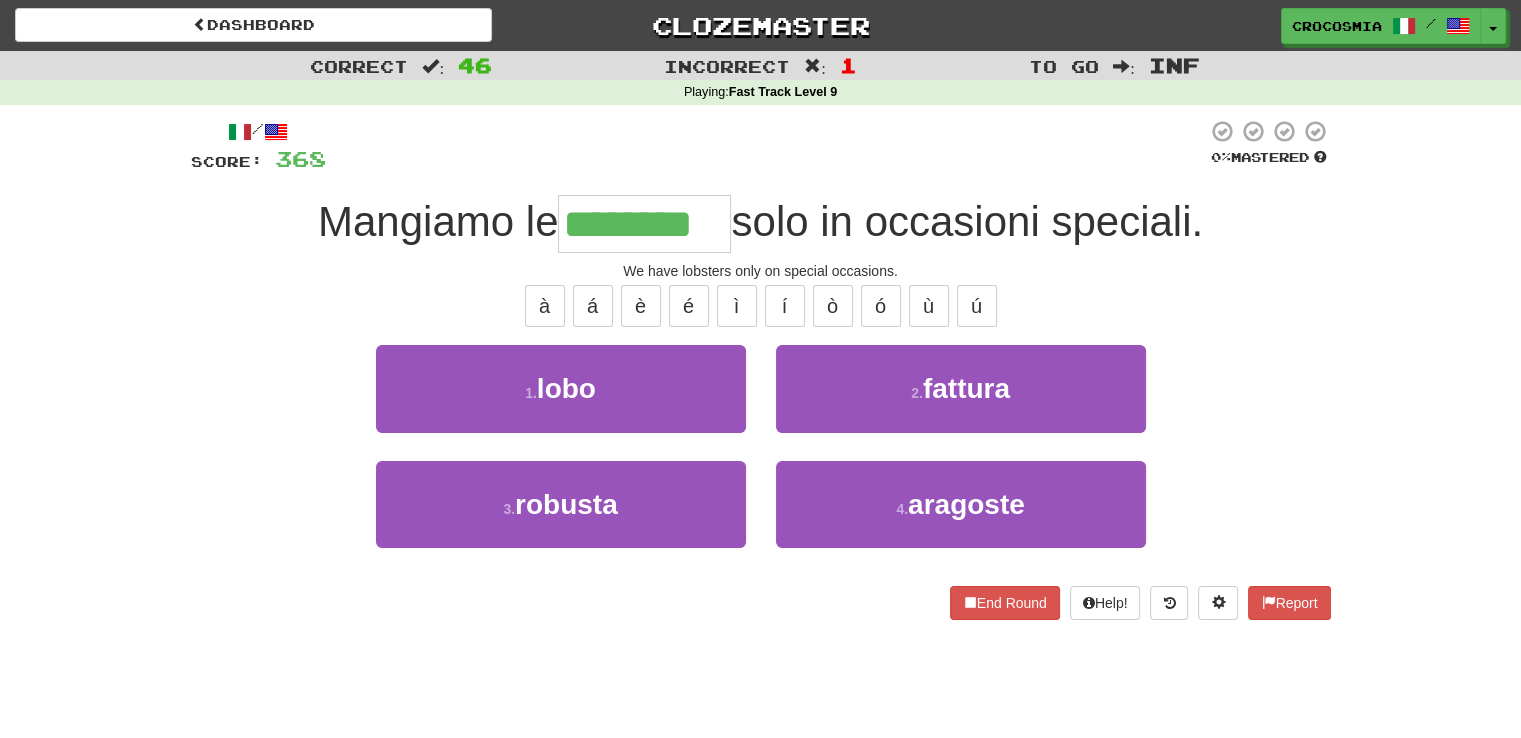 type on "********" 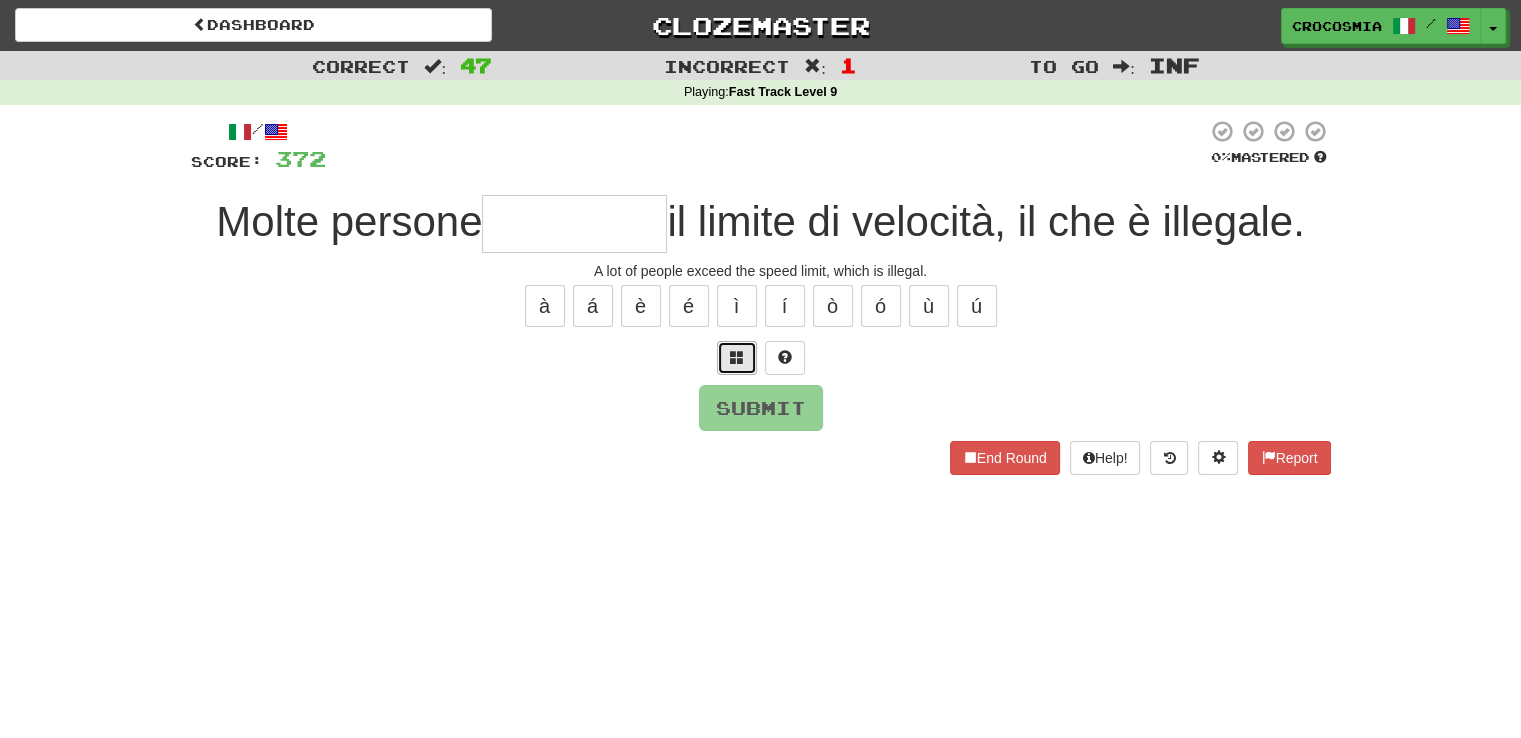 click at bounding box center (737, 357) 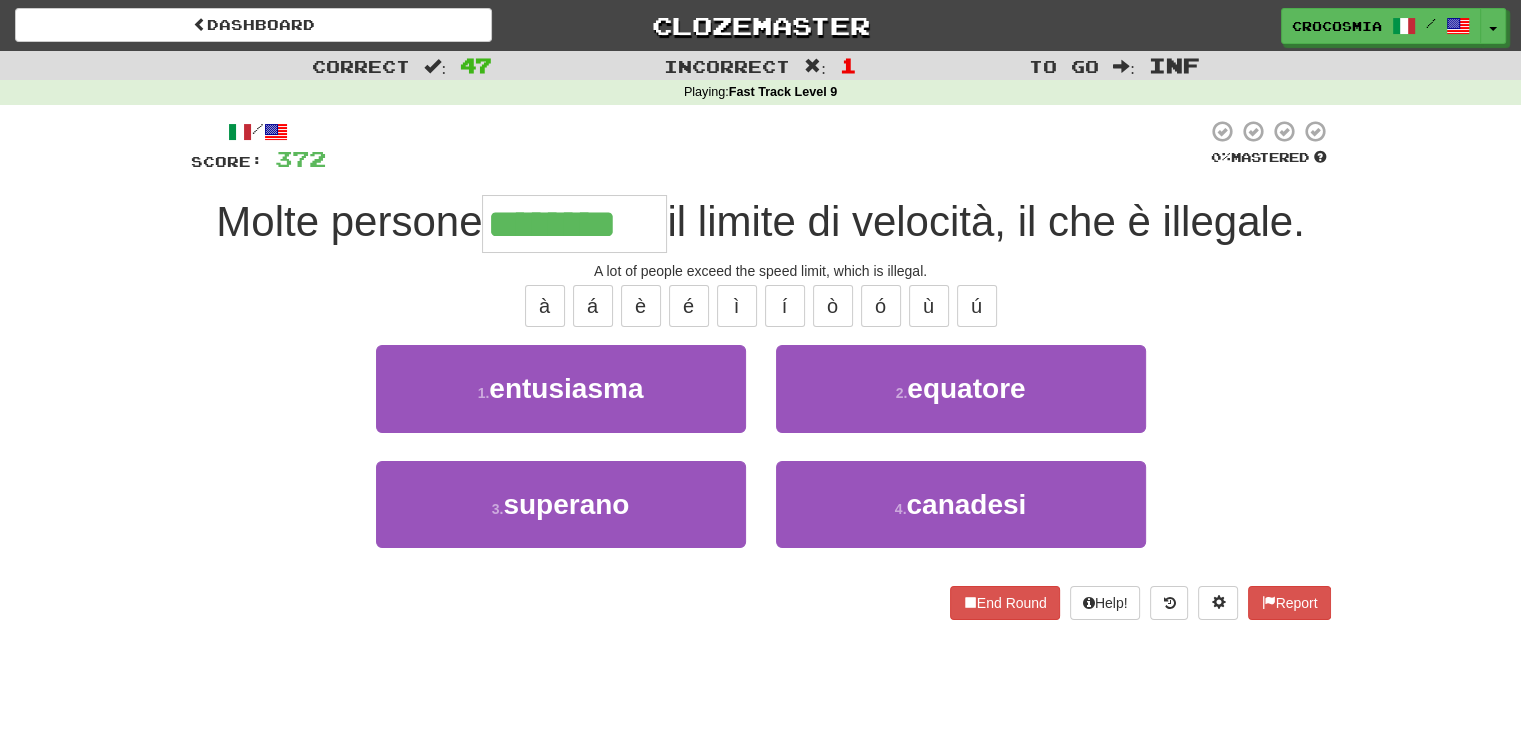 type on "********" 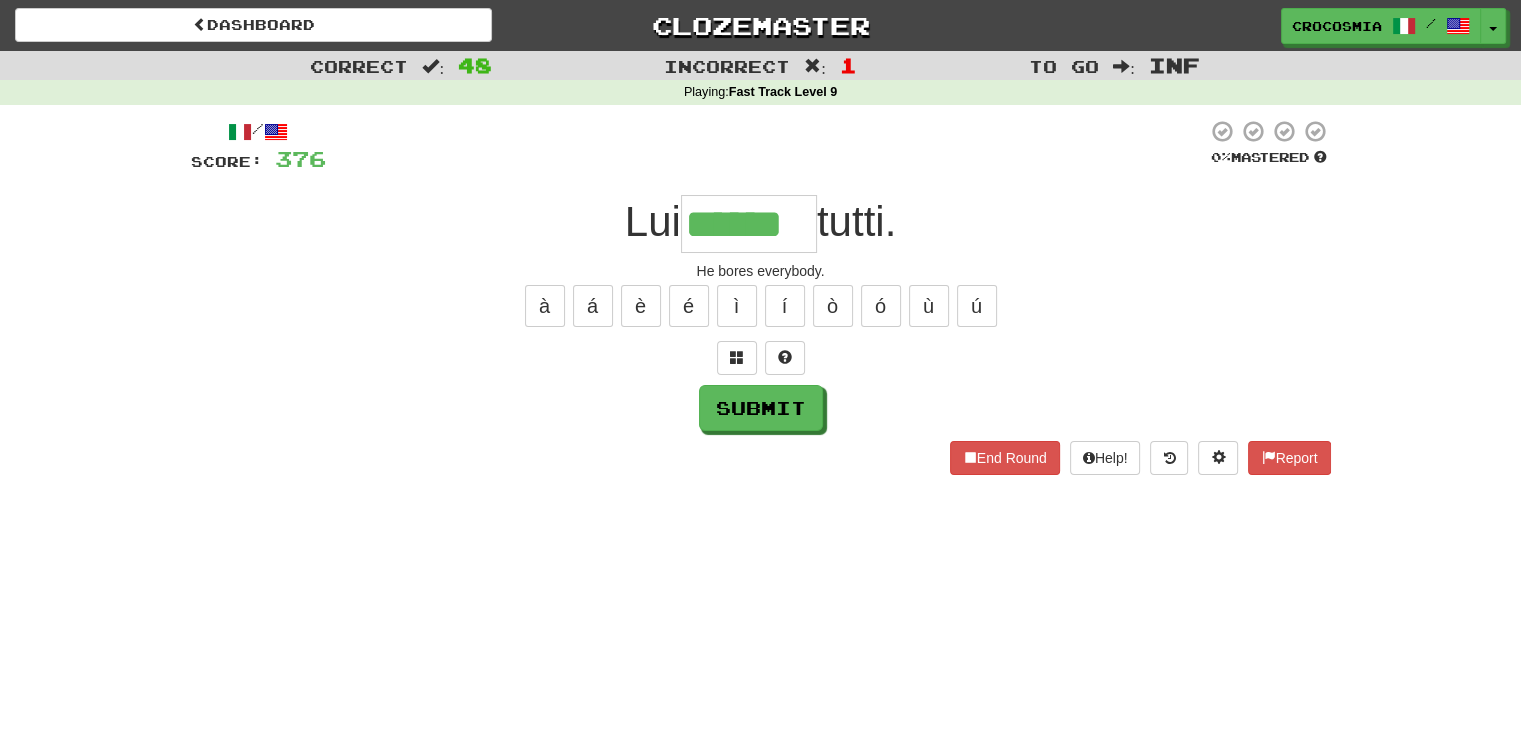 type on "******" 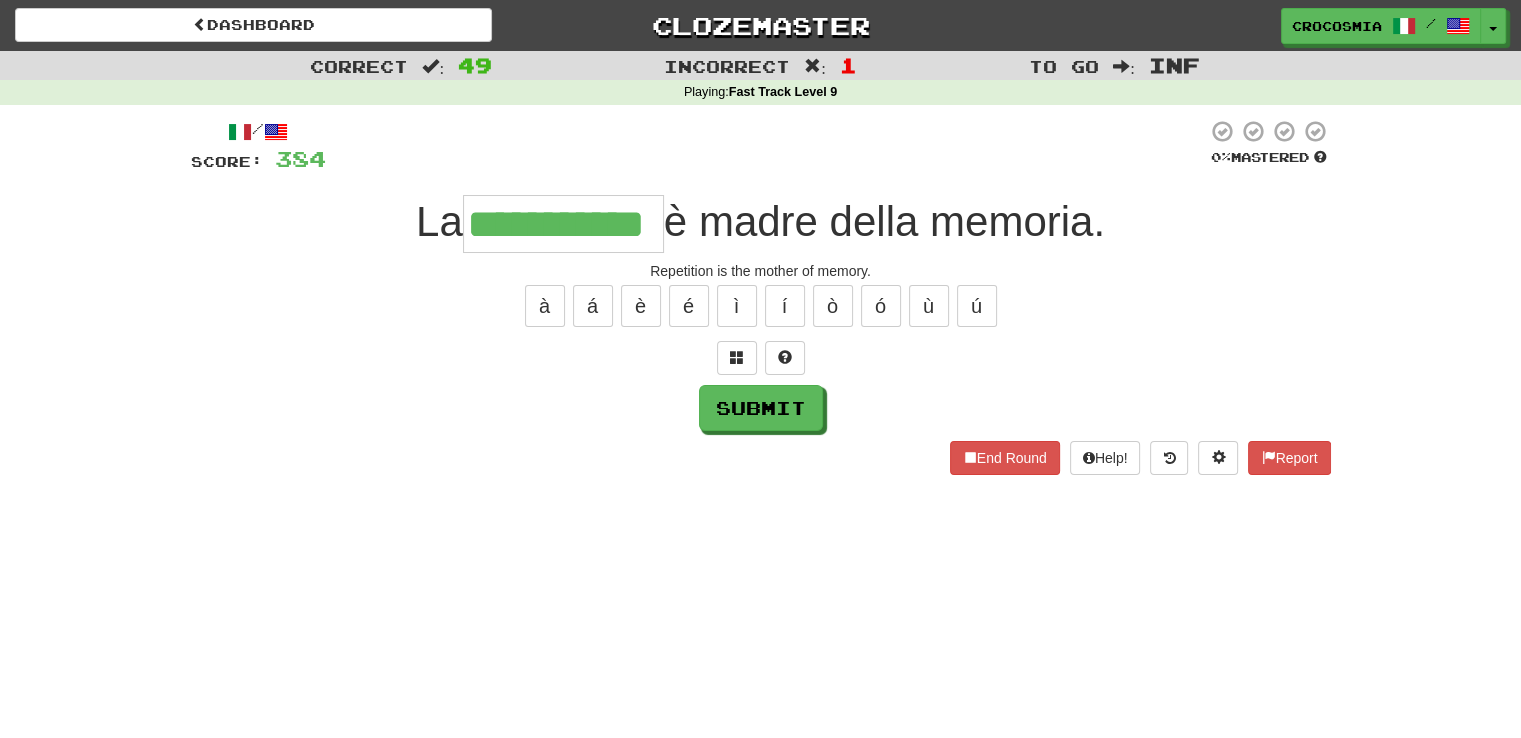type on "**********" 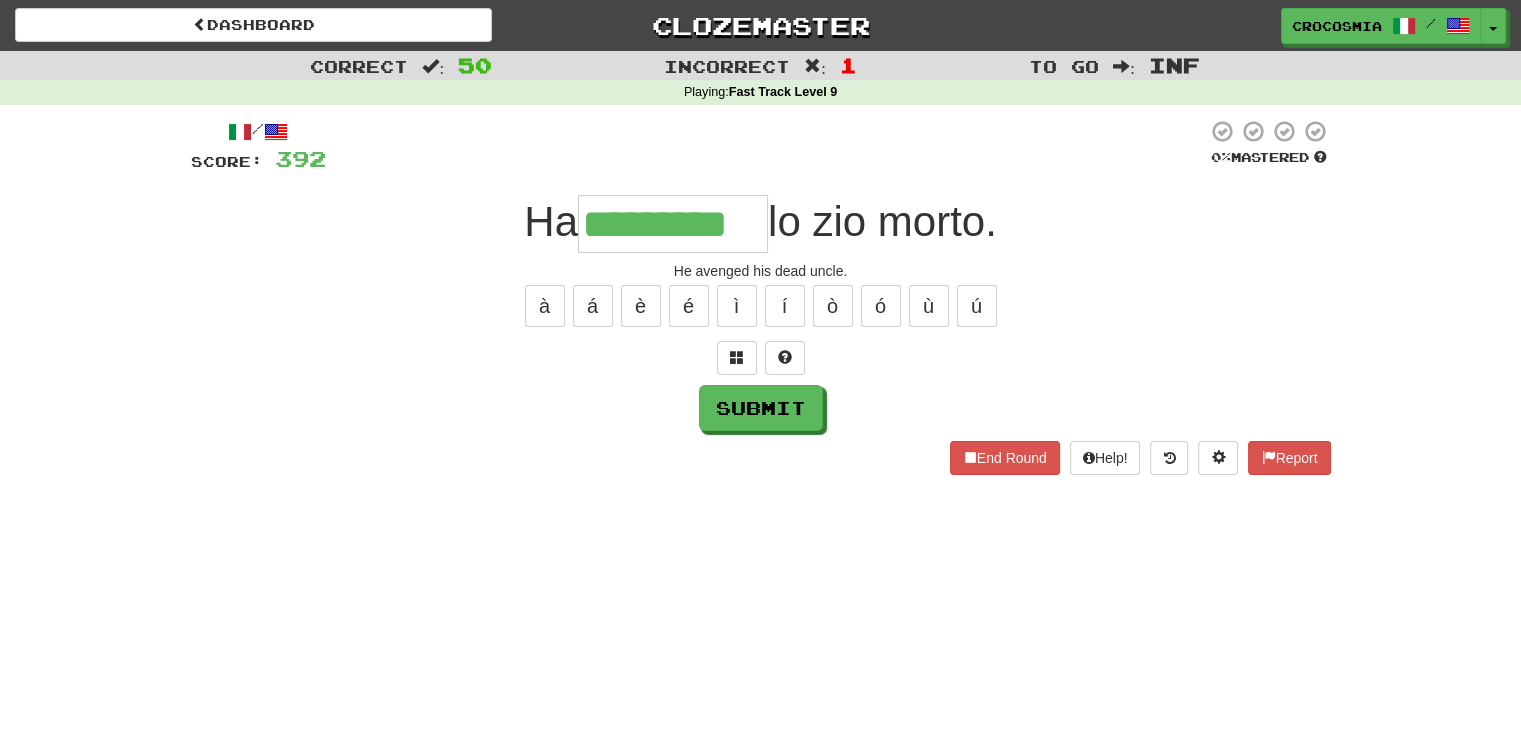 type on "*********" 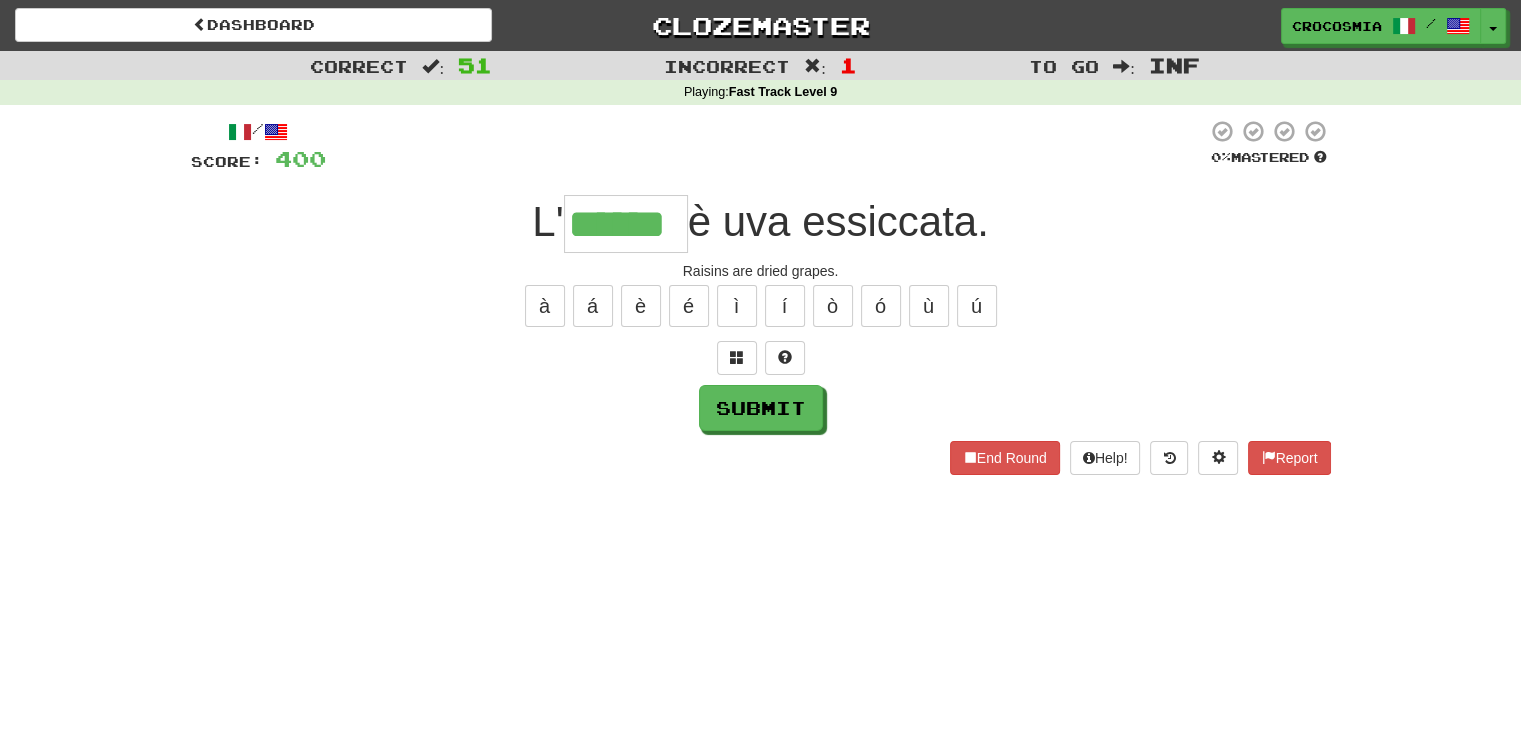 type on "******" 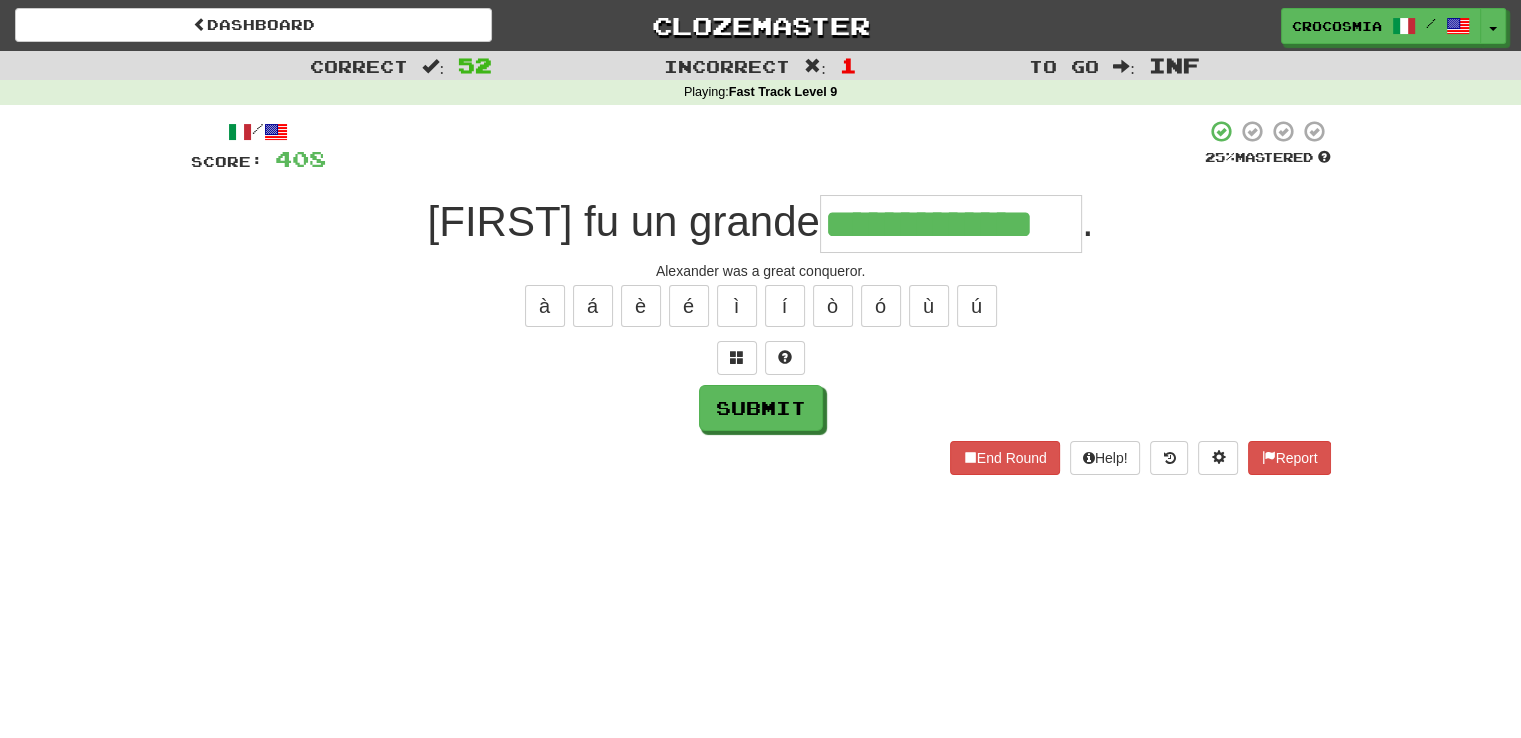 type on "**********" 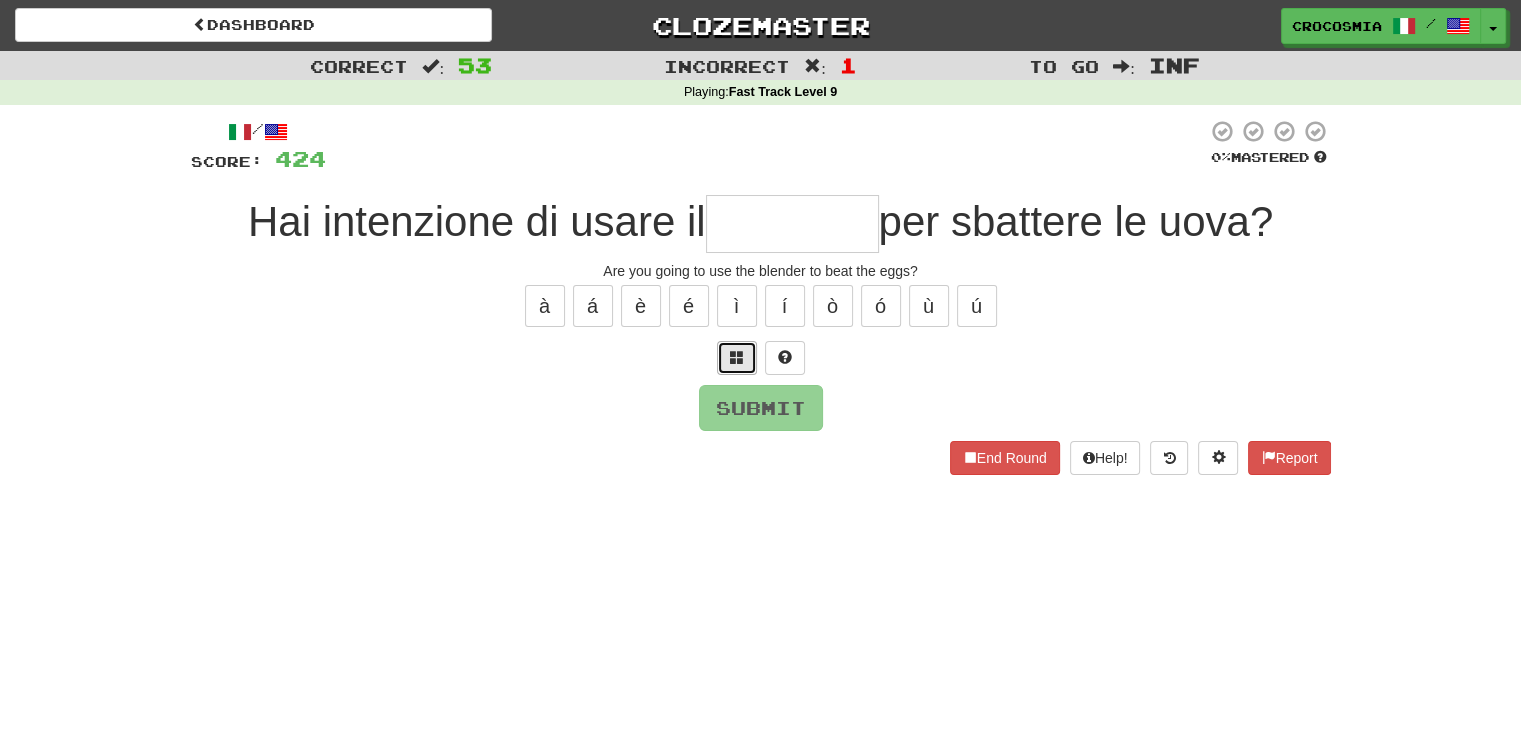 click at bounding box center [737, 357] 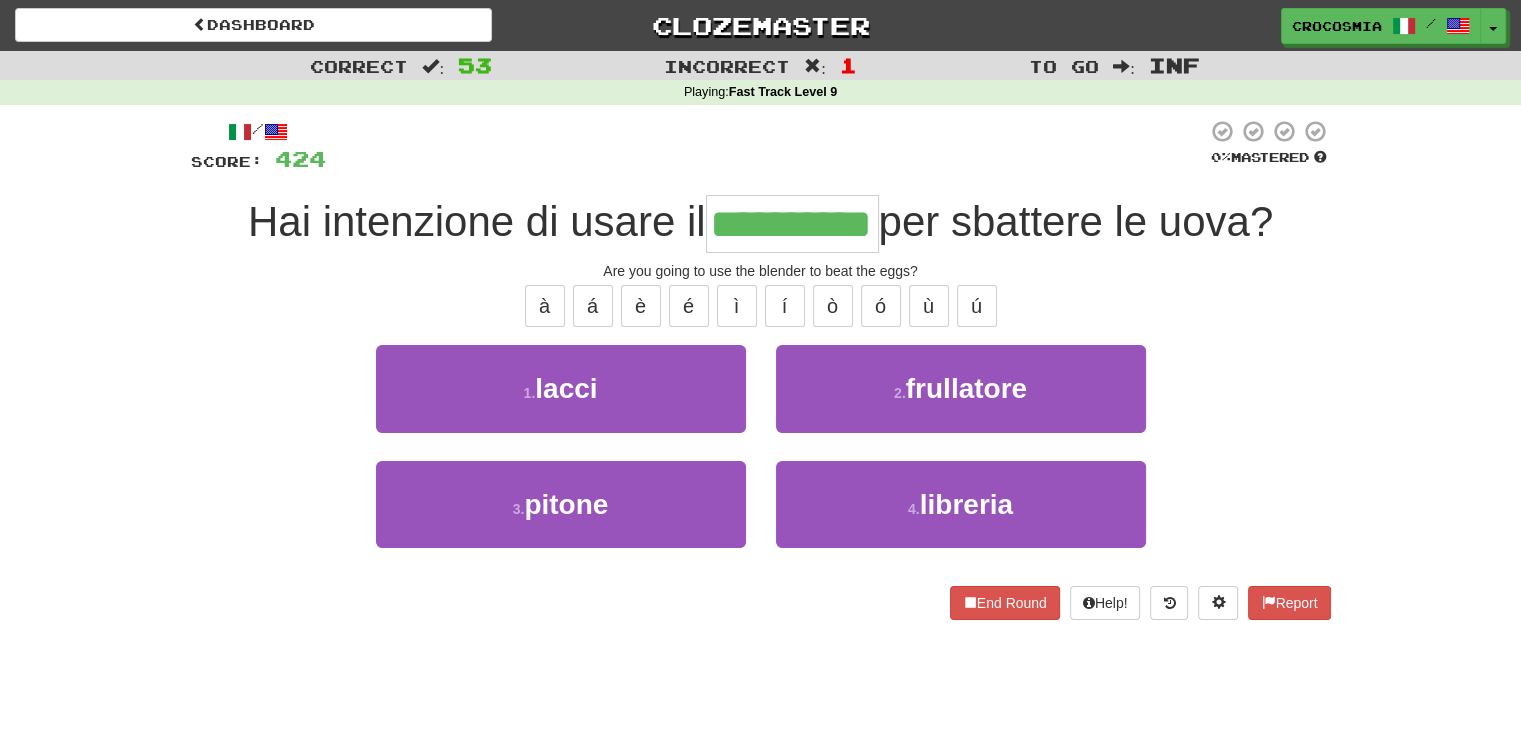 type on "**********" 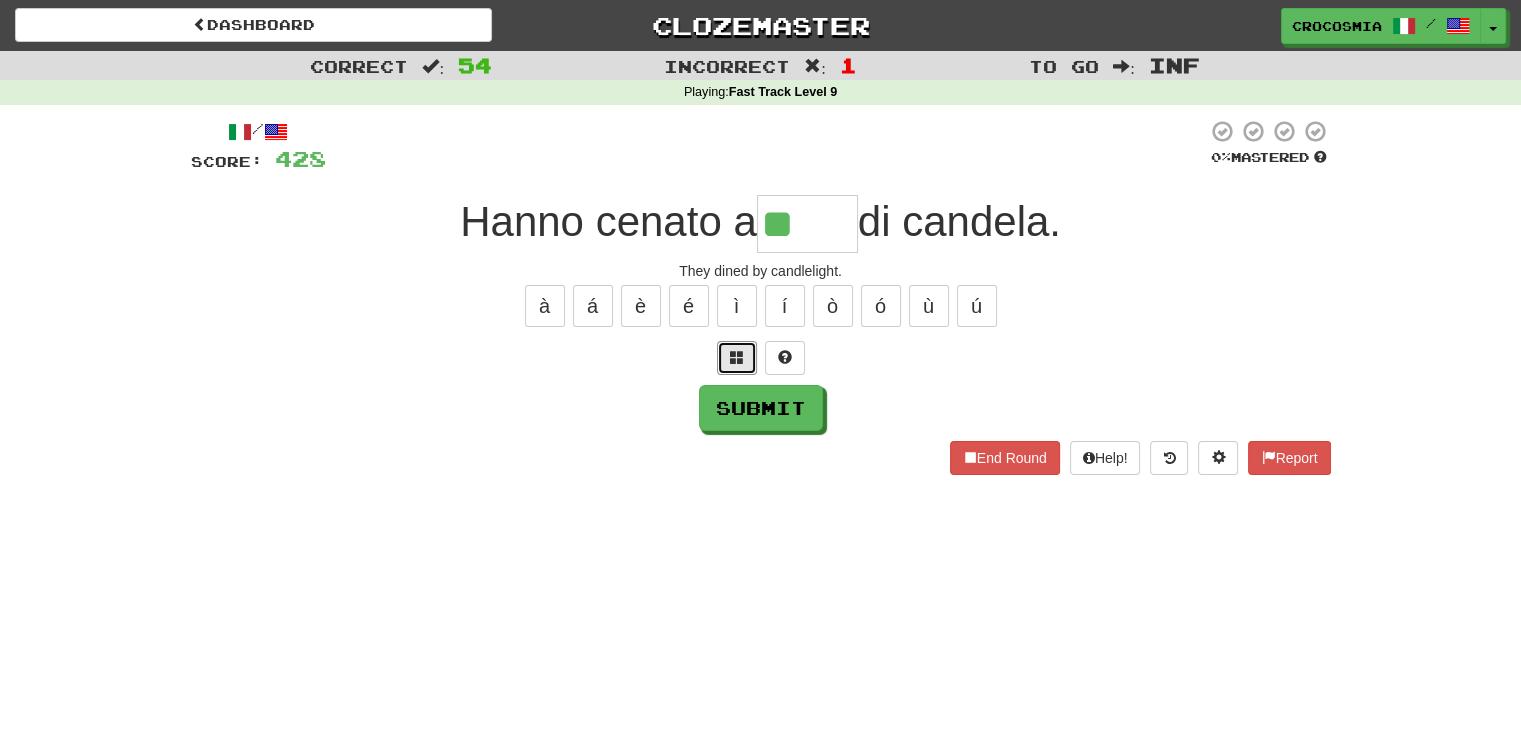 click at bounding box center [737, 357] 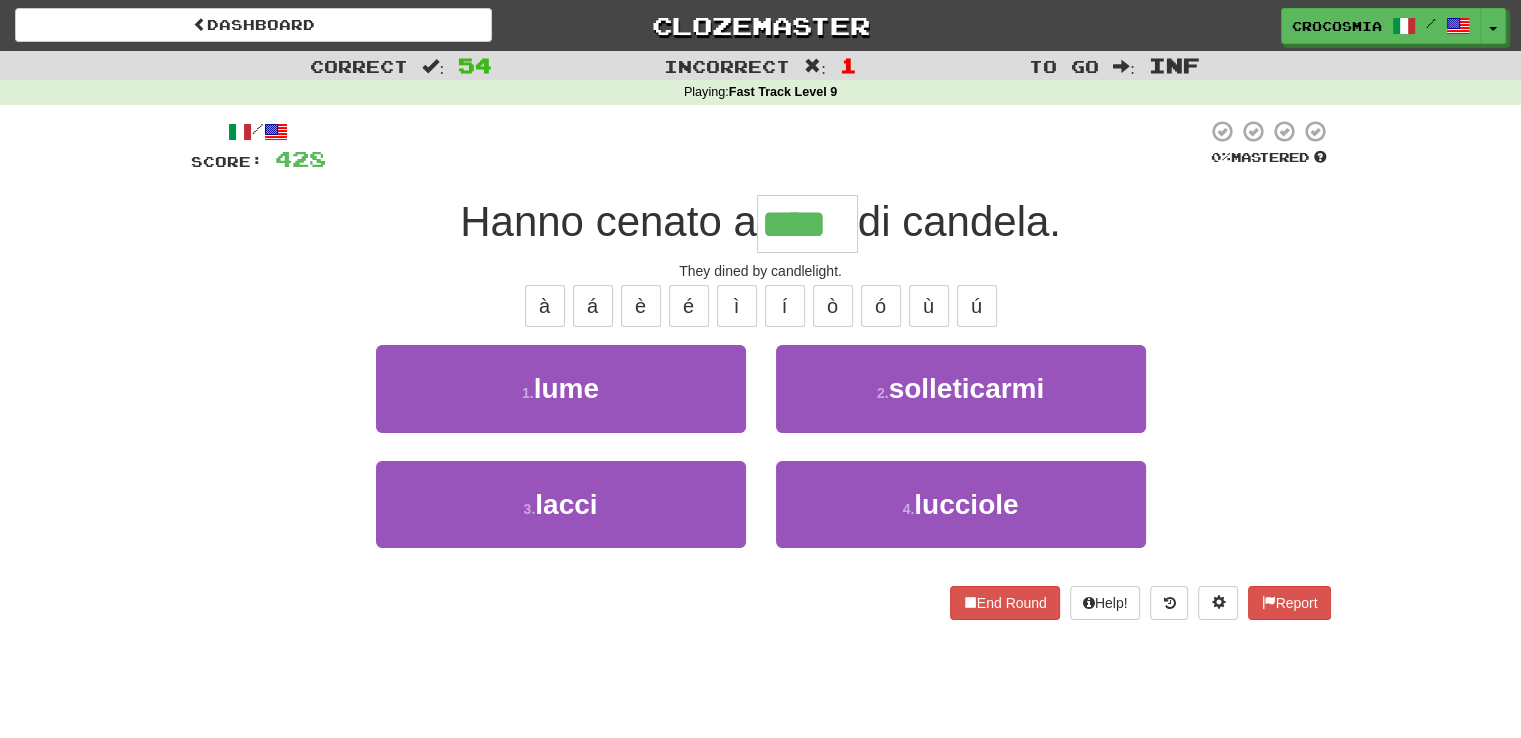 type on "****" 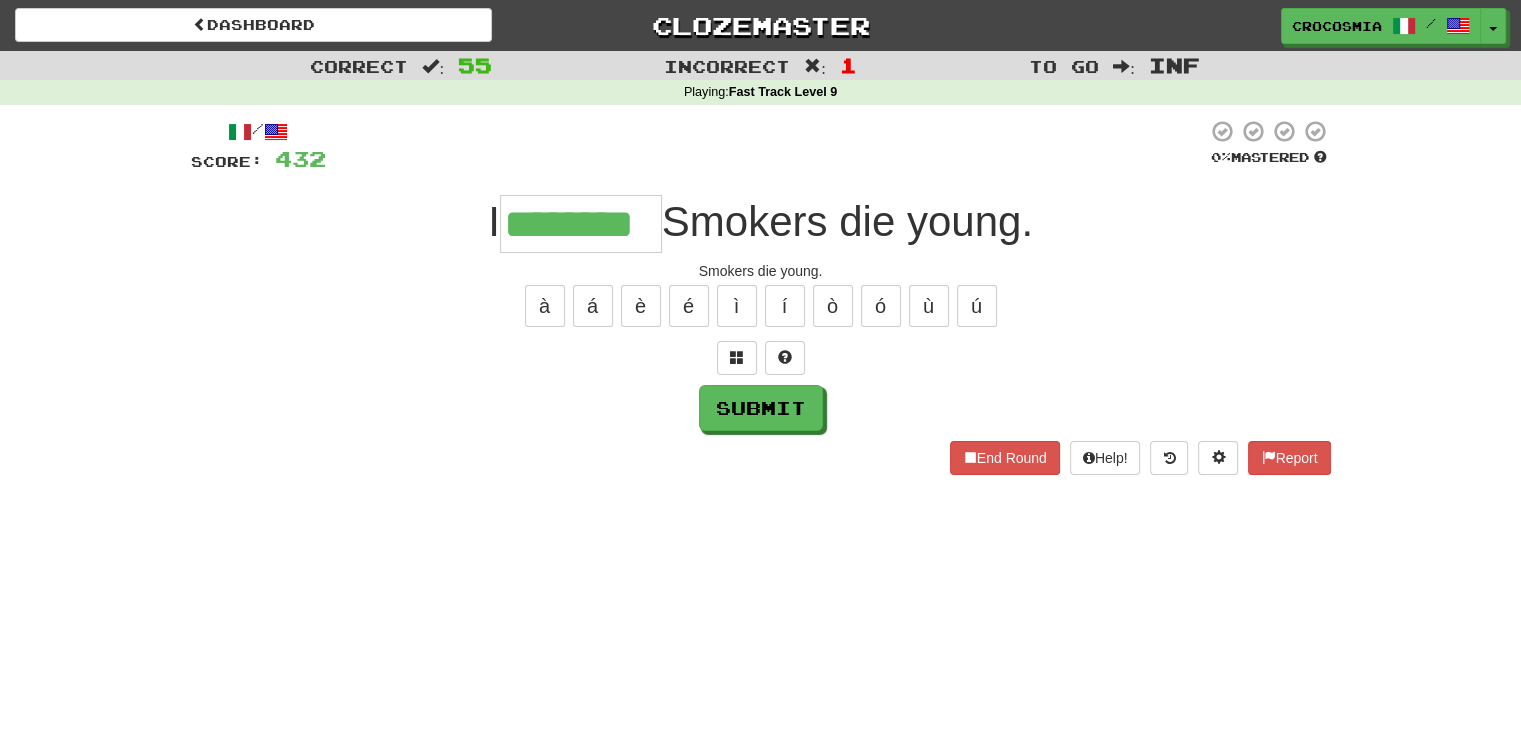 type on "********" 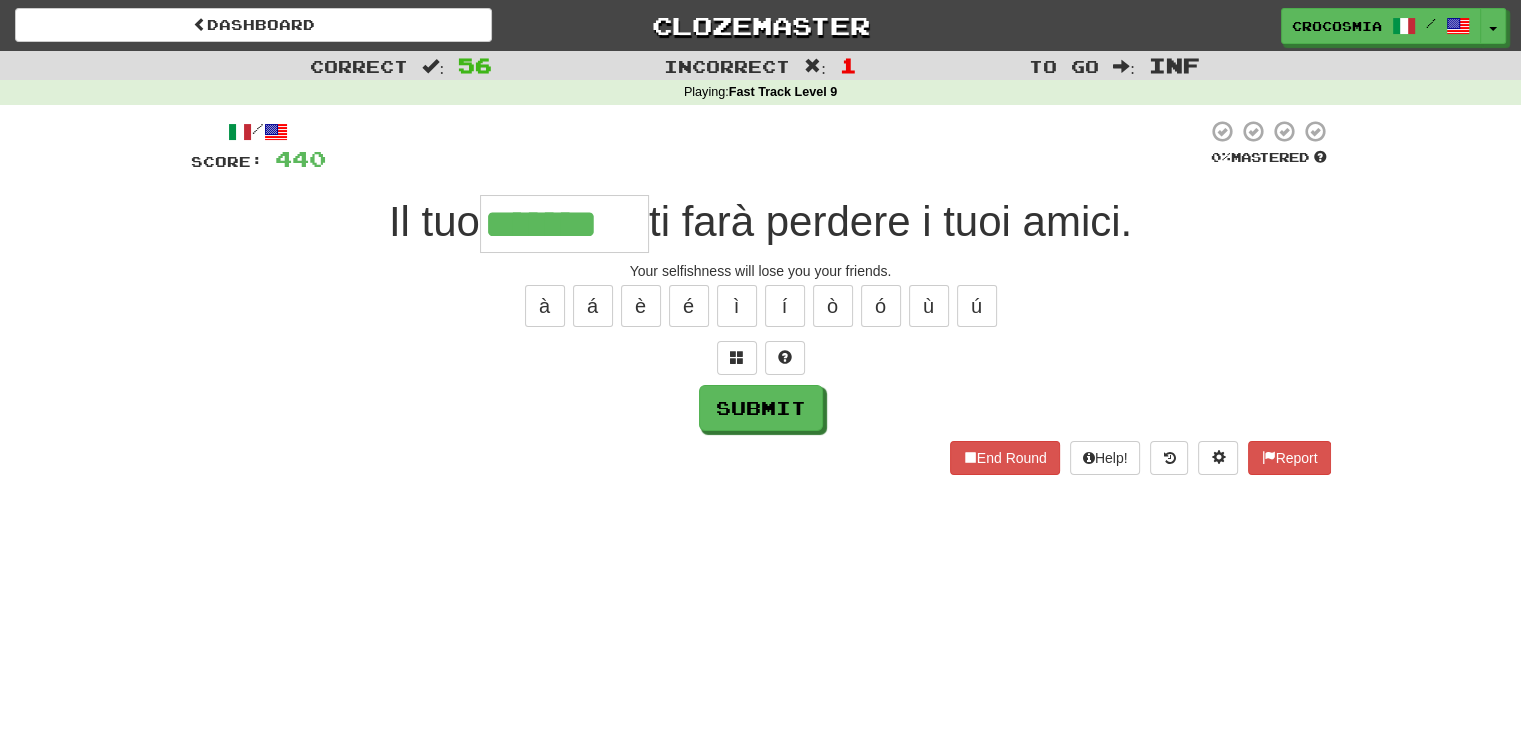 type on "*******" 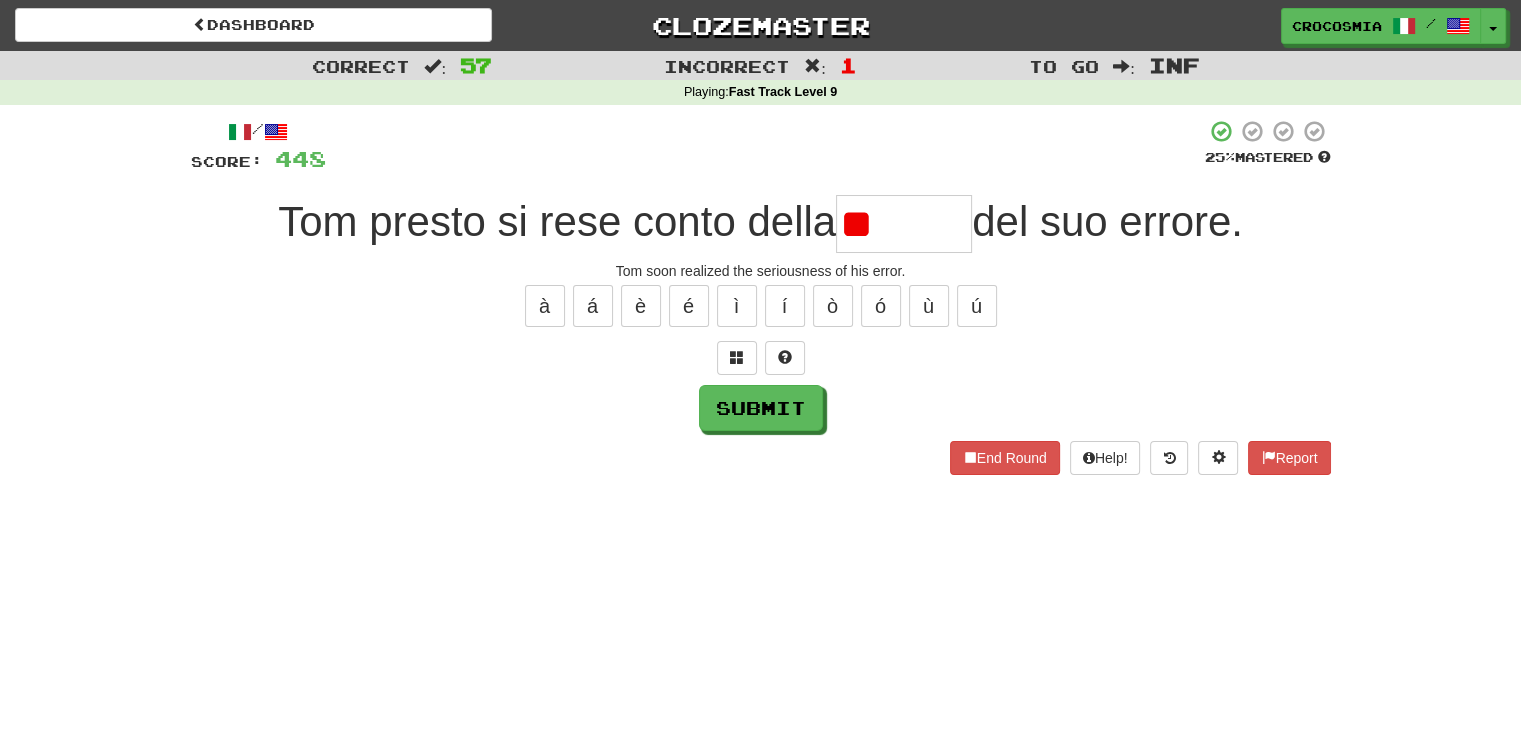 type on "*" 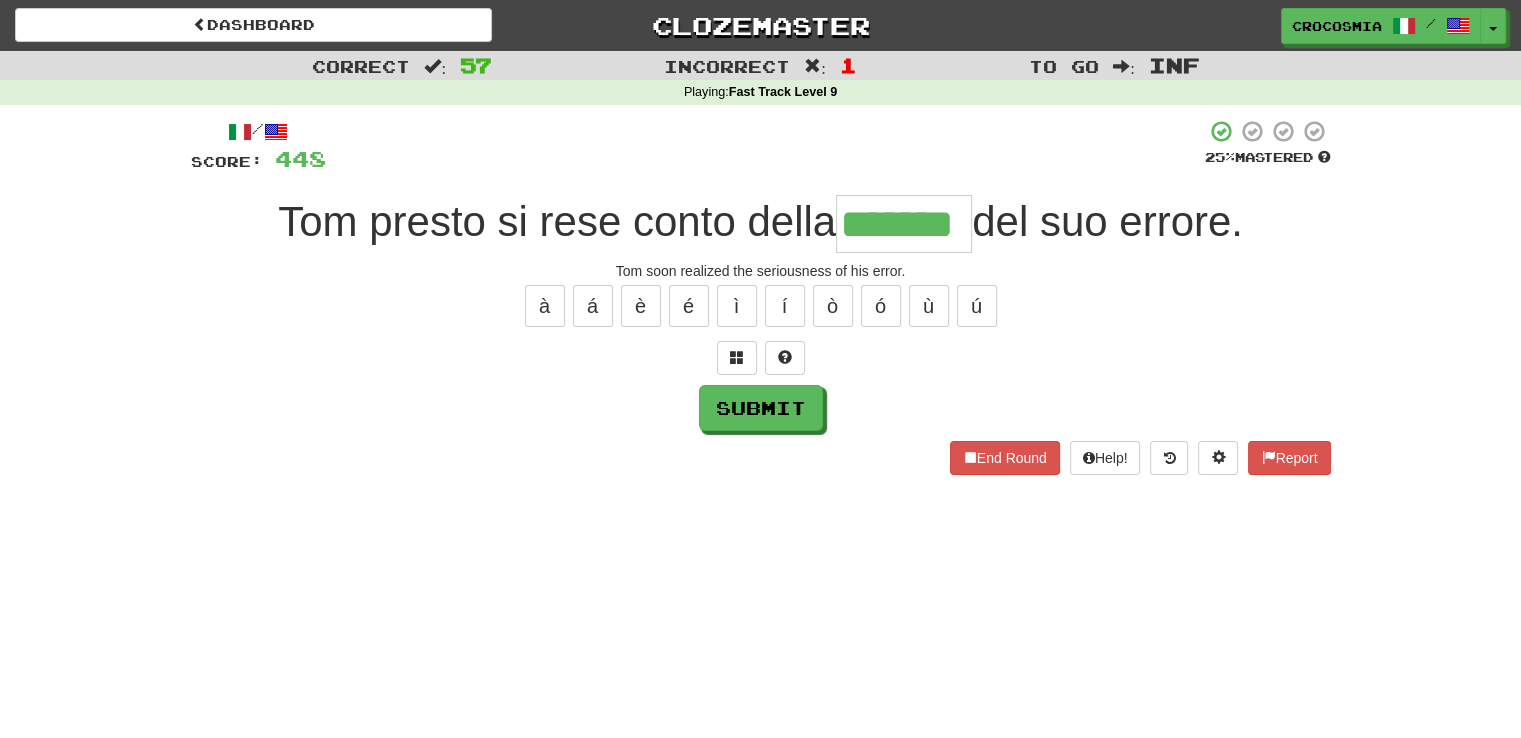 type on "*******" 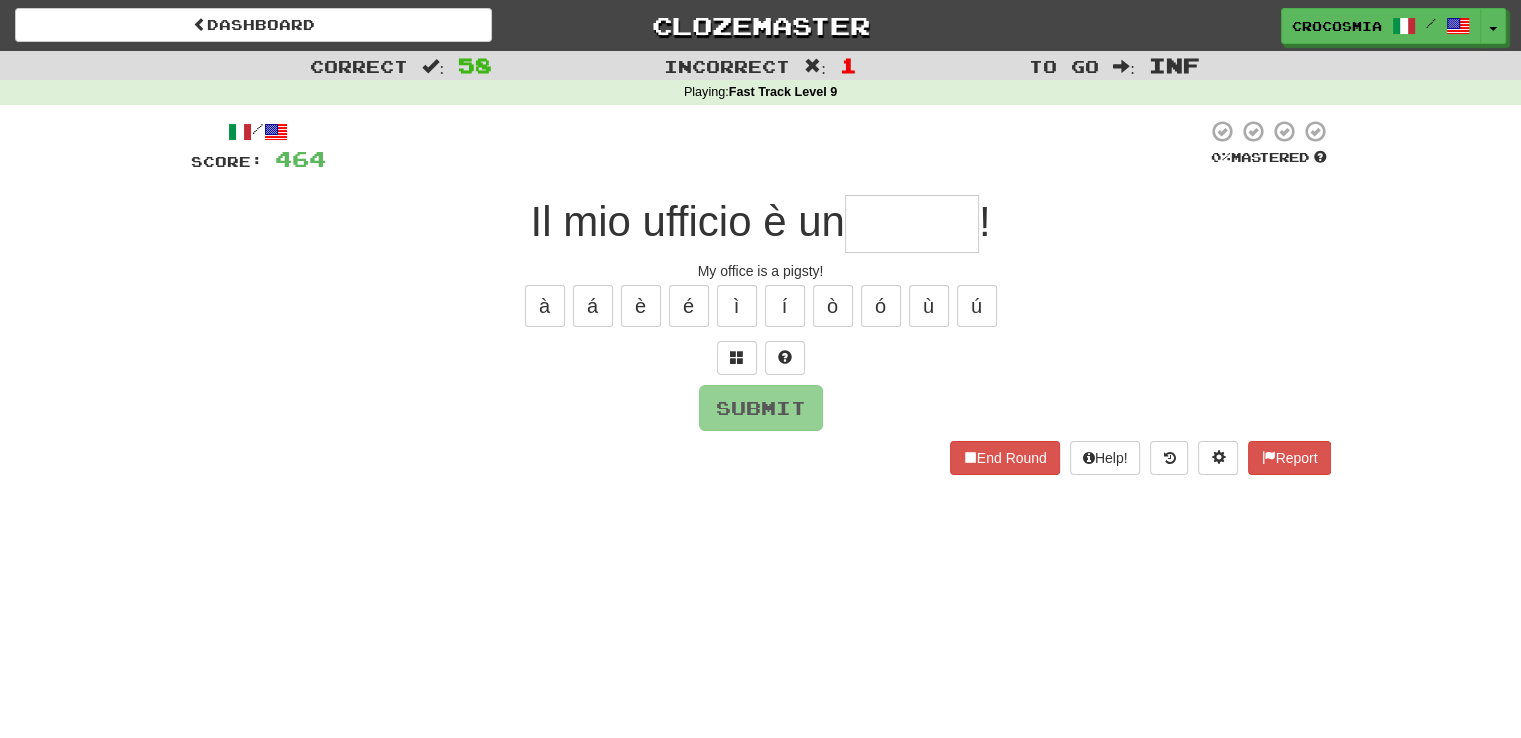 type on "*" 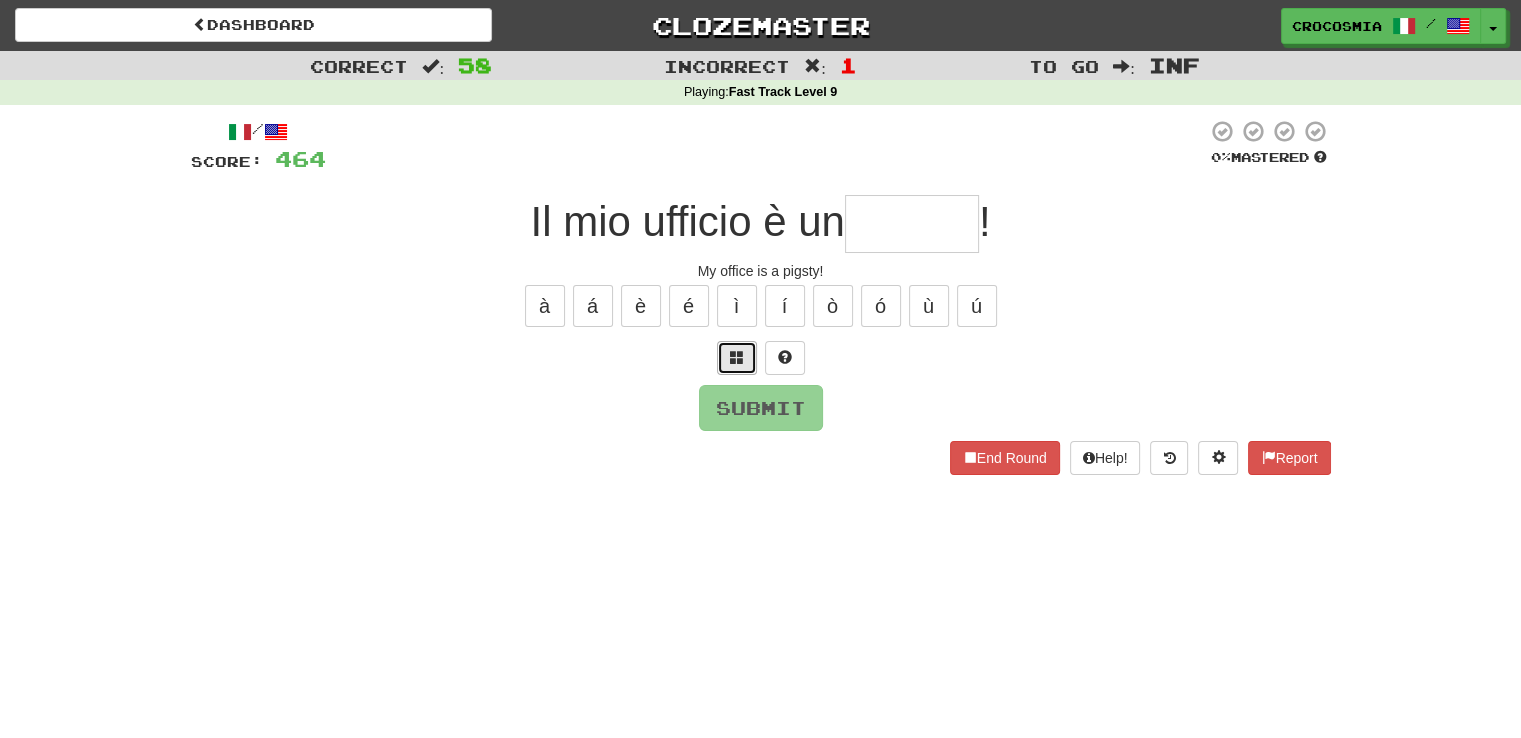 click at bounding box center (737, 358) 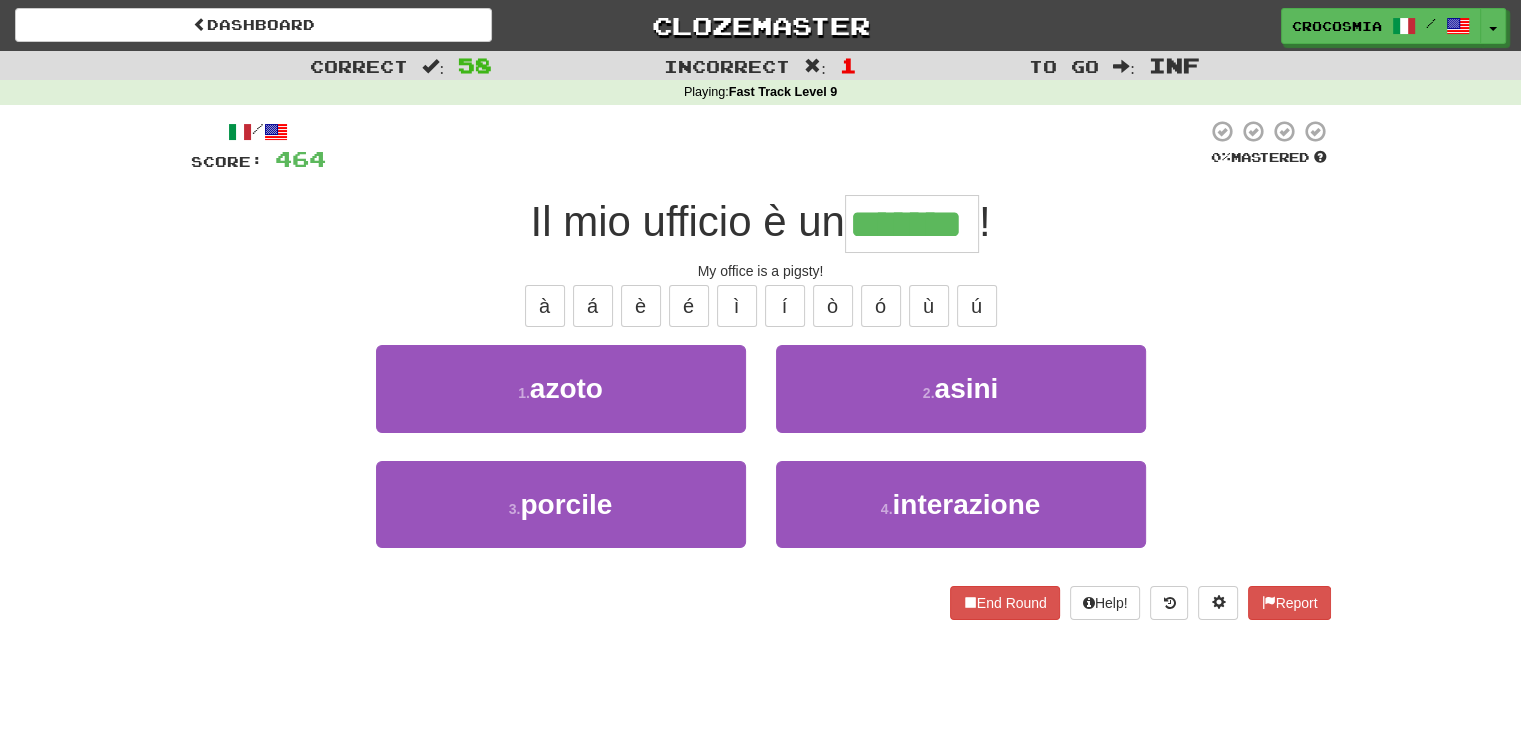 type on "*******" 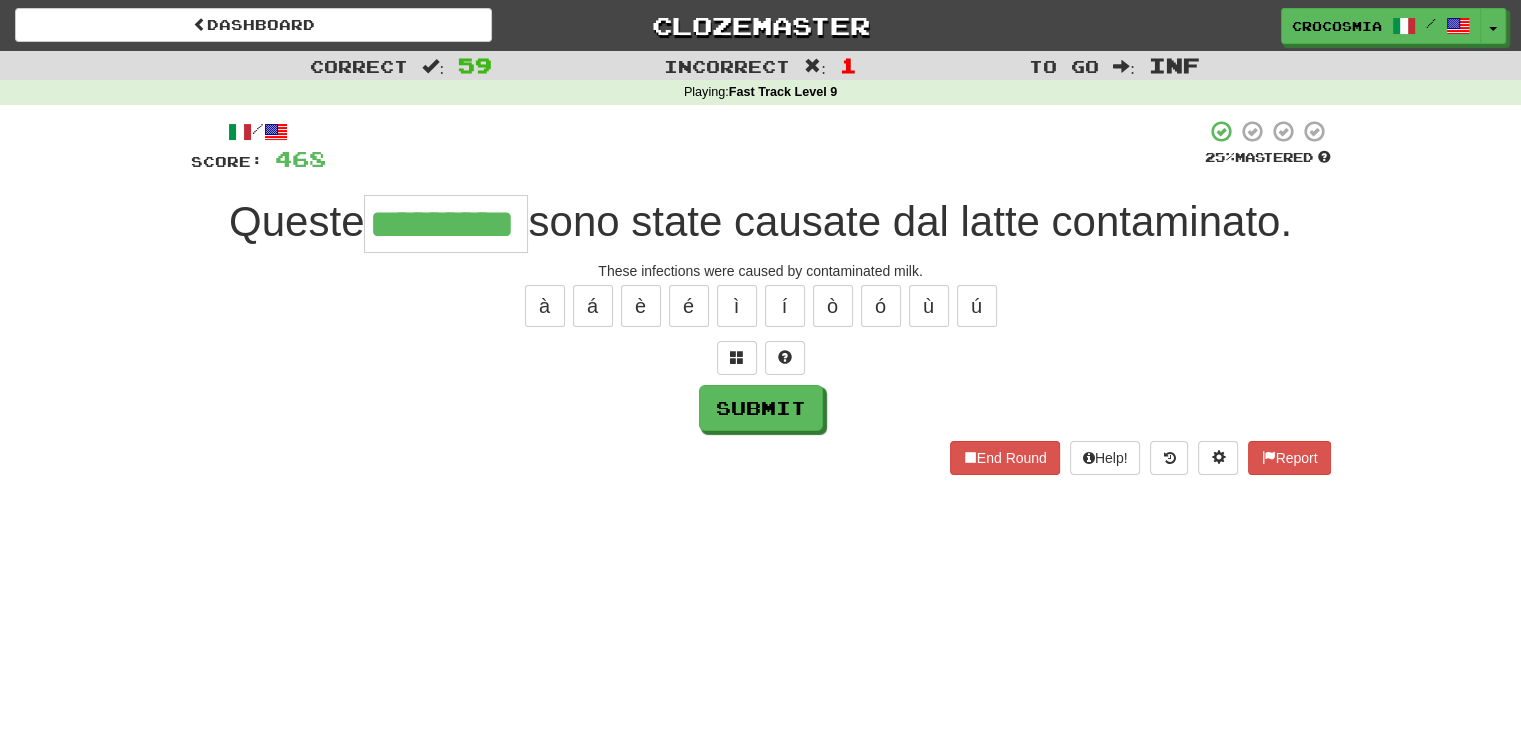 type on "*********" 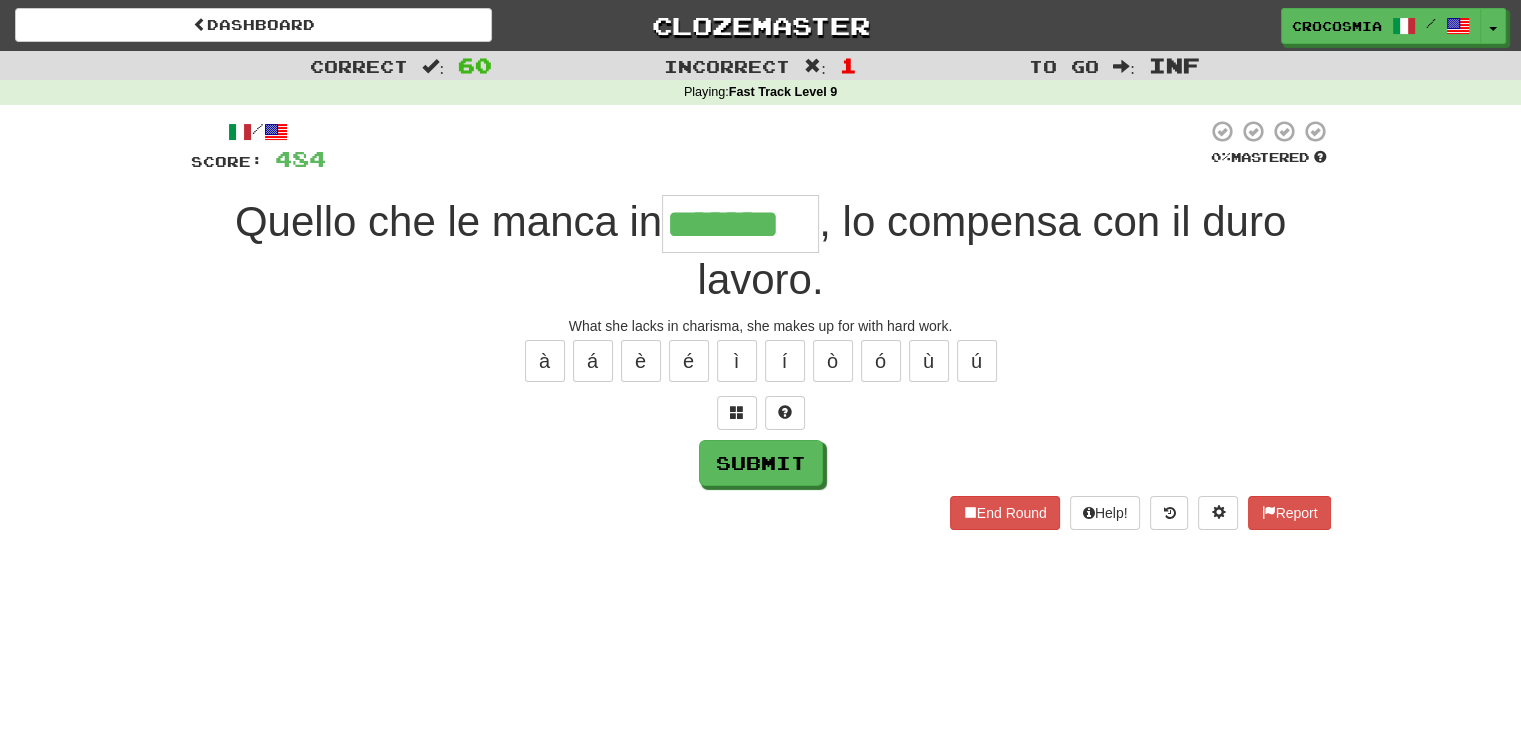 type on "*******" 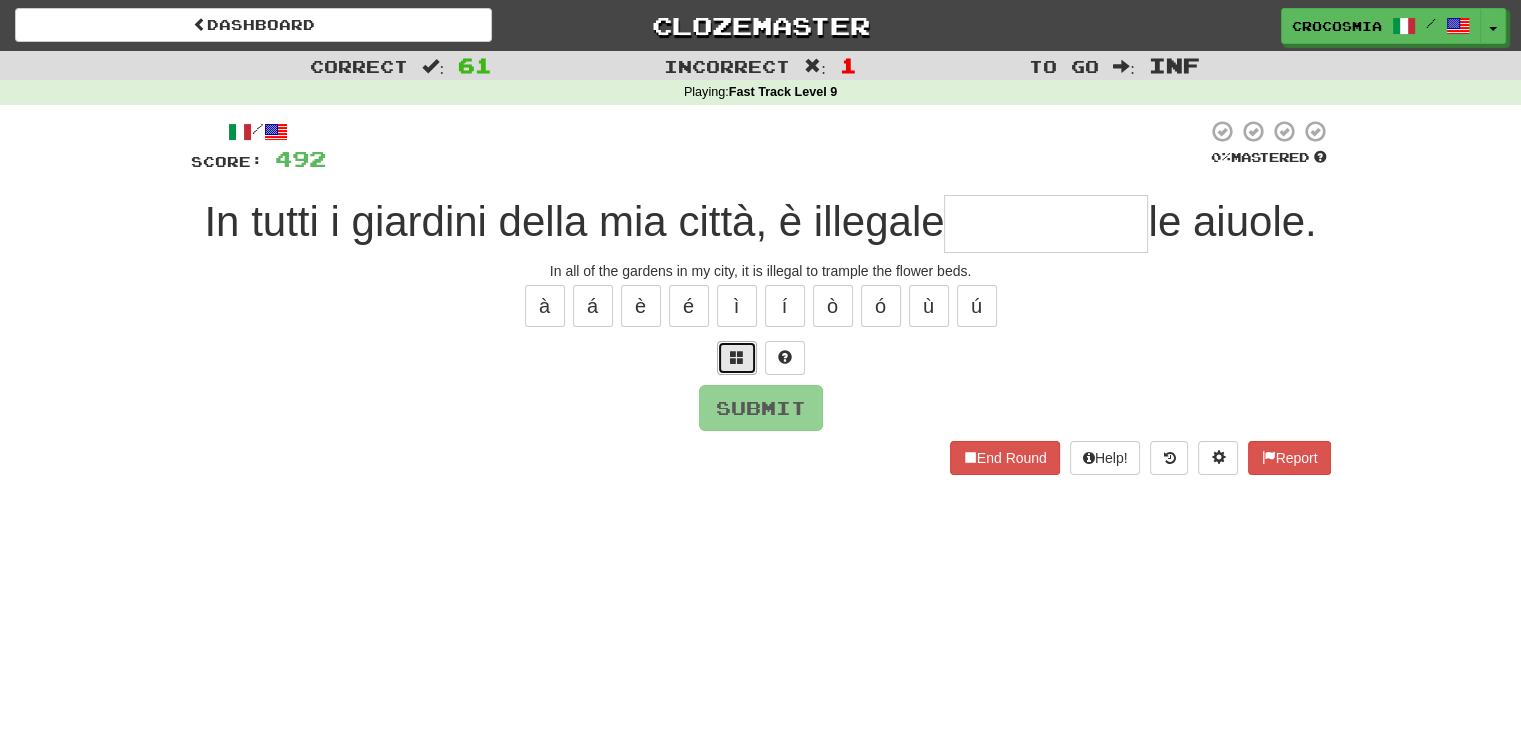 click at bounding box center (737, 358) 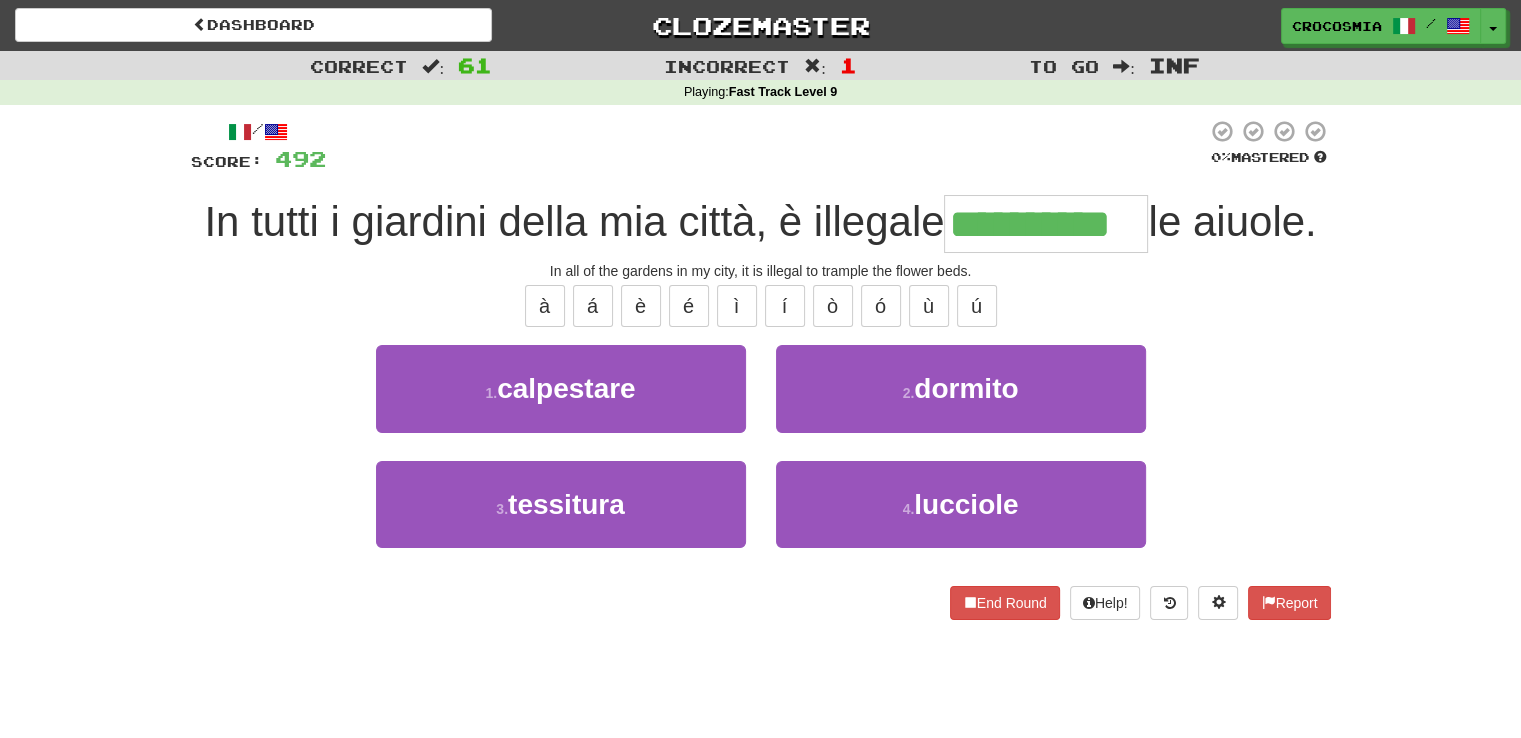 type on "**********" 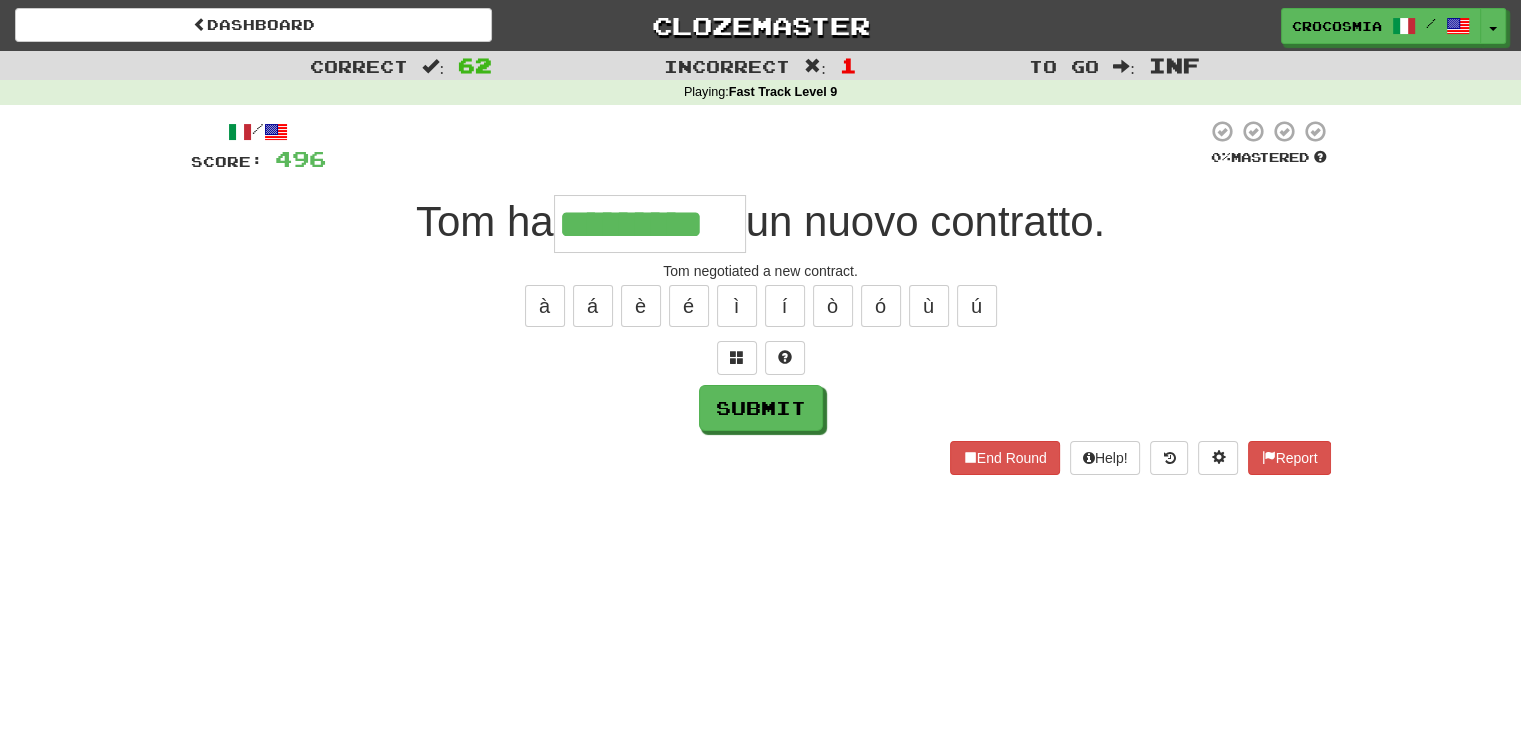 type on "*********" 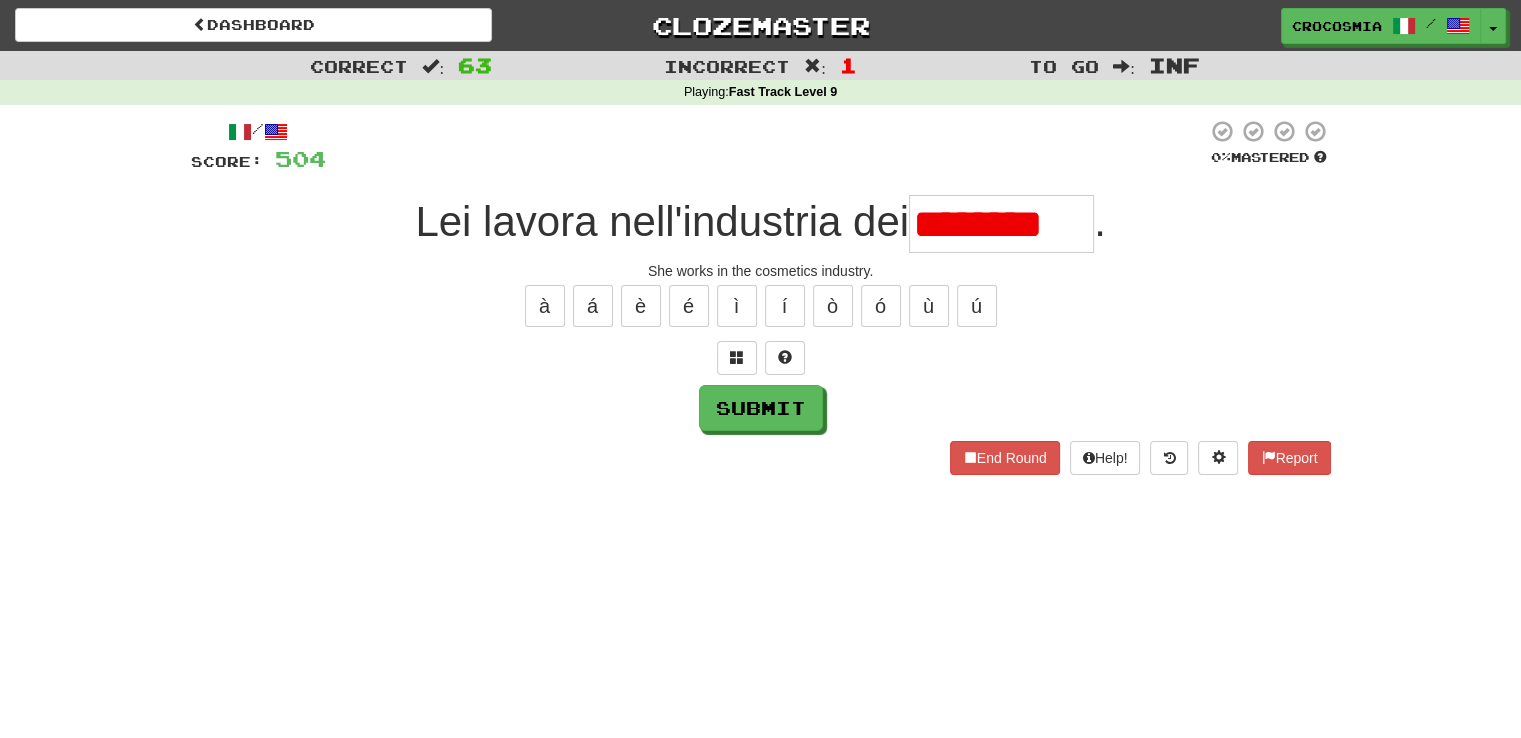 scroll, scrollTop: 0, scrollLeft: 0, axis: both 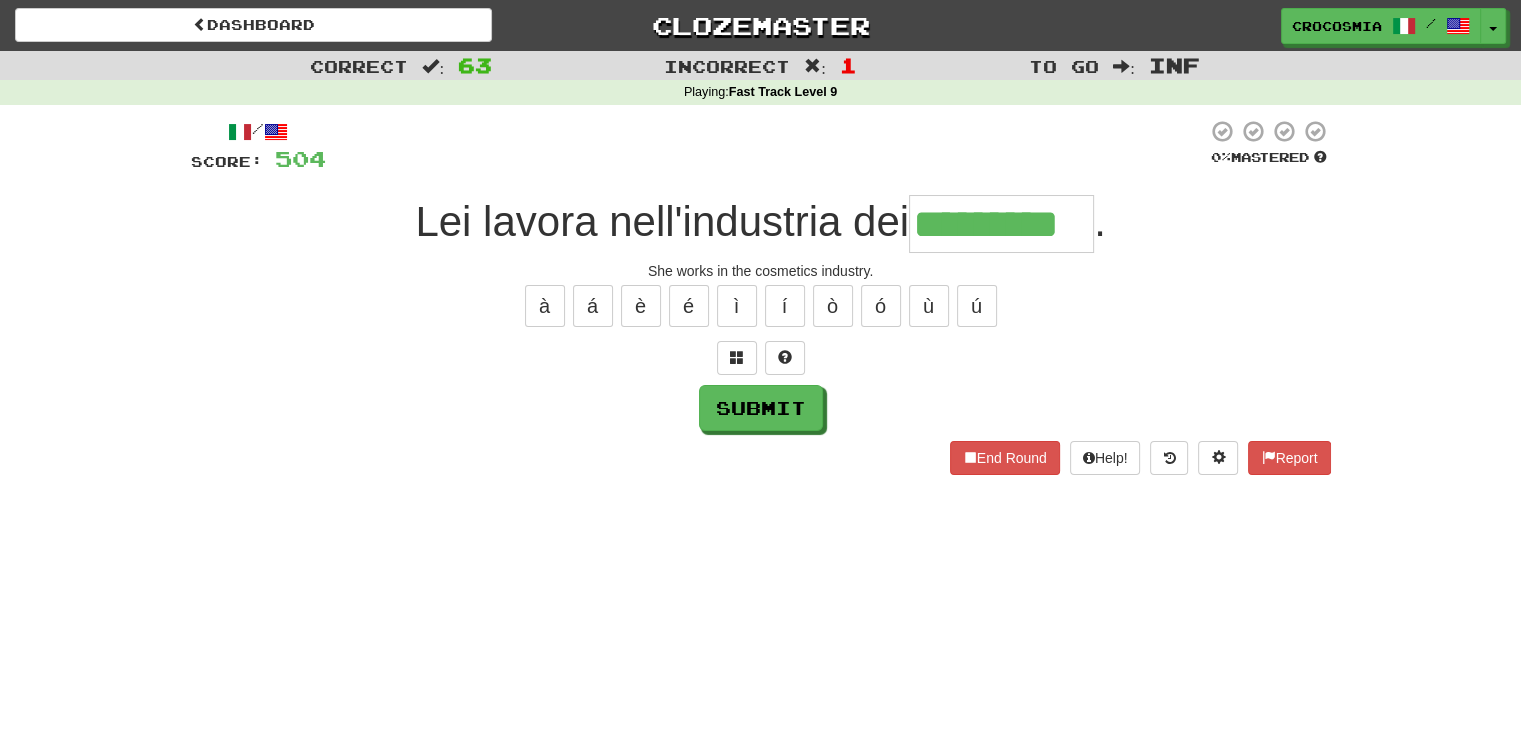 type on "*********" 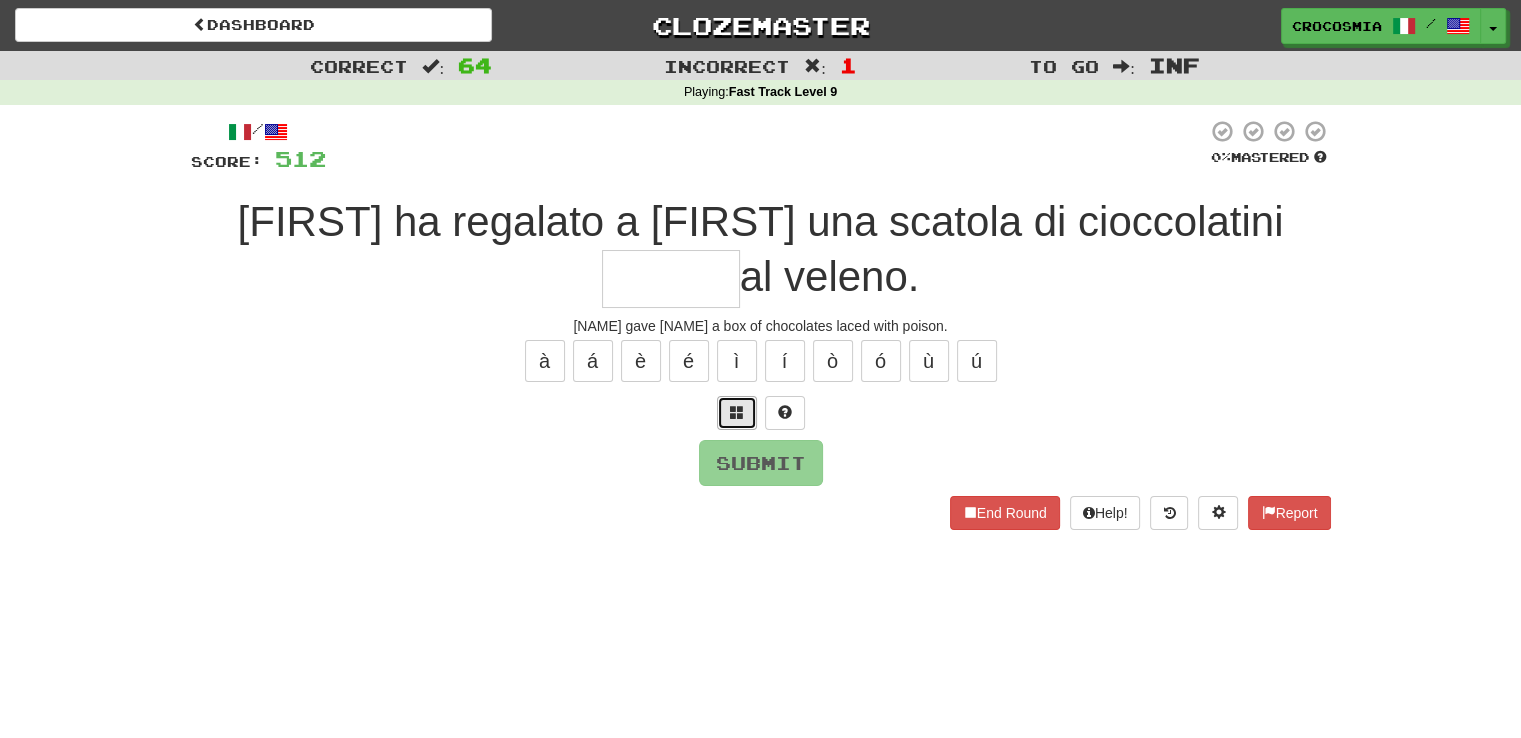 click at bounding box center [737, 413] 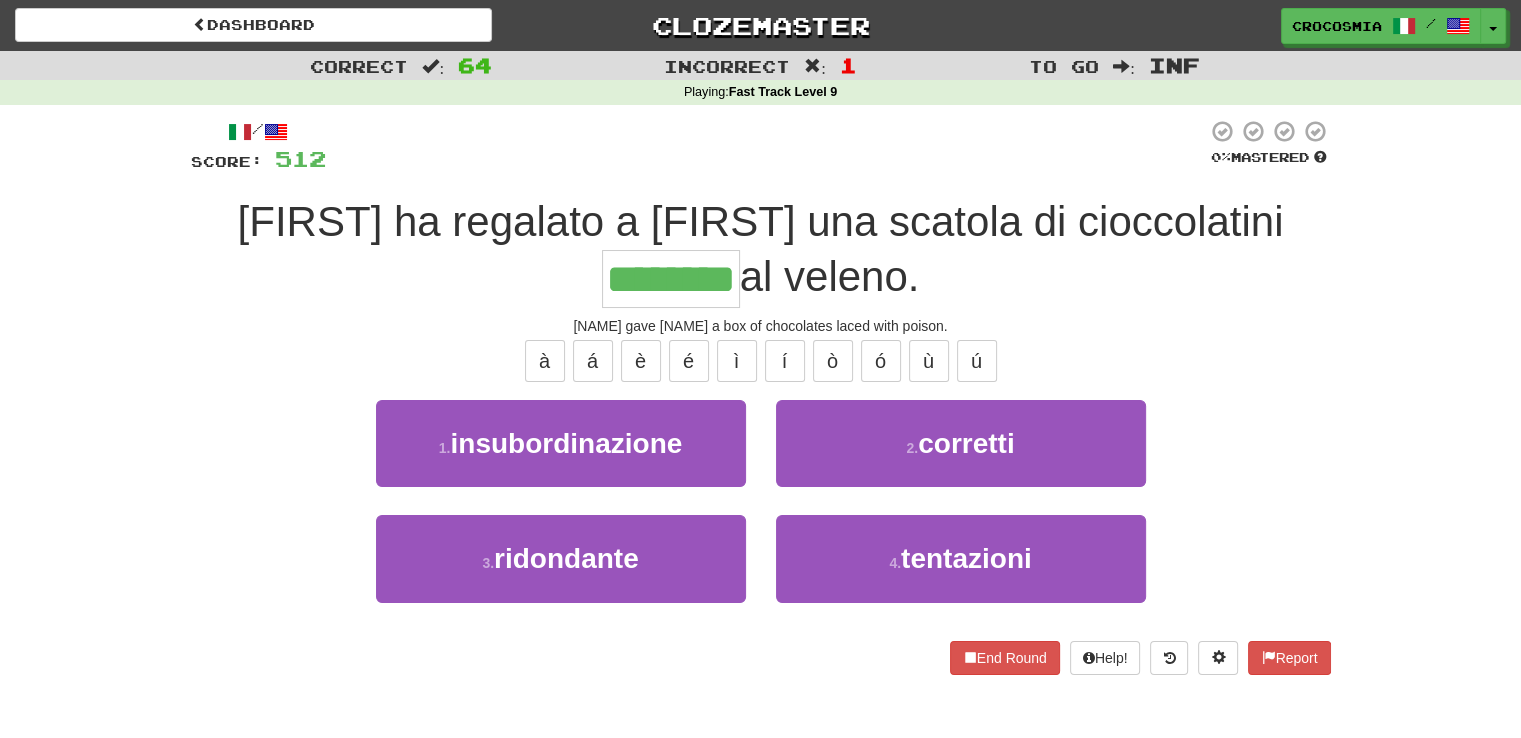 type on "********" 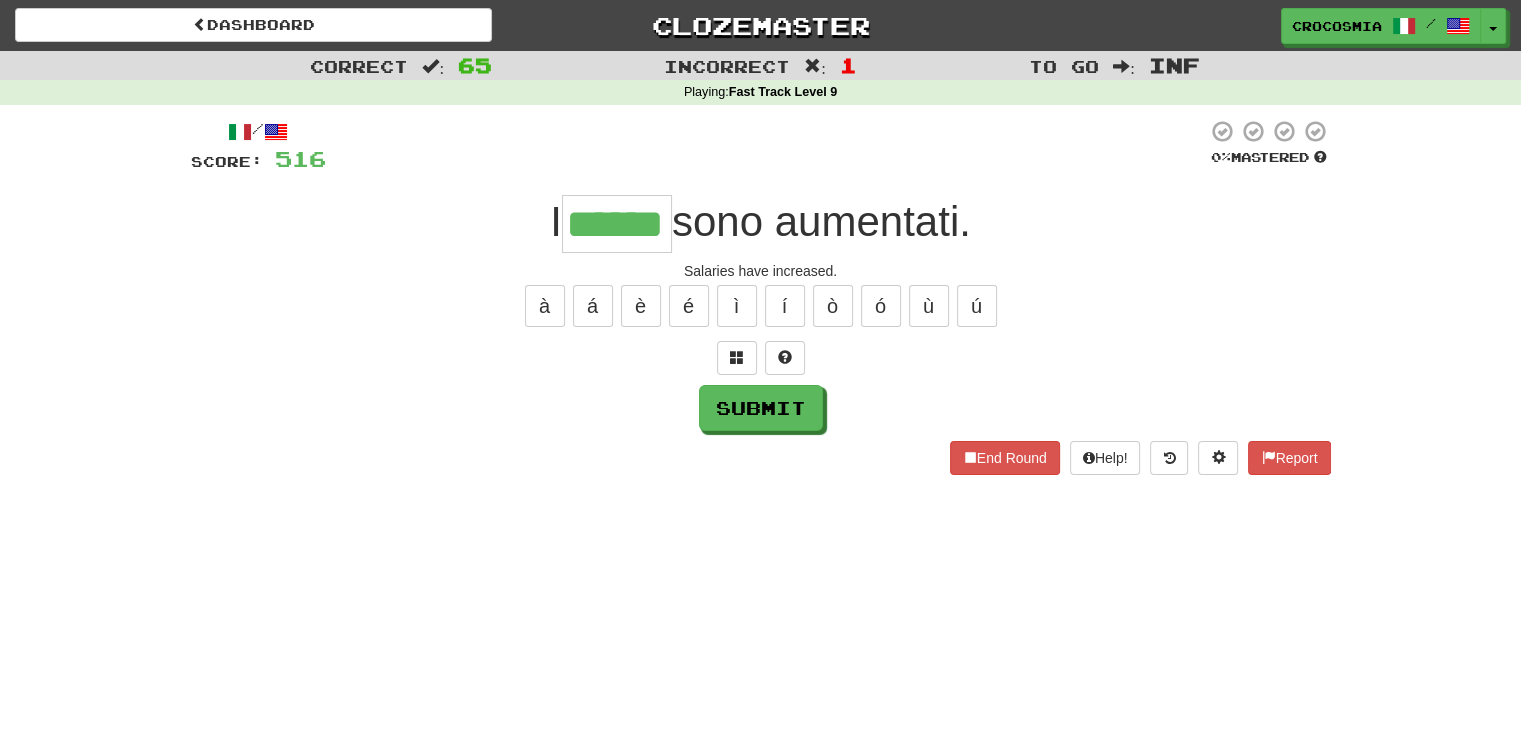 type on "******" 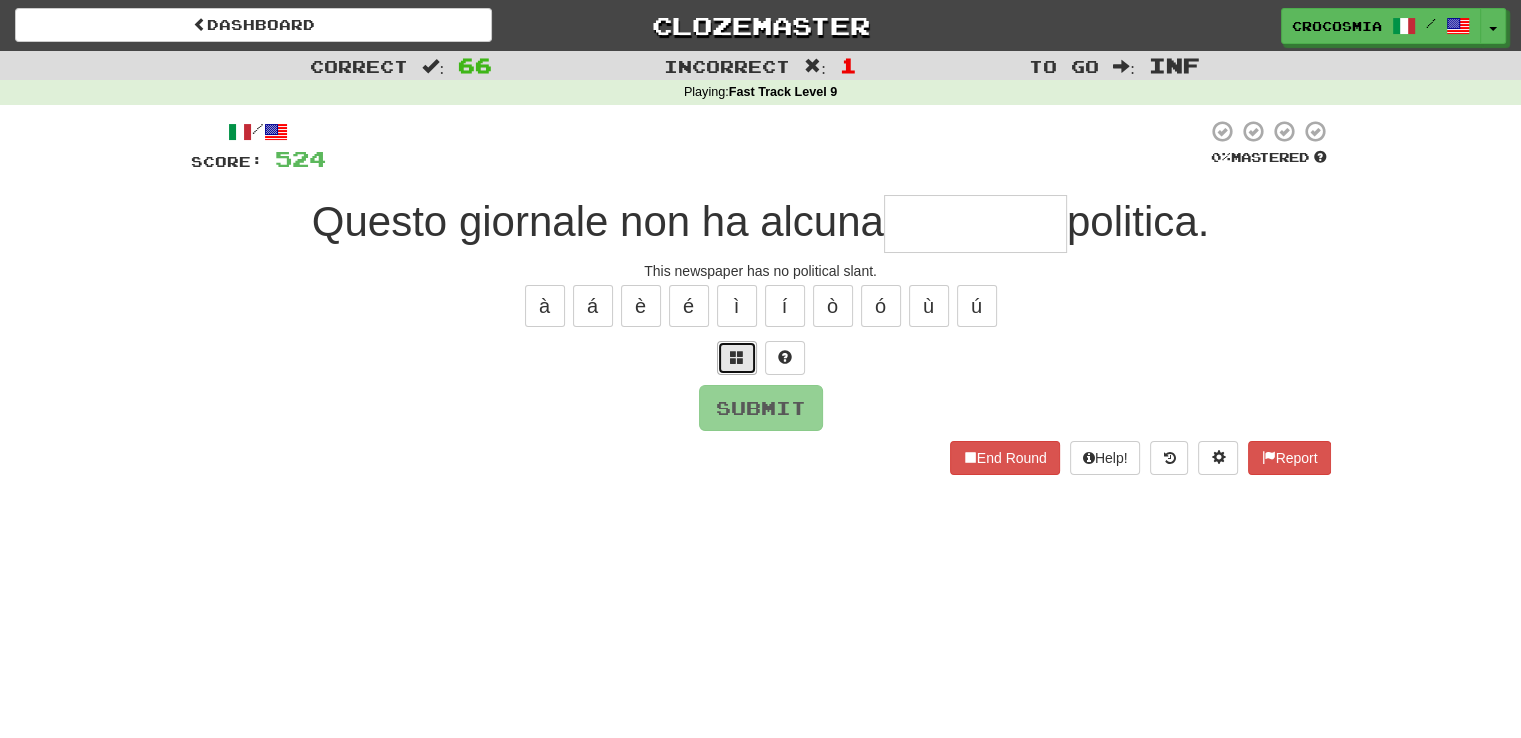 click at bounding box center [737, 358] 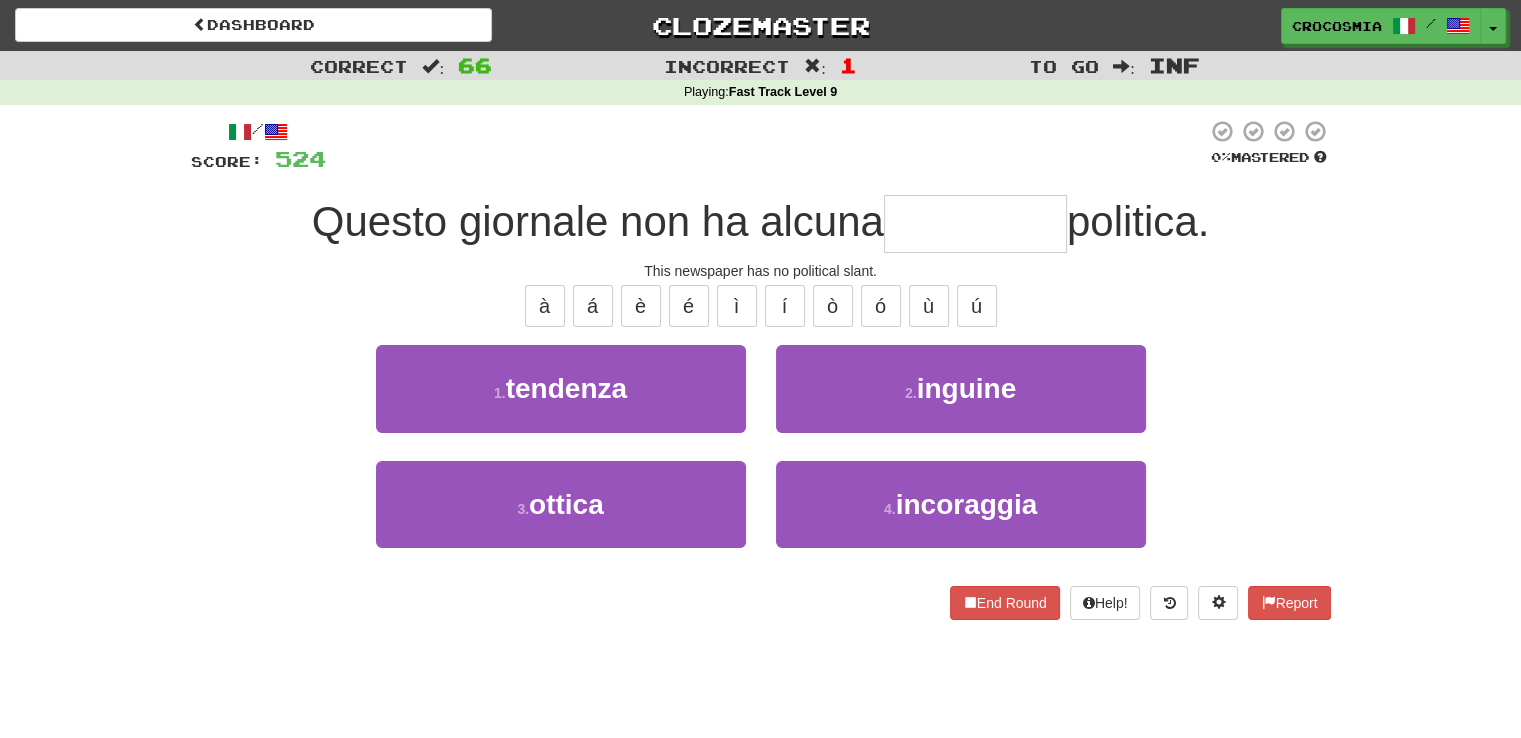 type on "*" 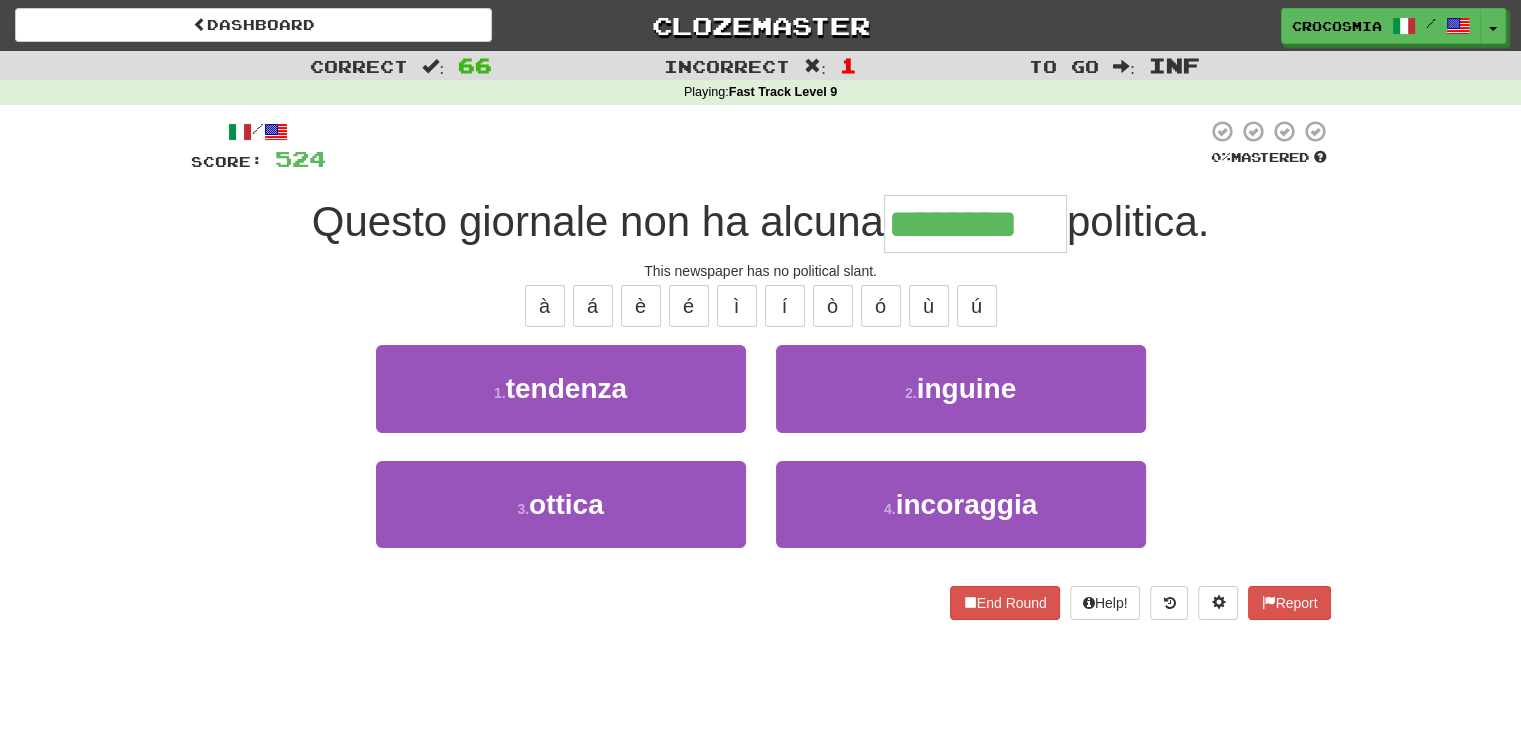type on "********" 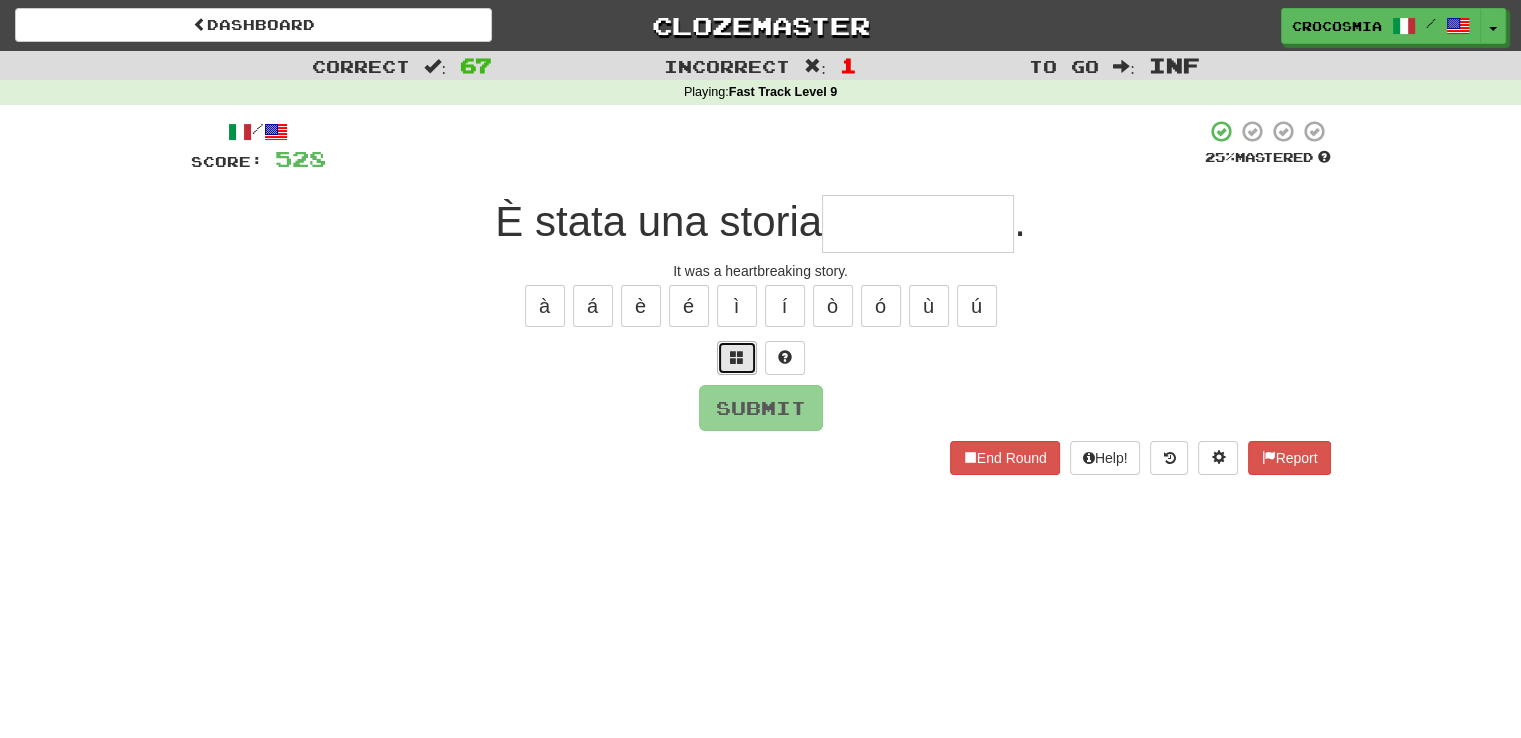 click at bounding box center [737, 358] 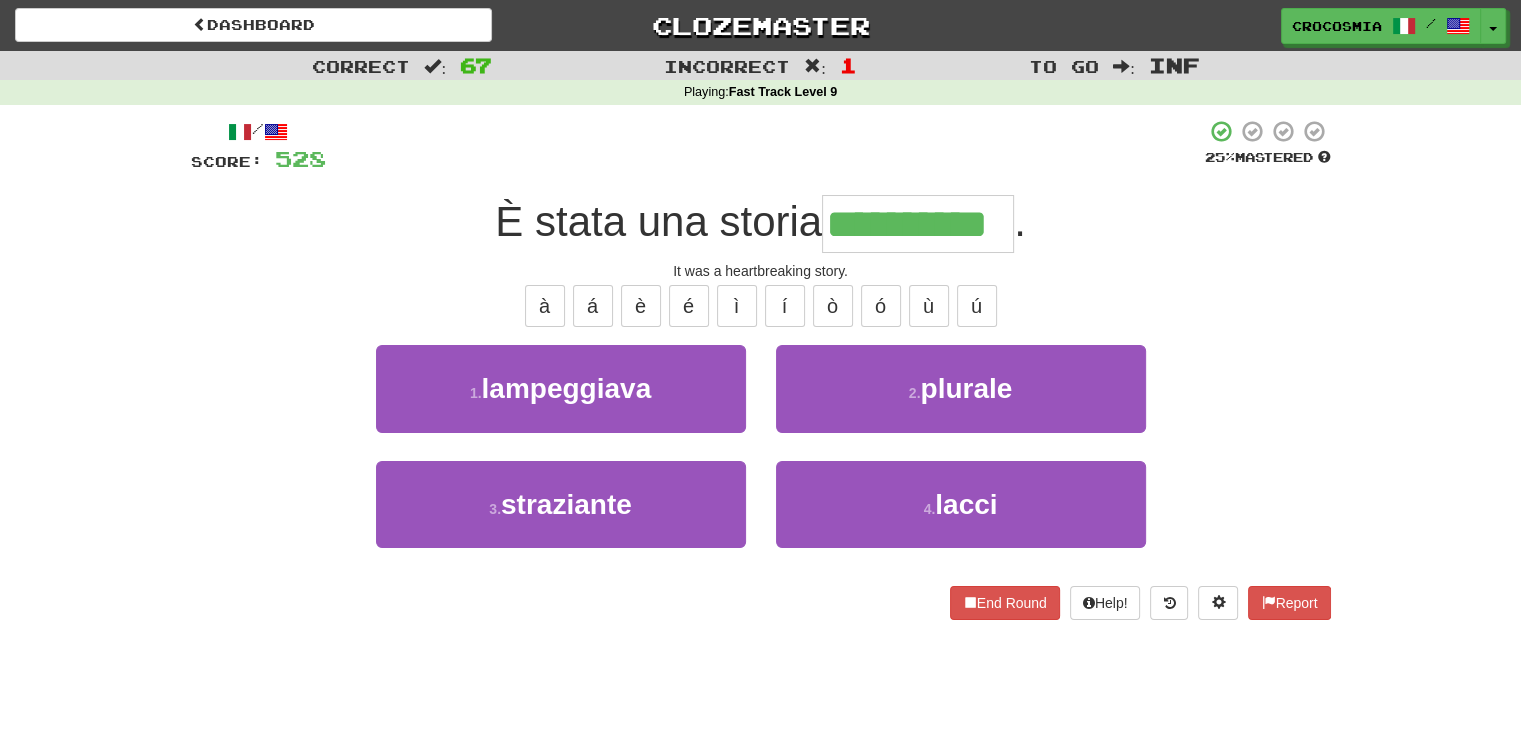 type on "**********" 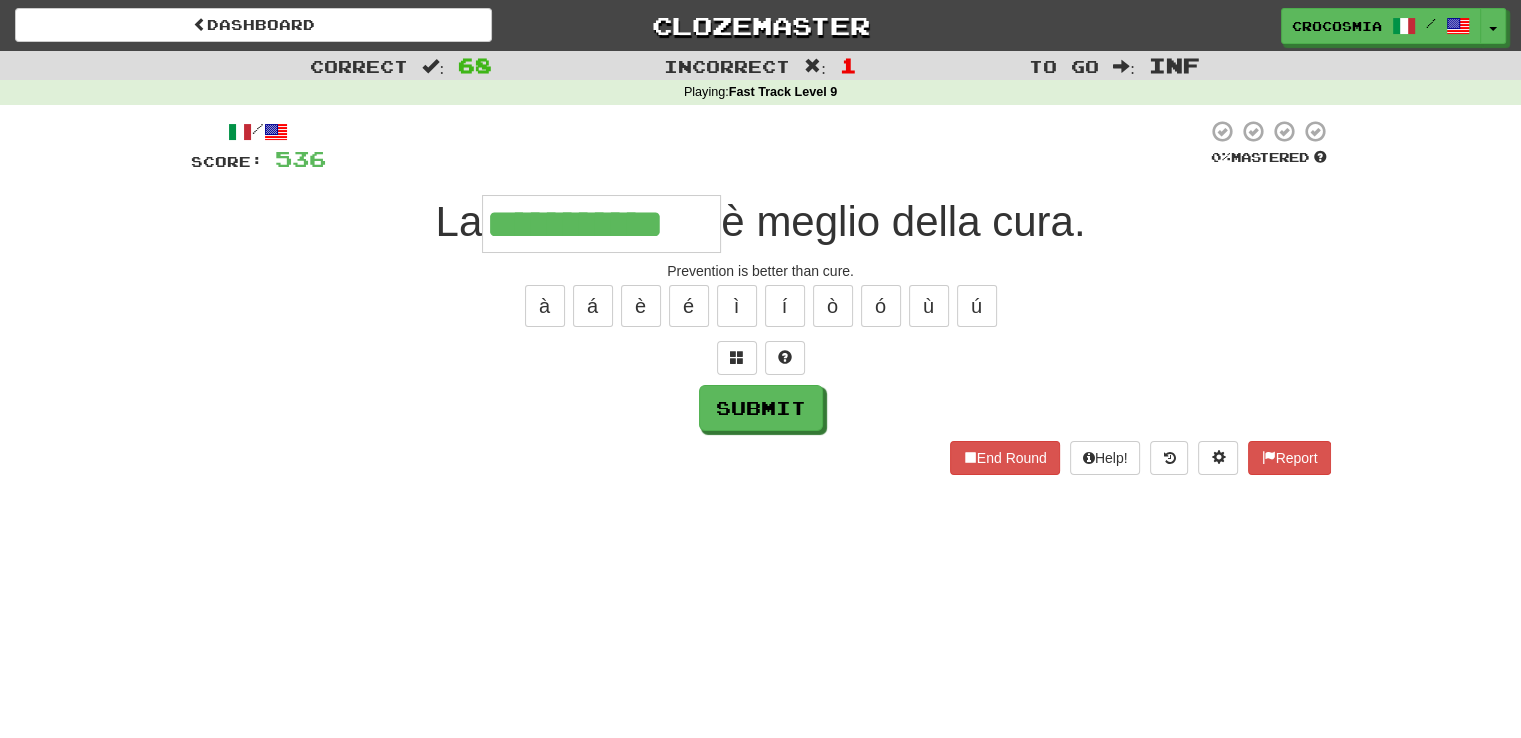 type on "**********" 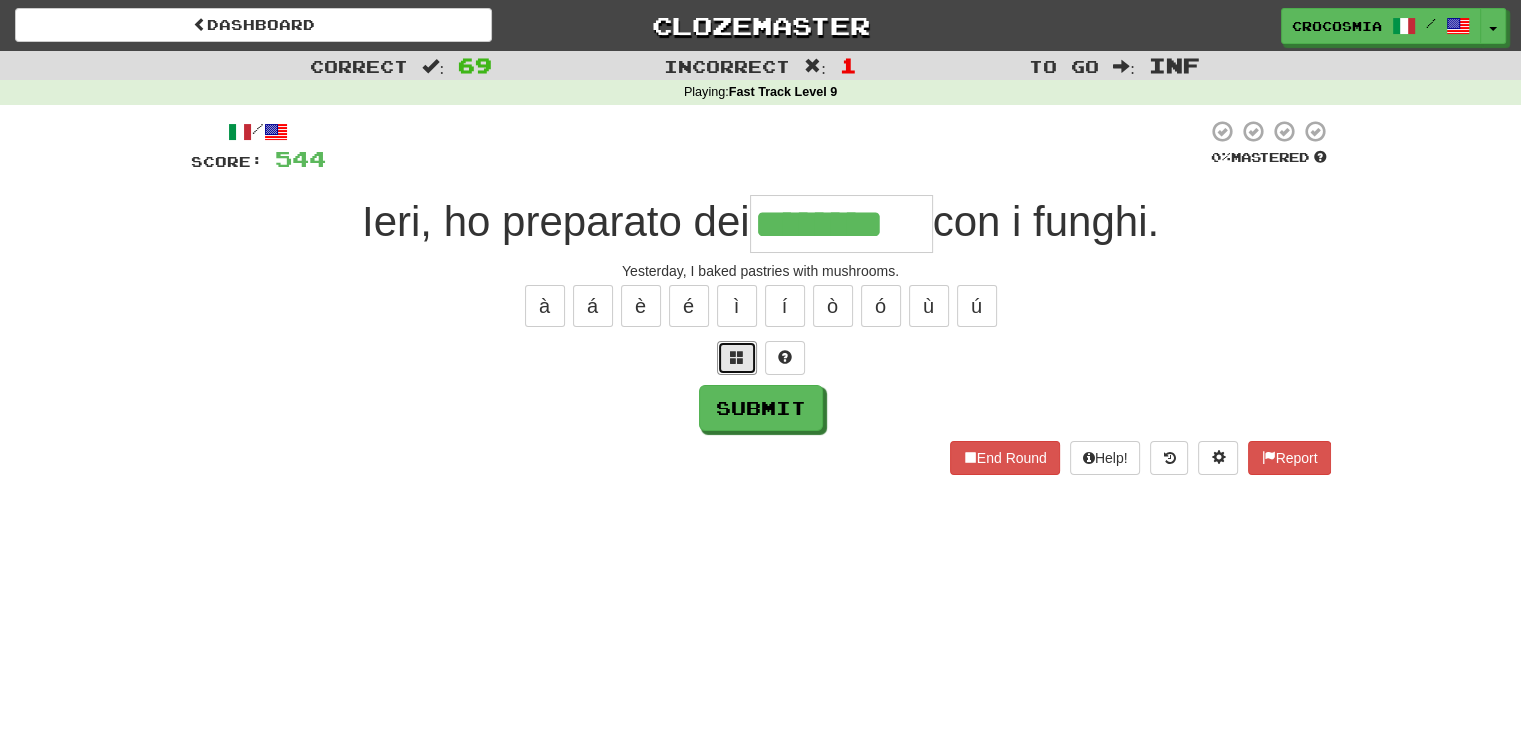 click at bounding box center [737, 358] 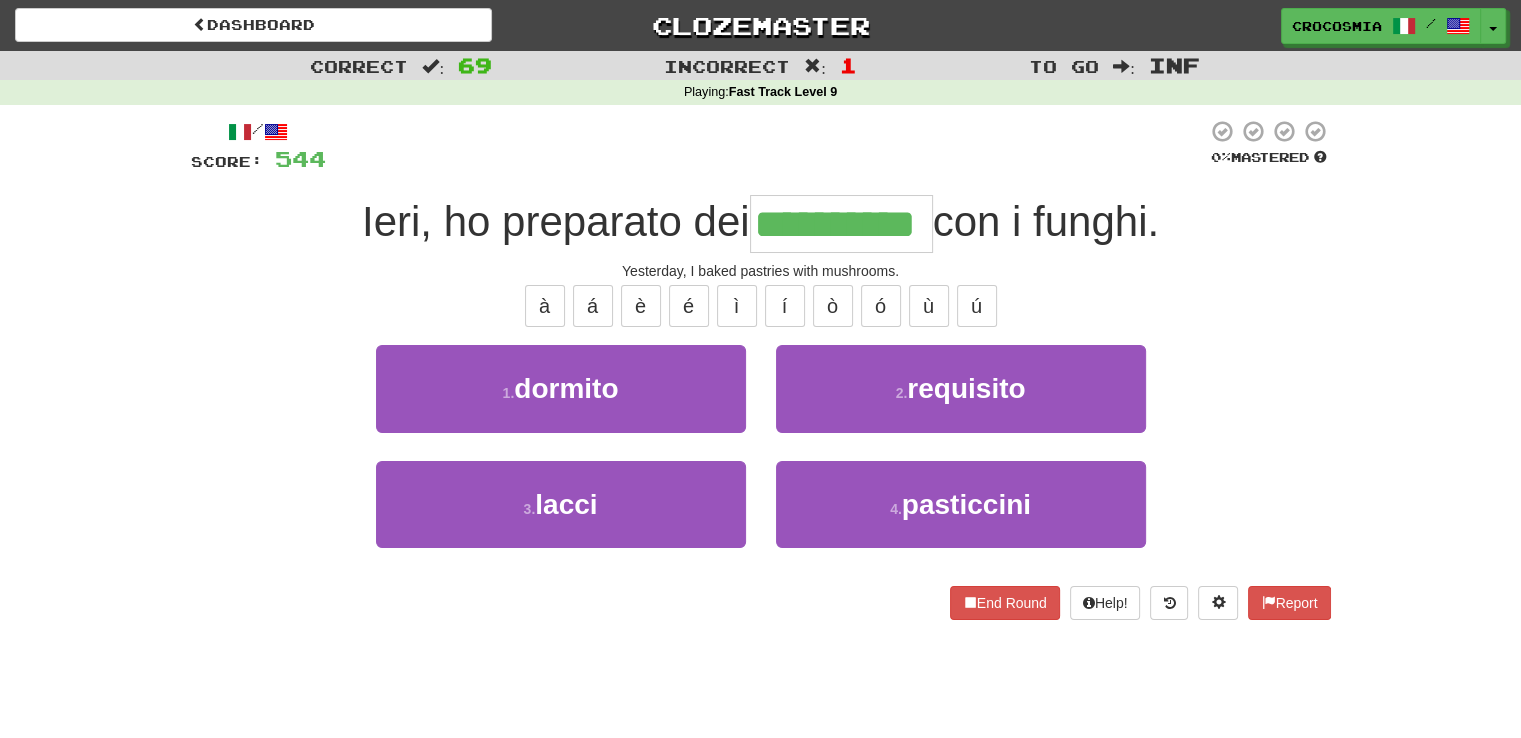 type on "**********" 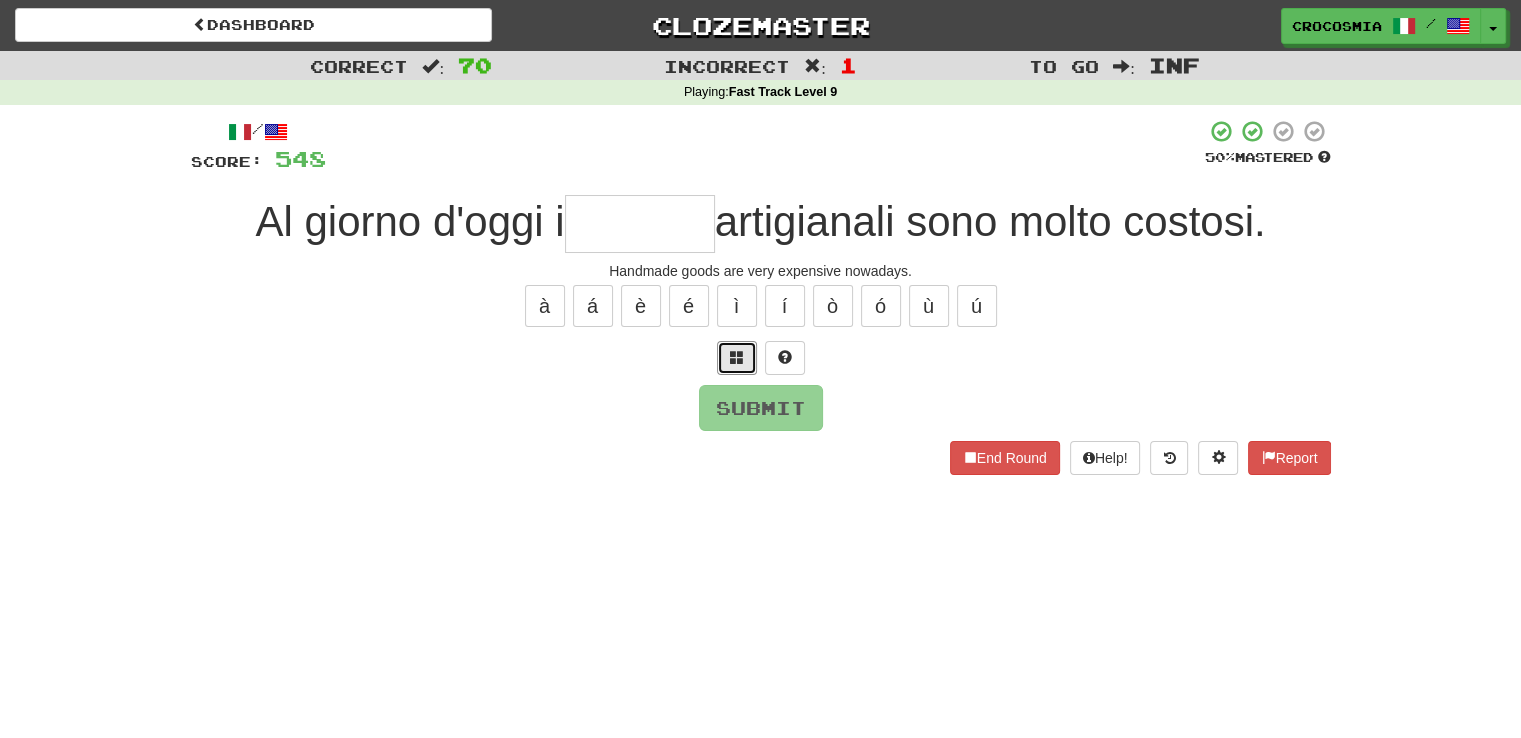 click at bounding box center (737, 358) 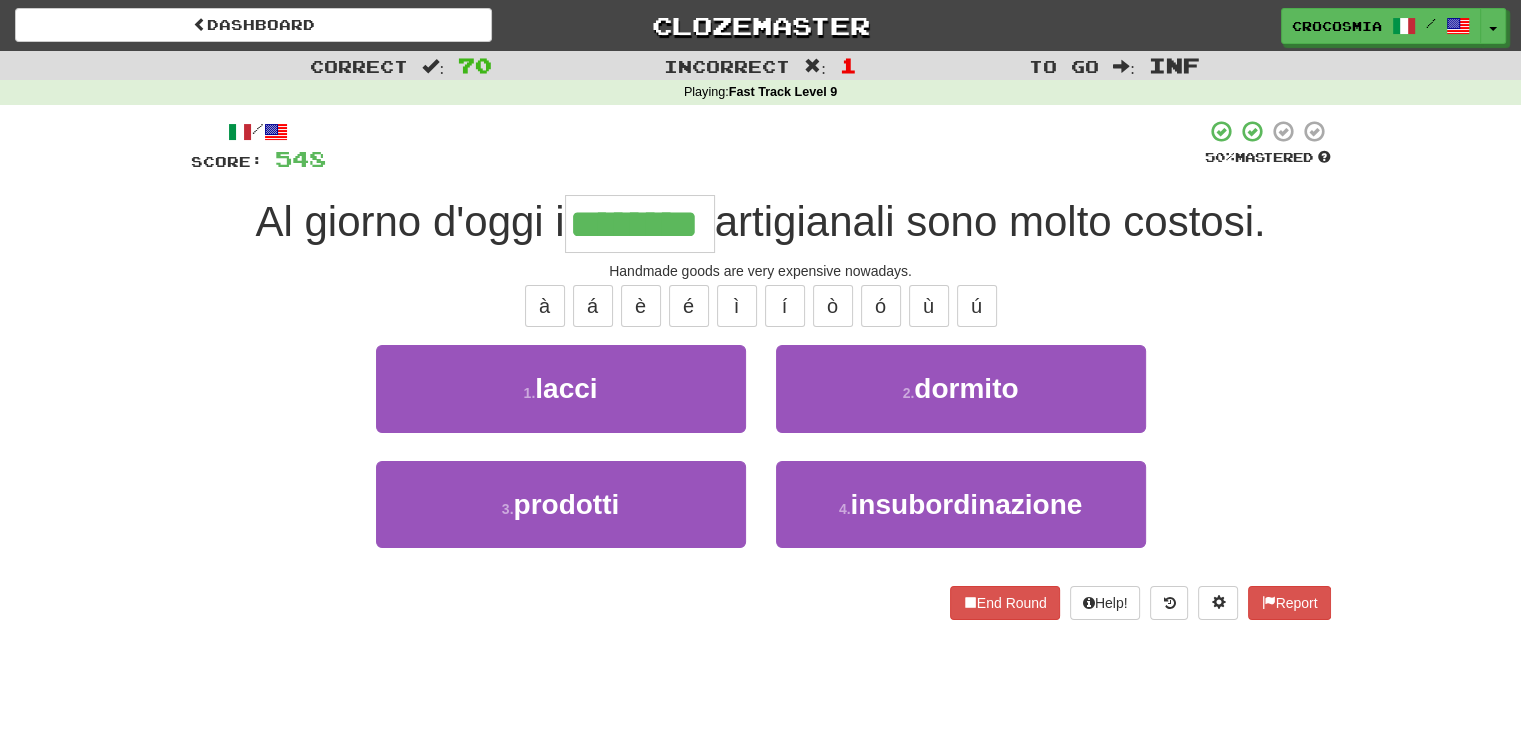 type on "********" 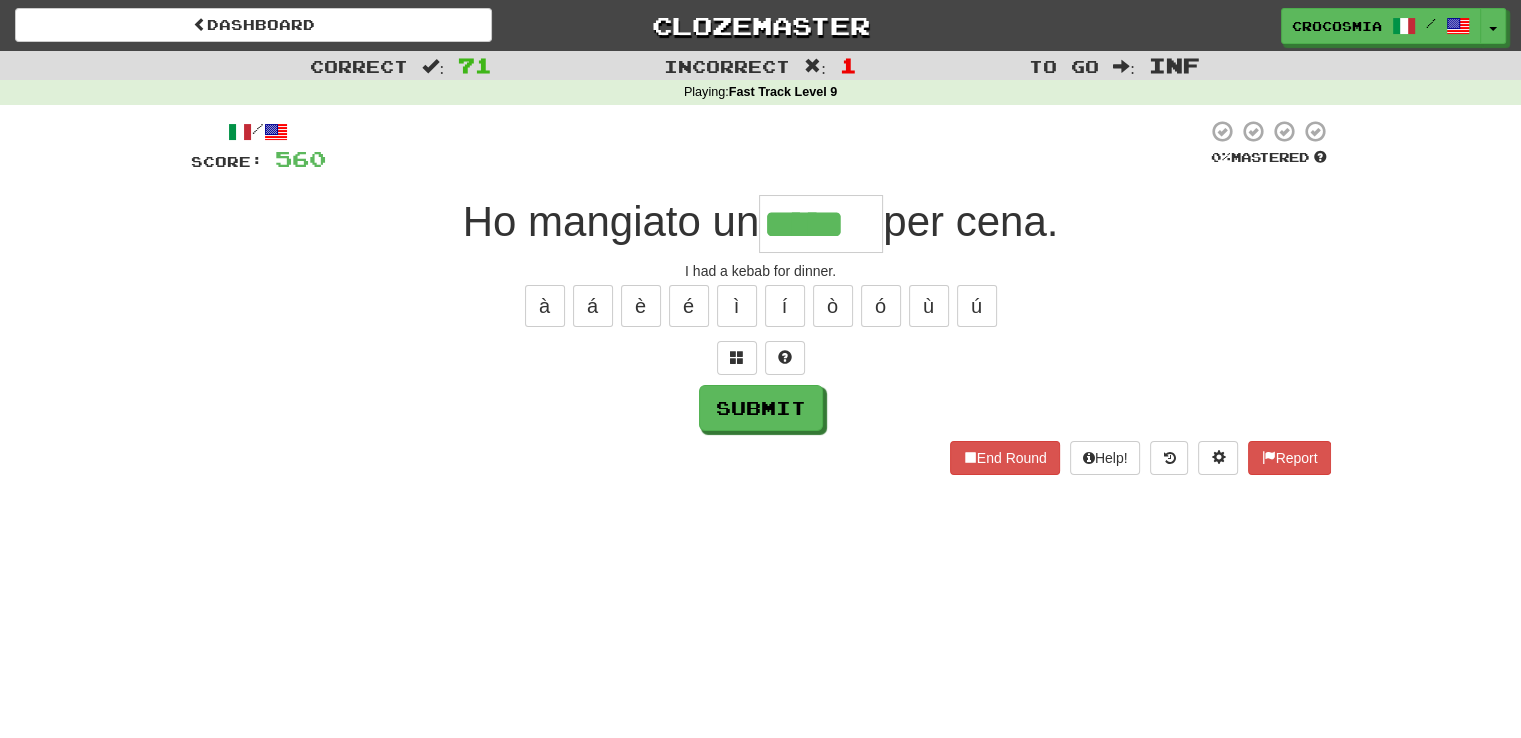 scroll, scrollTop: 0, scrollLeft: 0, axis: both 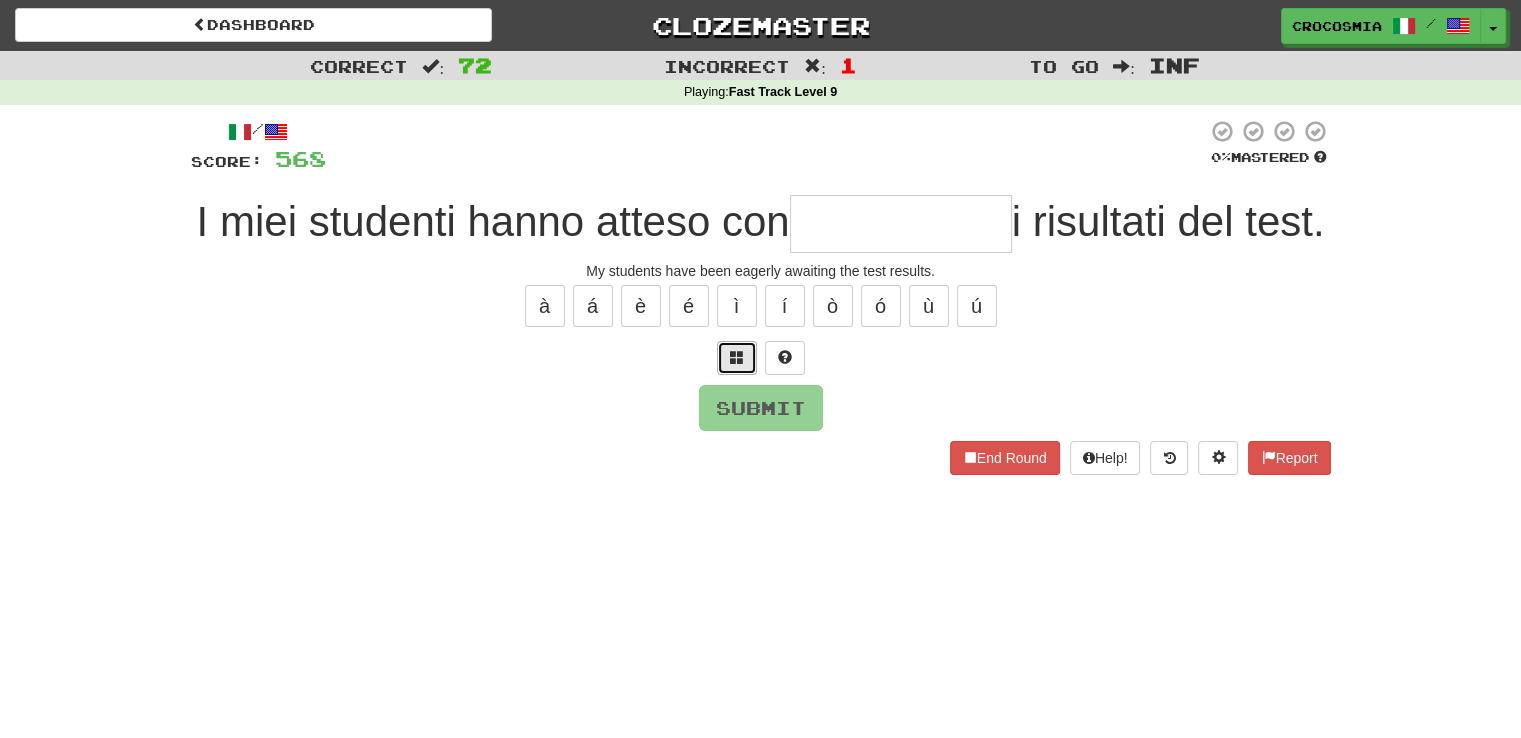 click at bounding box center [737, 358] 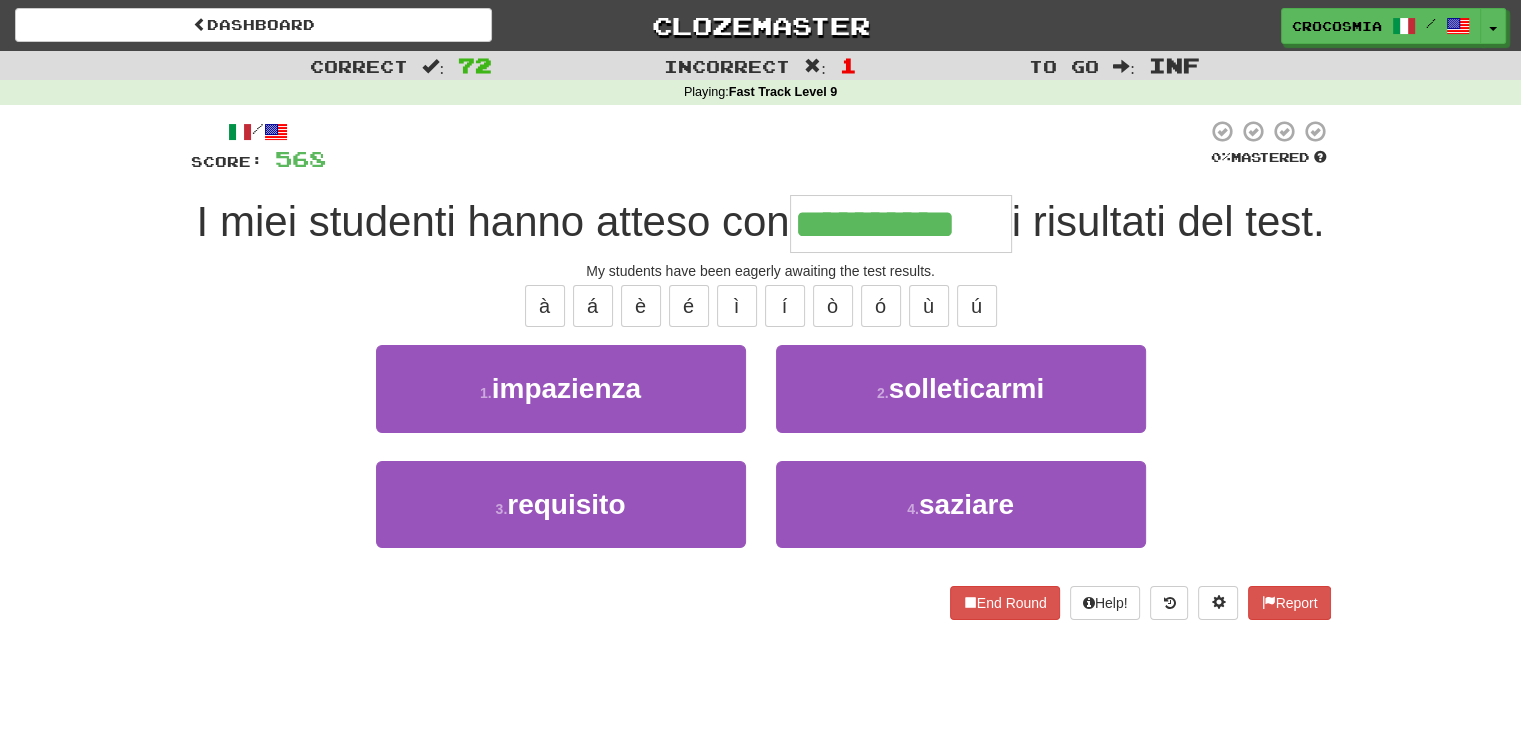 type on "**********" 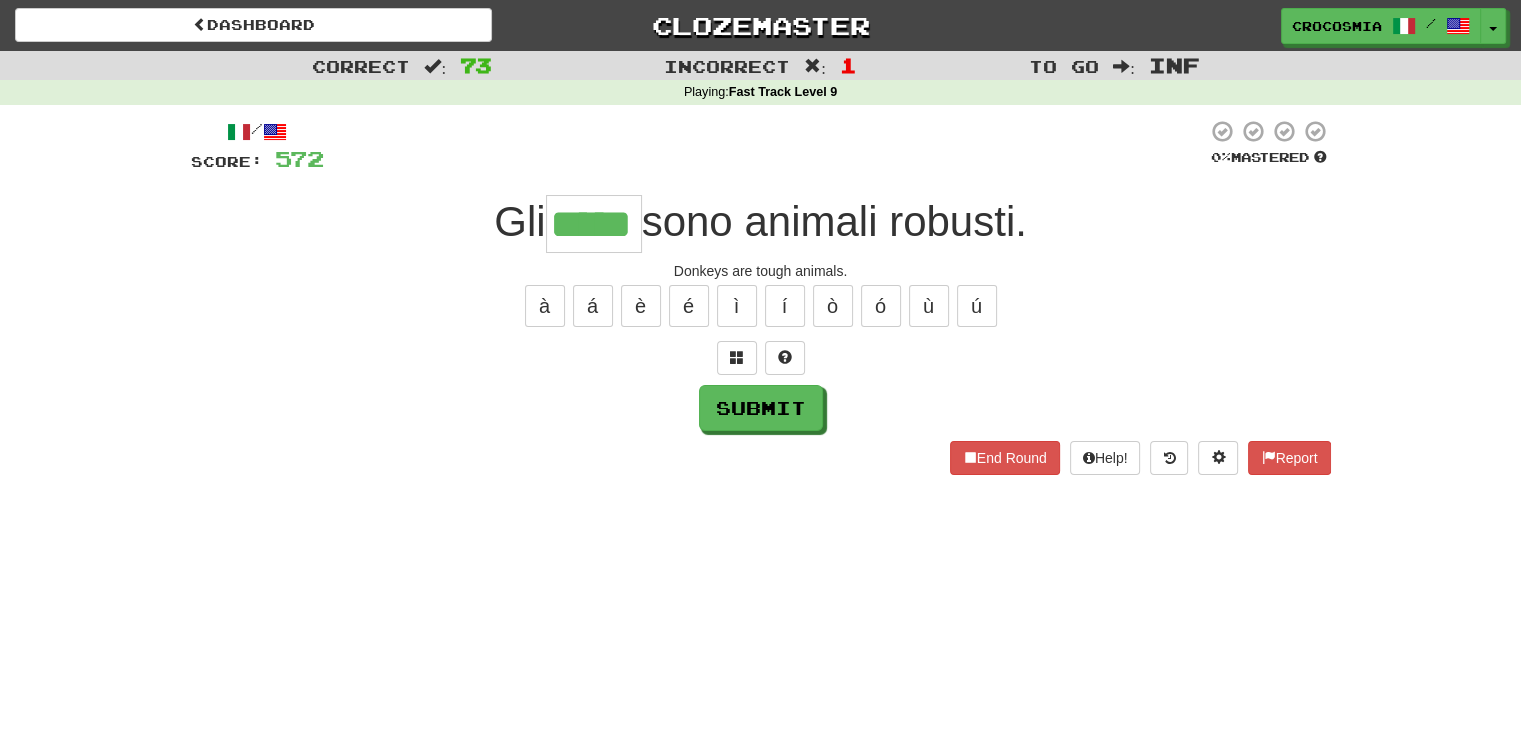 type on "*****" 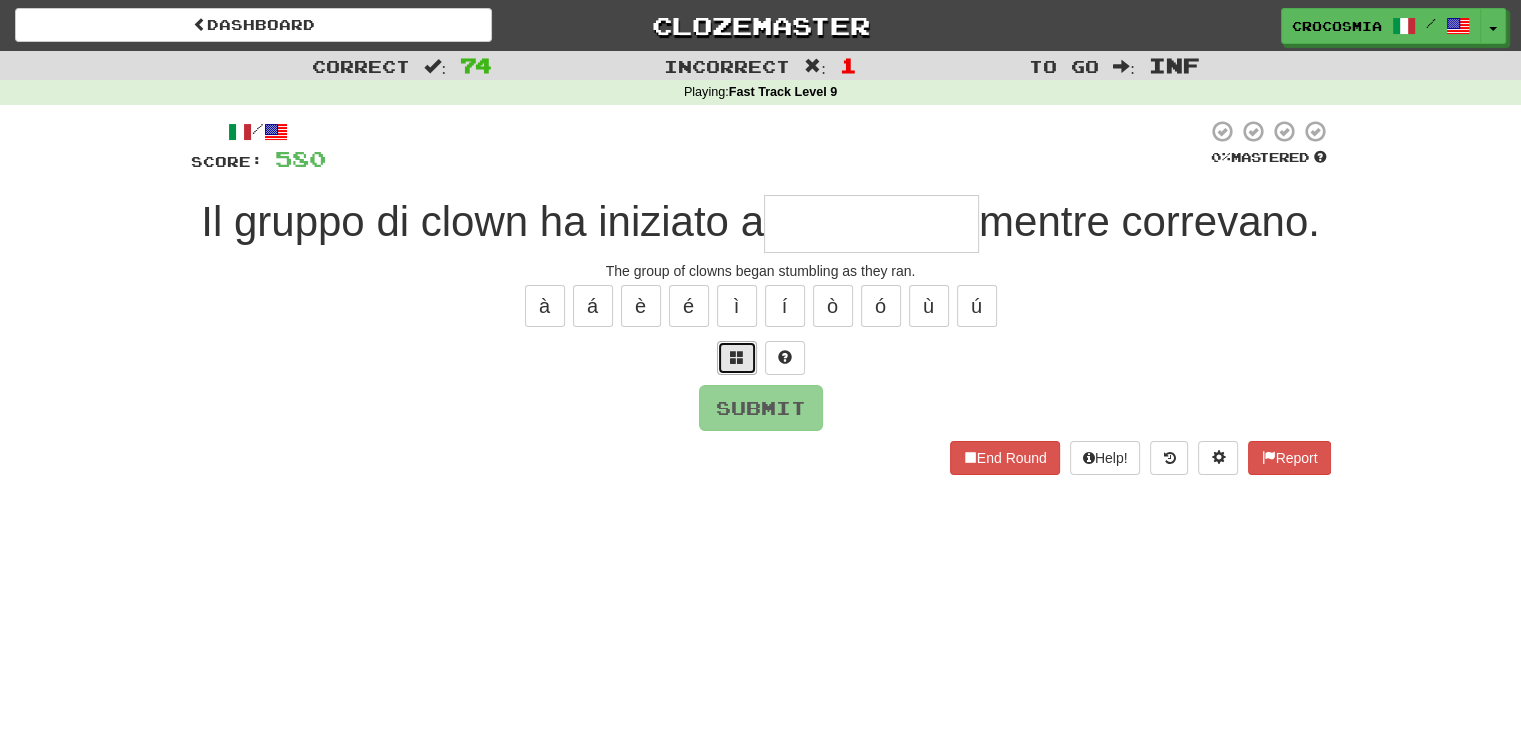 click at bounding box center (737, 357) 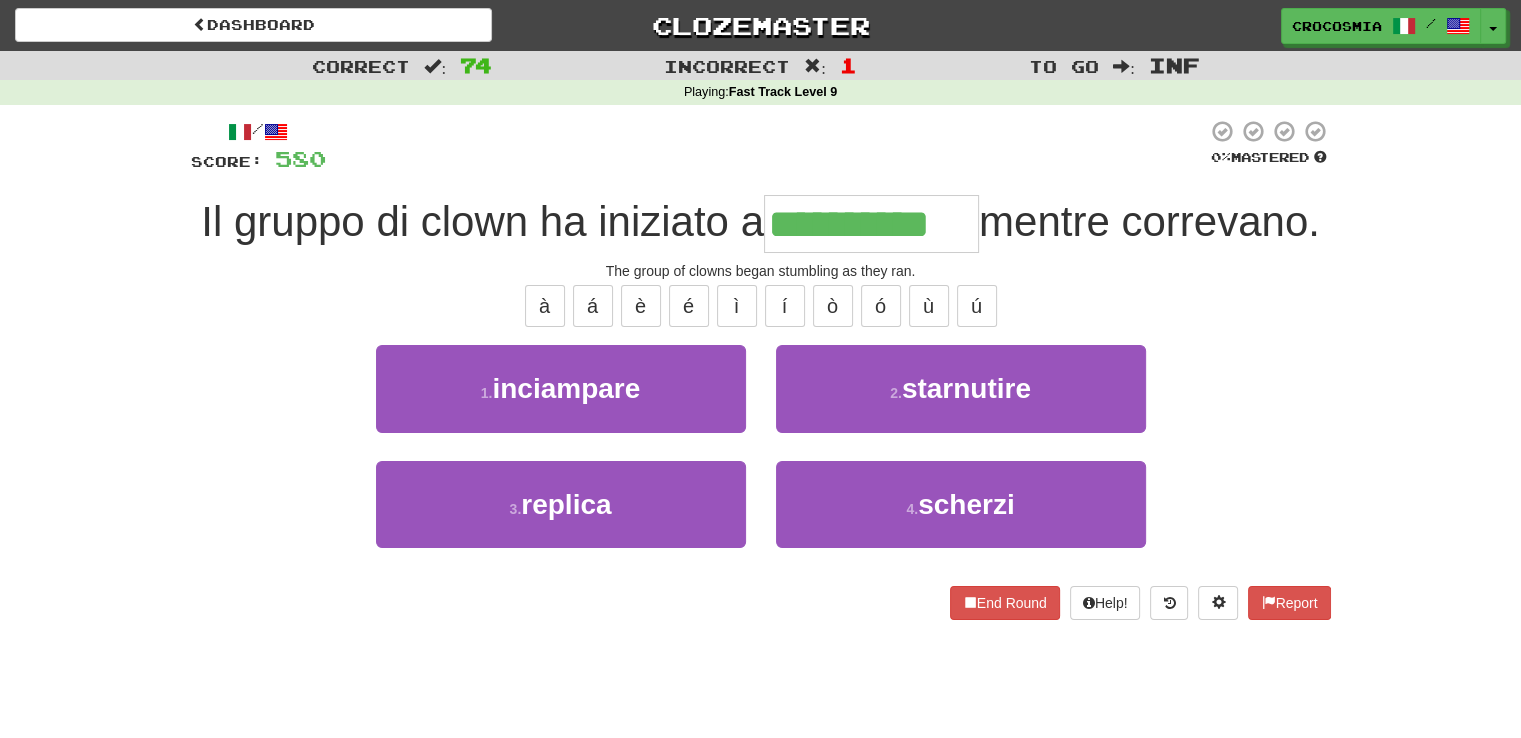 type on "**********" 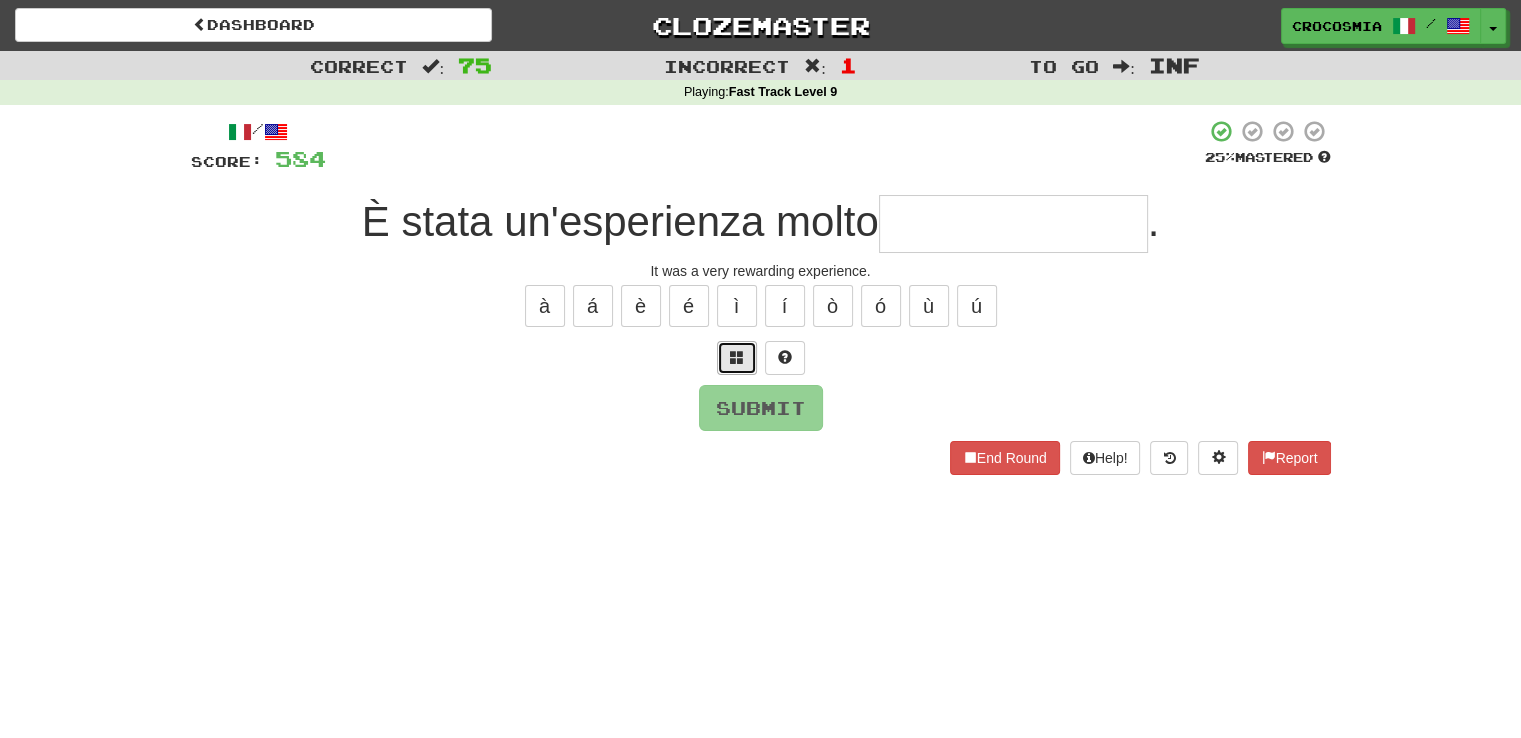 click at bounding box center [737, 357] 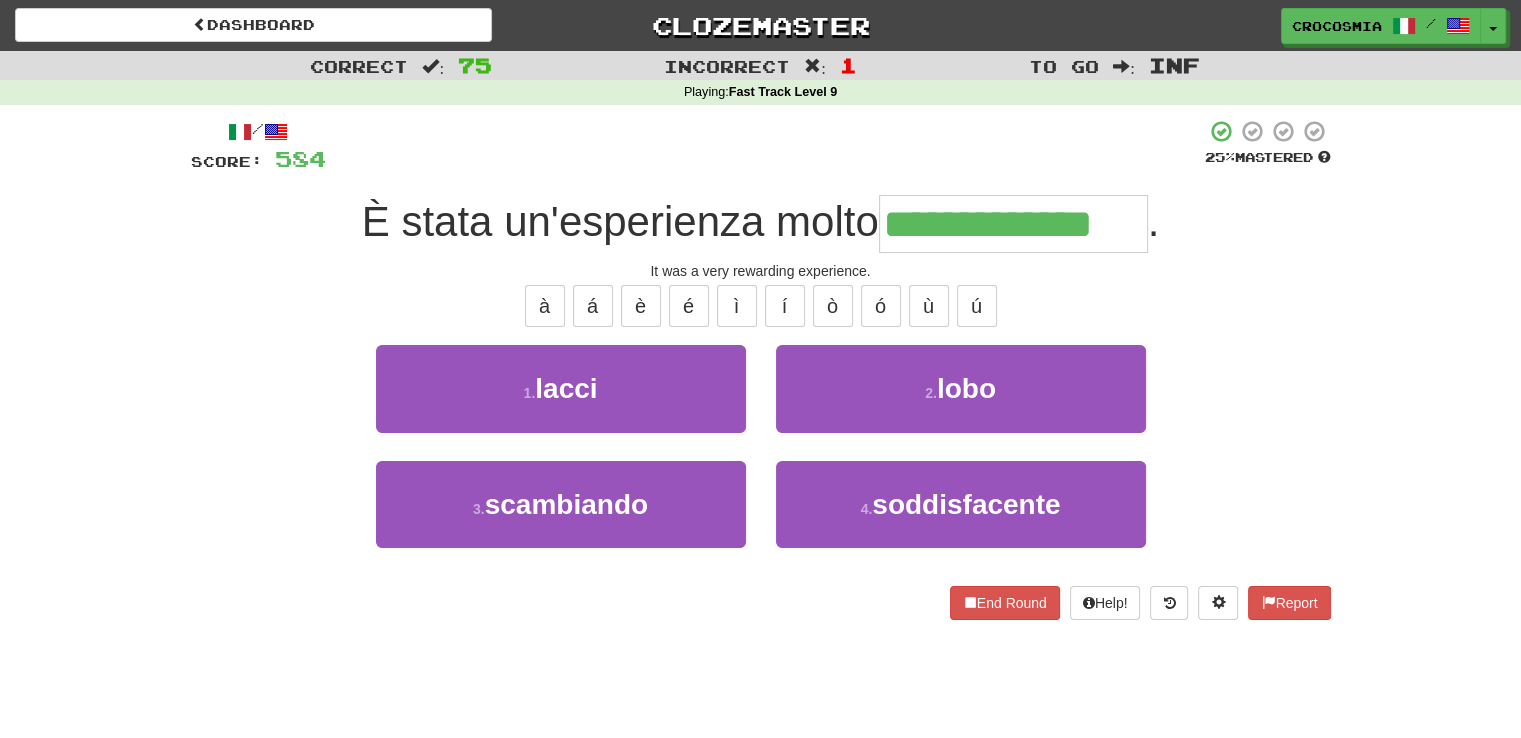 type on "**********" 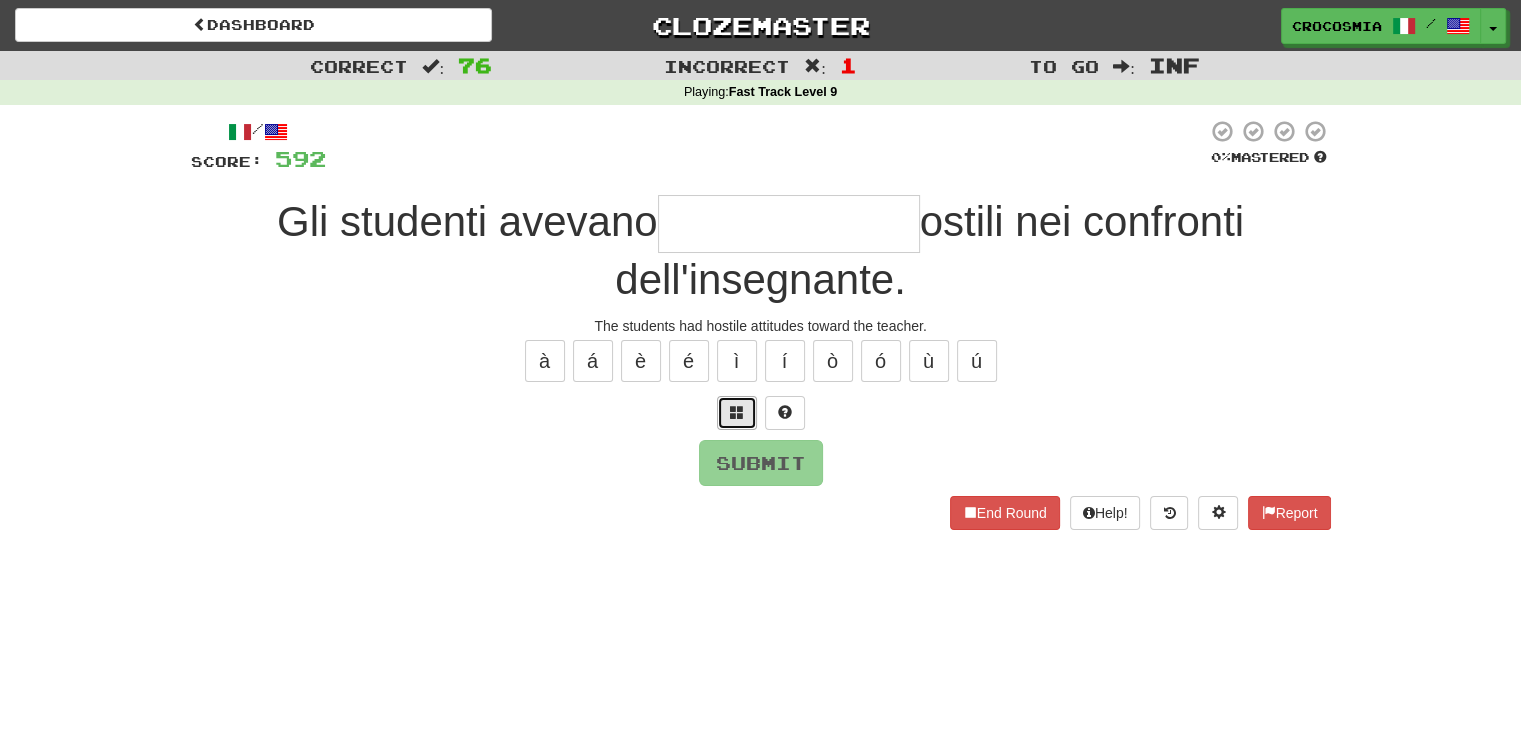 click at bounding box center [737, 413] 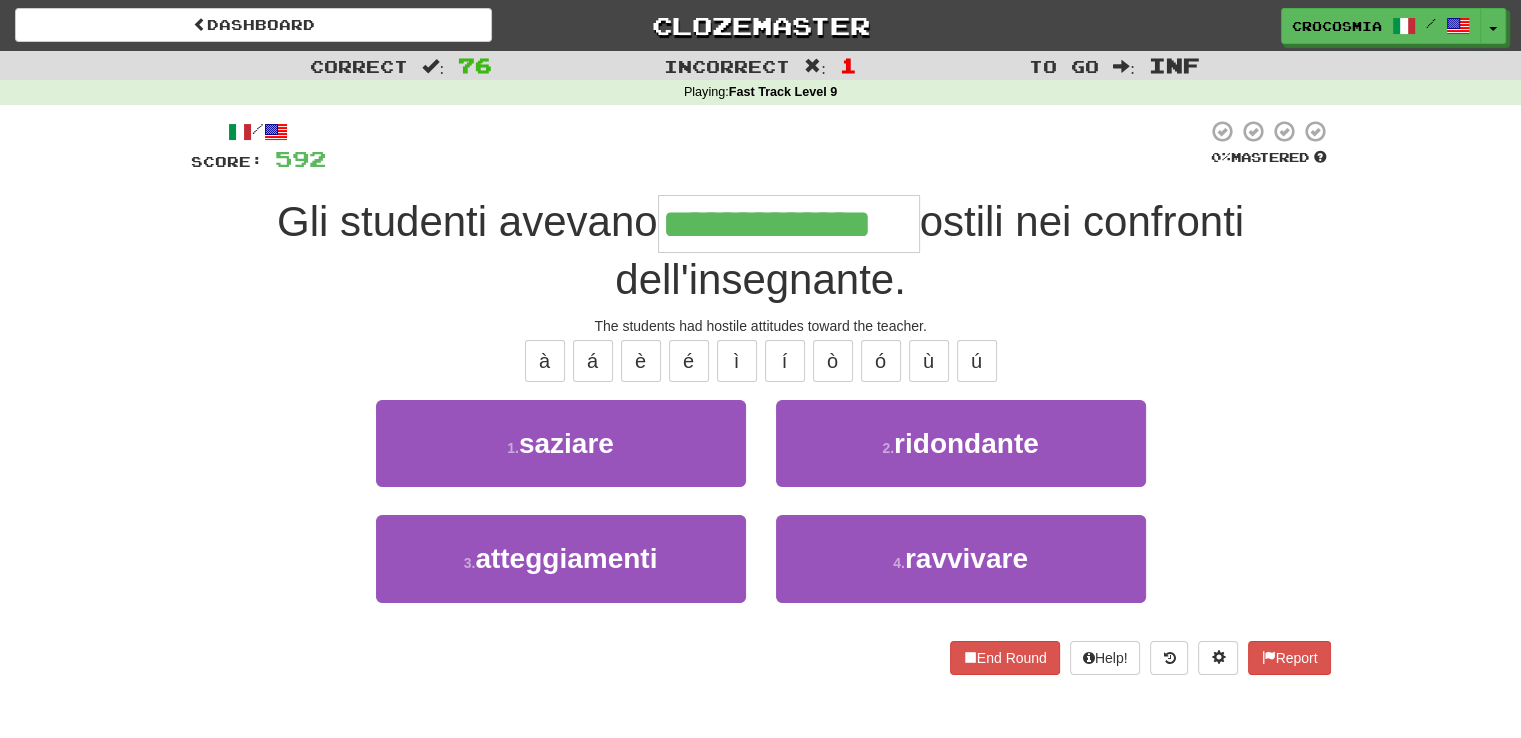 type on "**********" 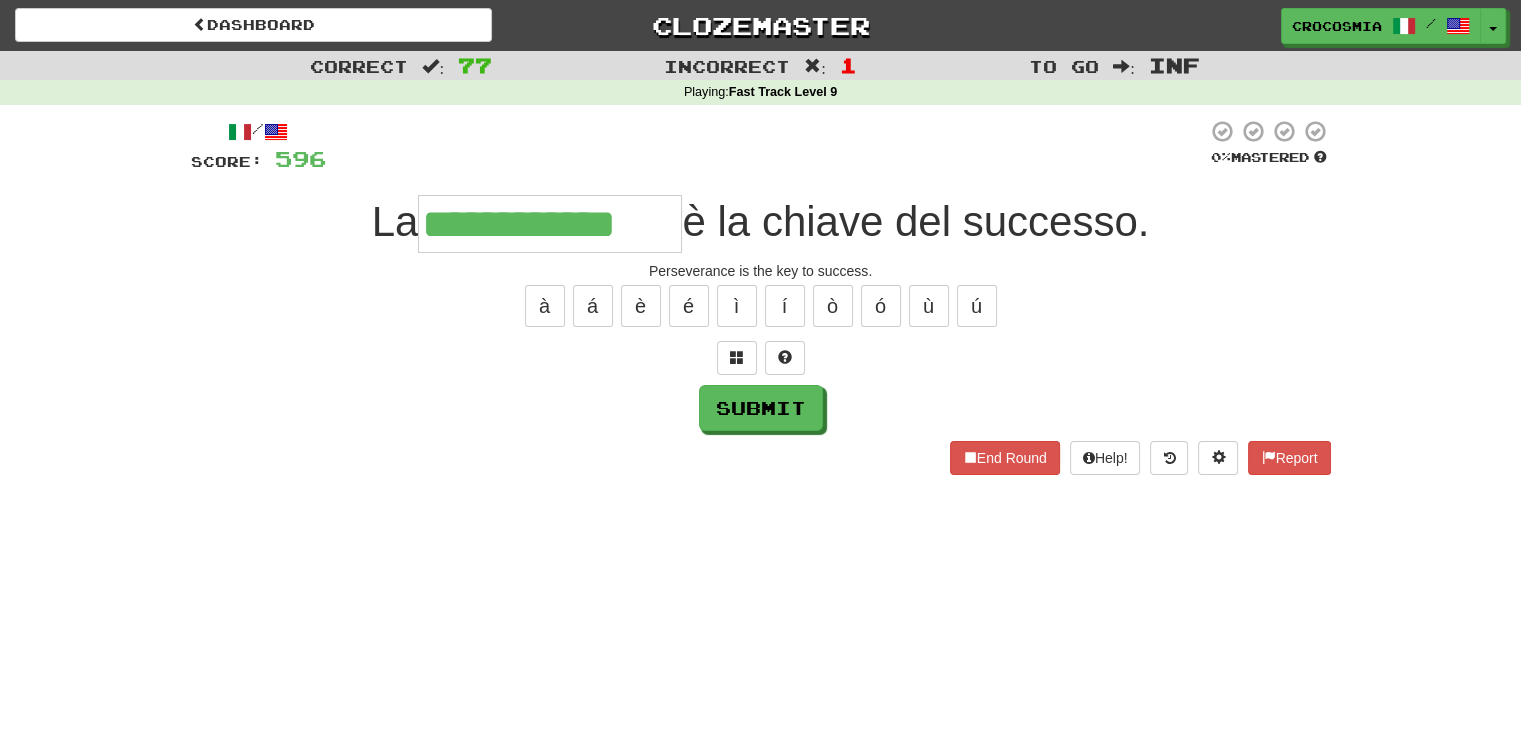 type on "**********" 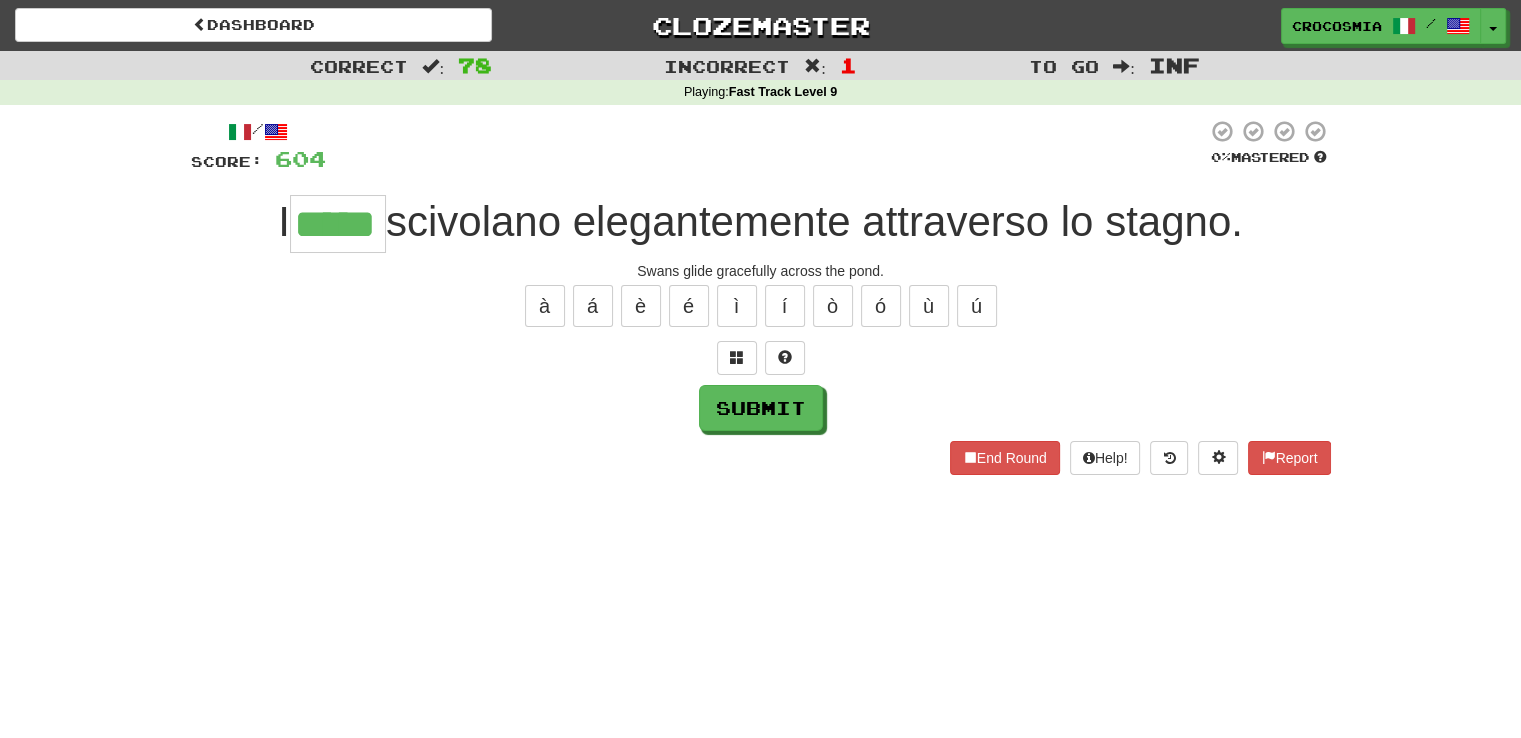 type on "*****" 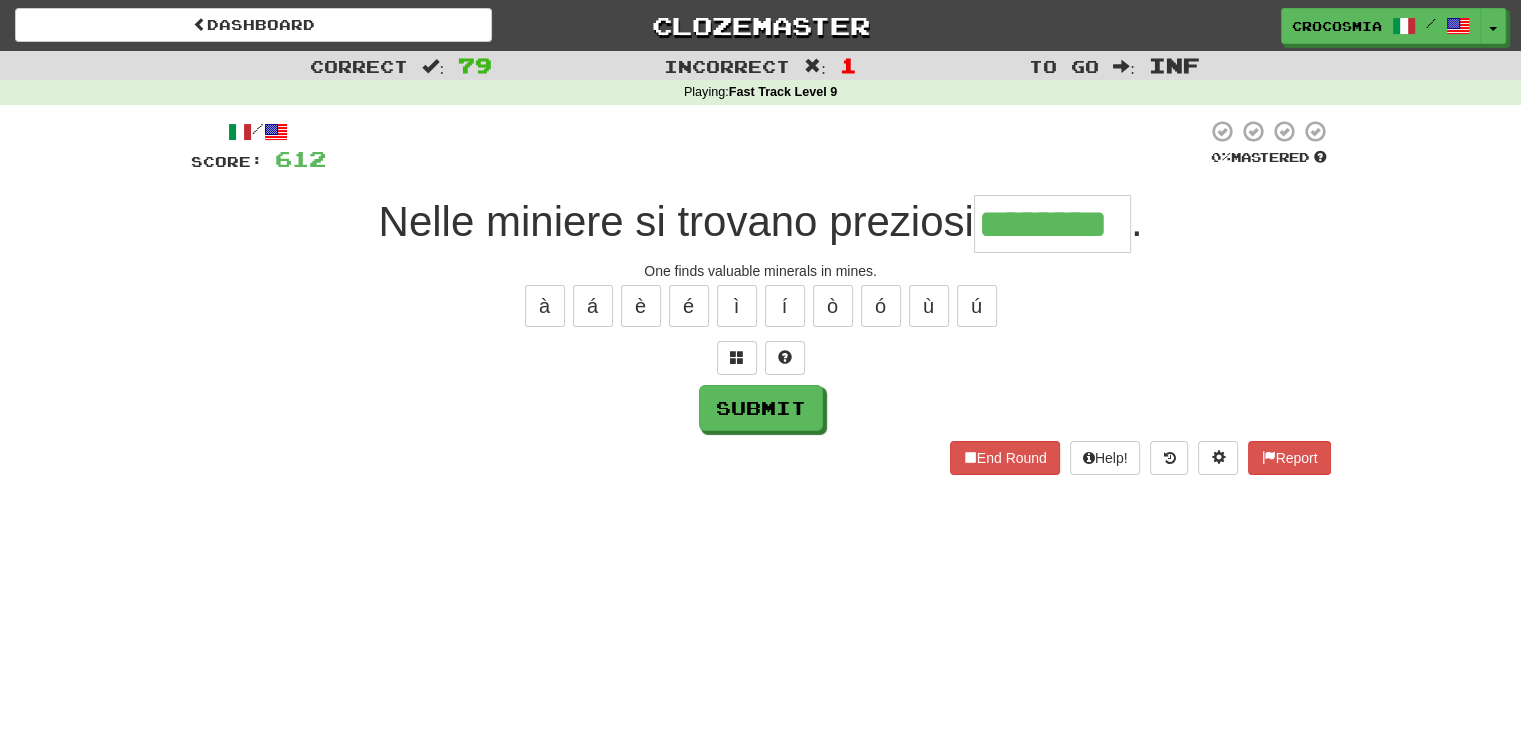 type on "********" 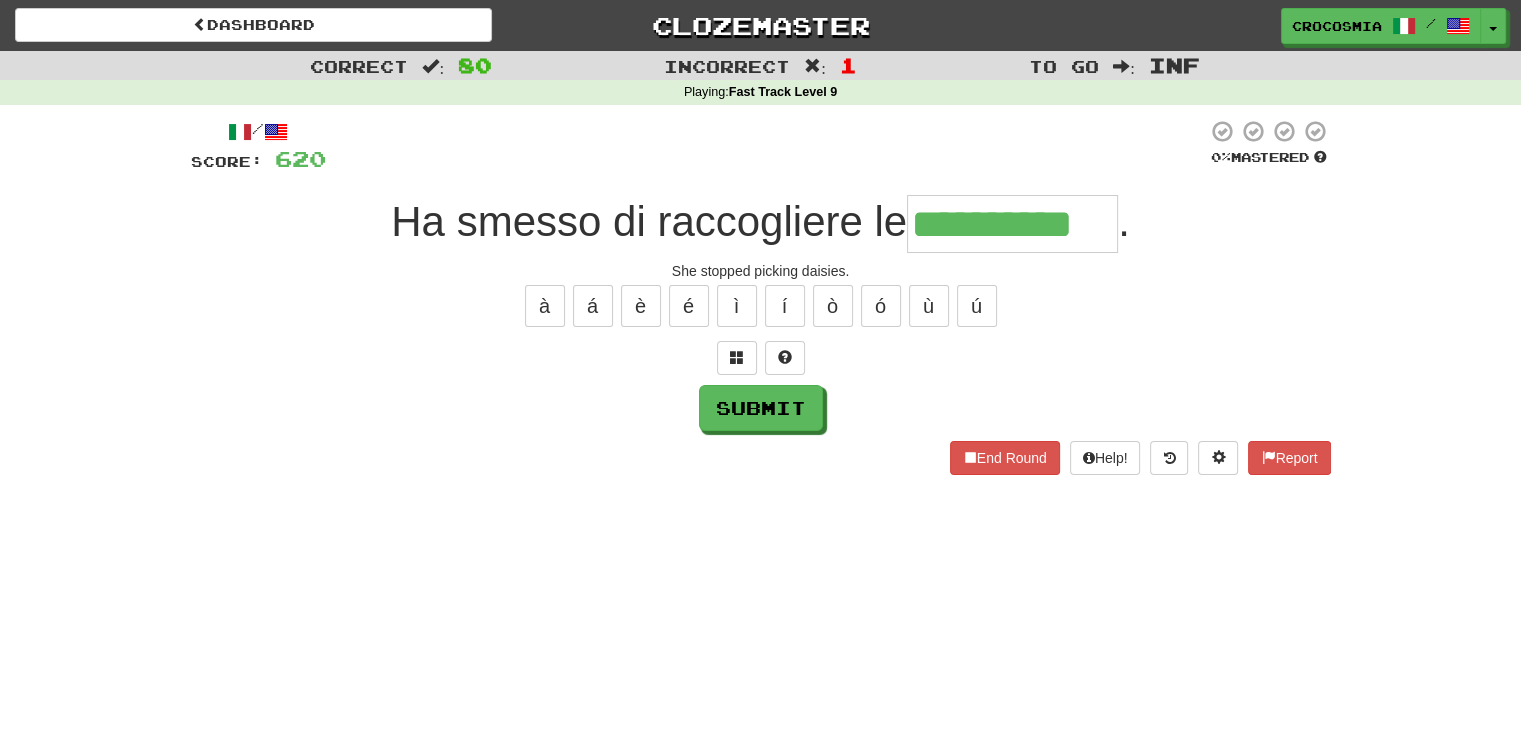 type on "**********" 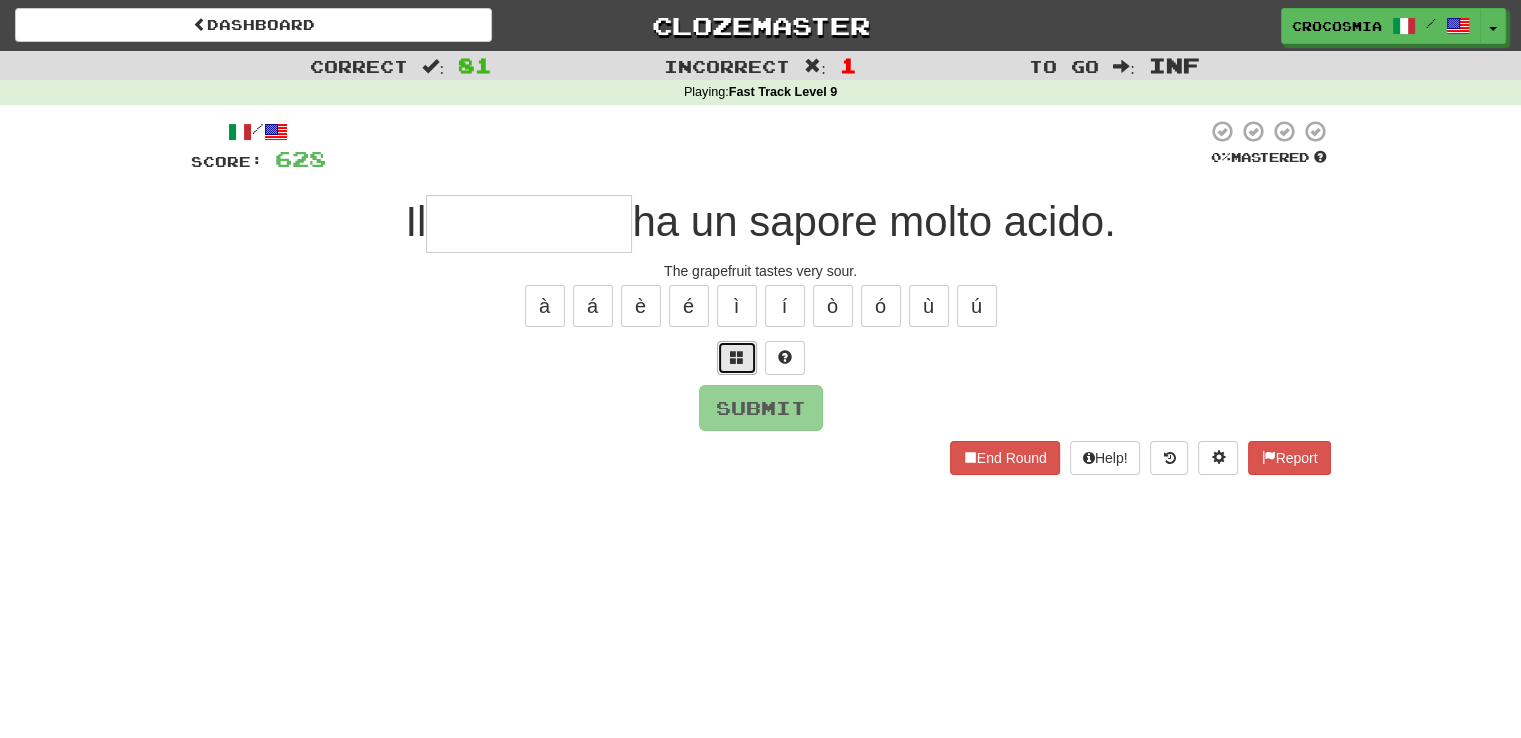 click at bounding box center (737, 357) 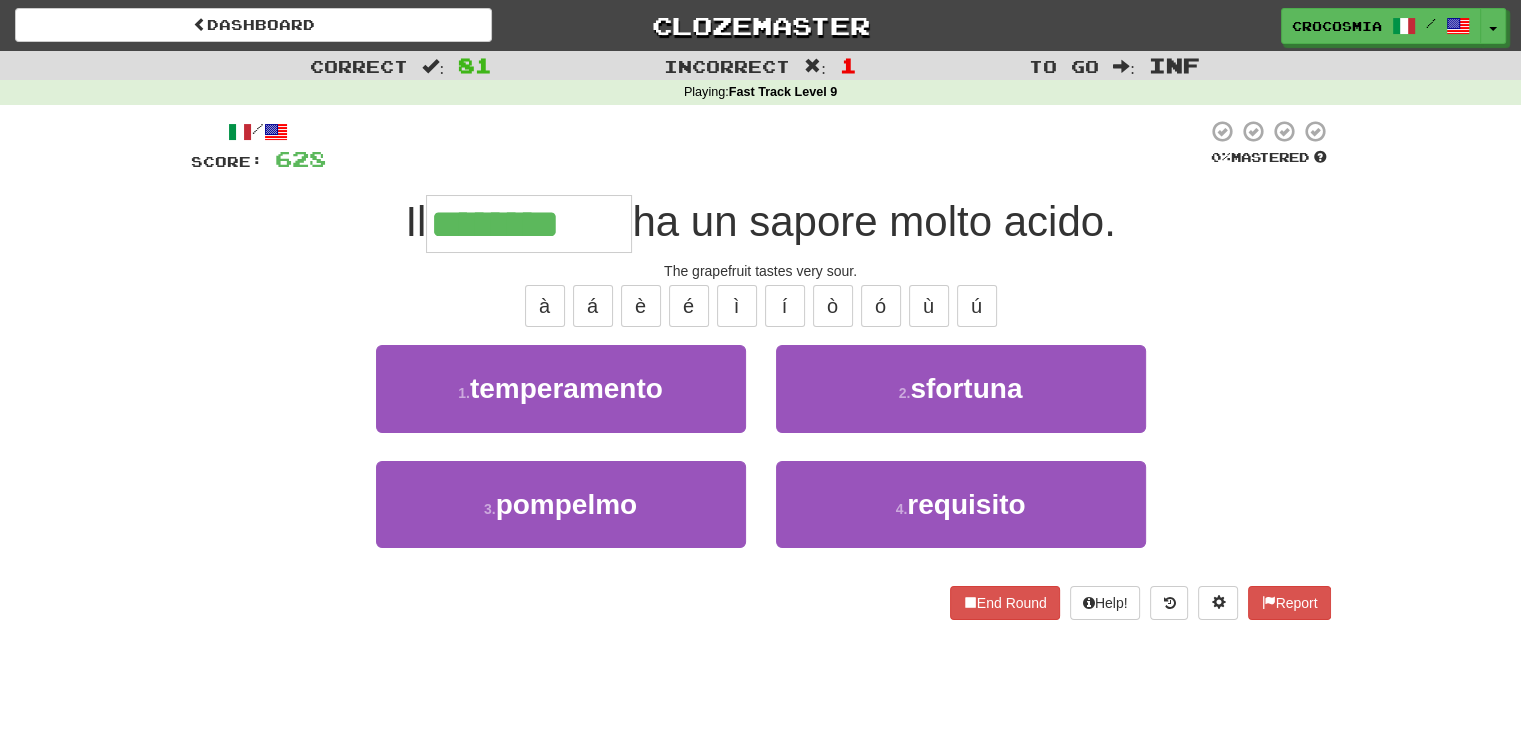 type on "********" 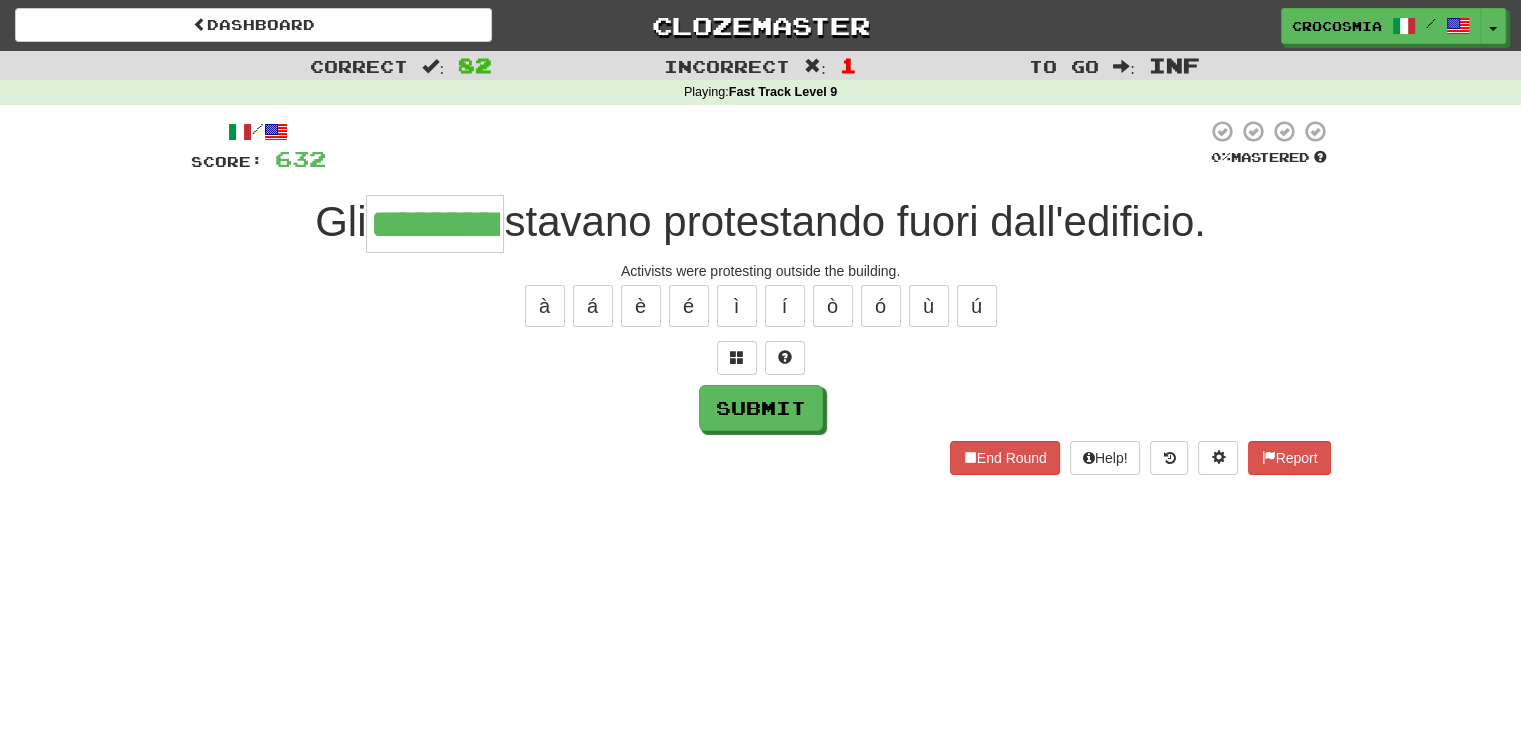 type on "*********" 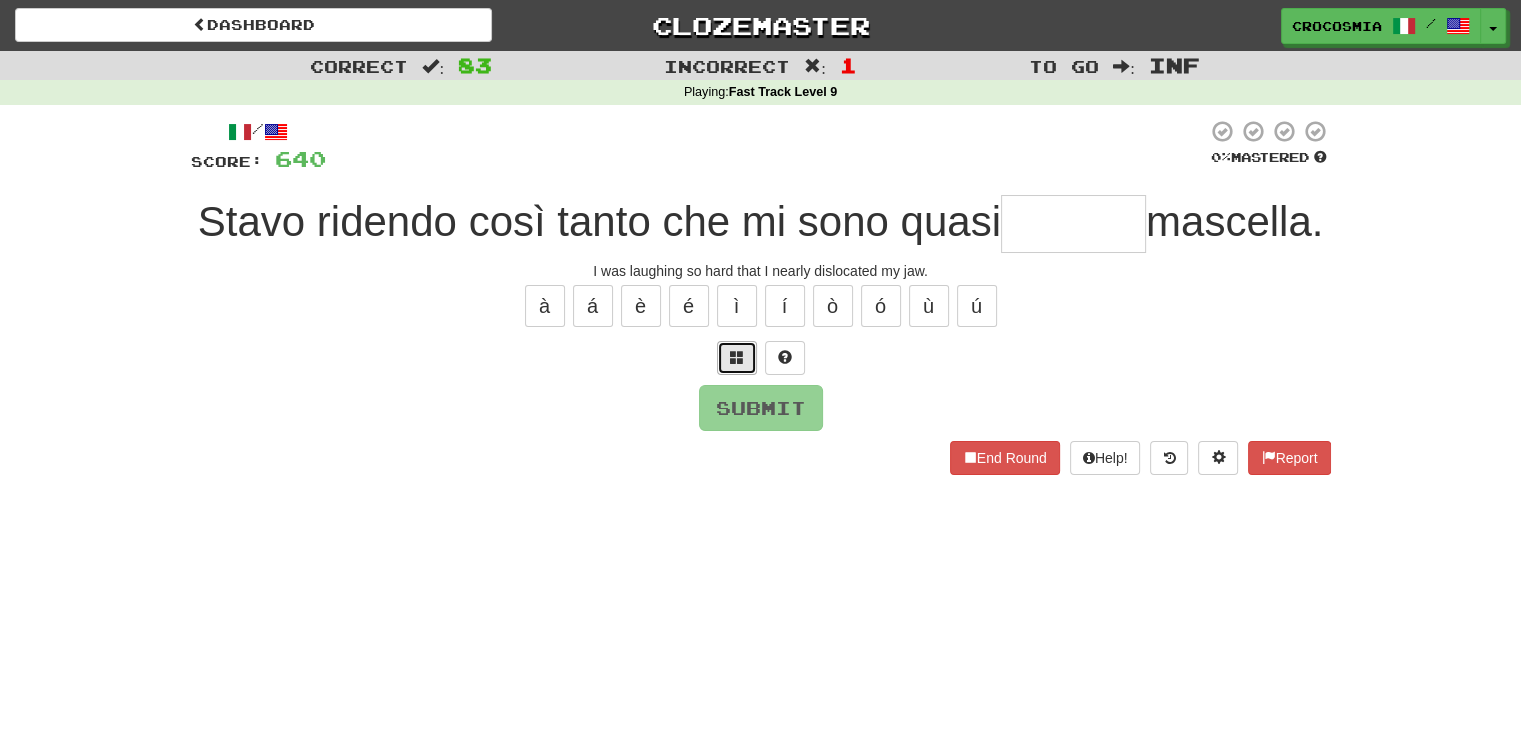 click at bounding box center [737, 358] 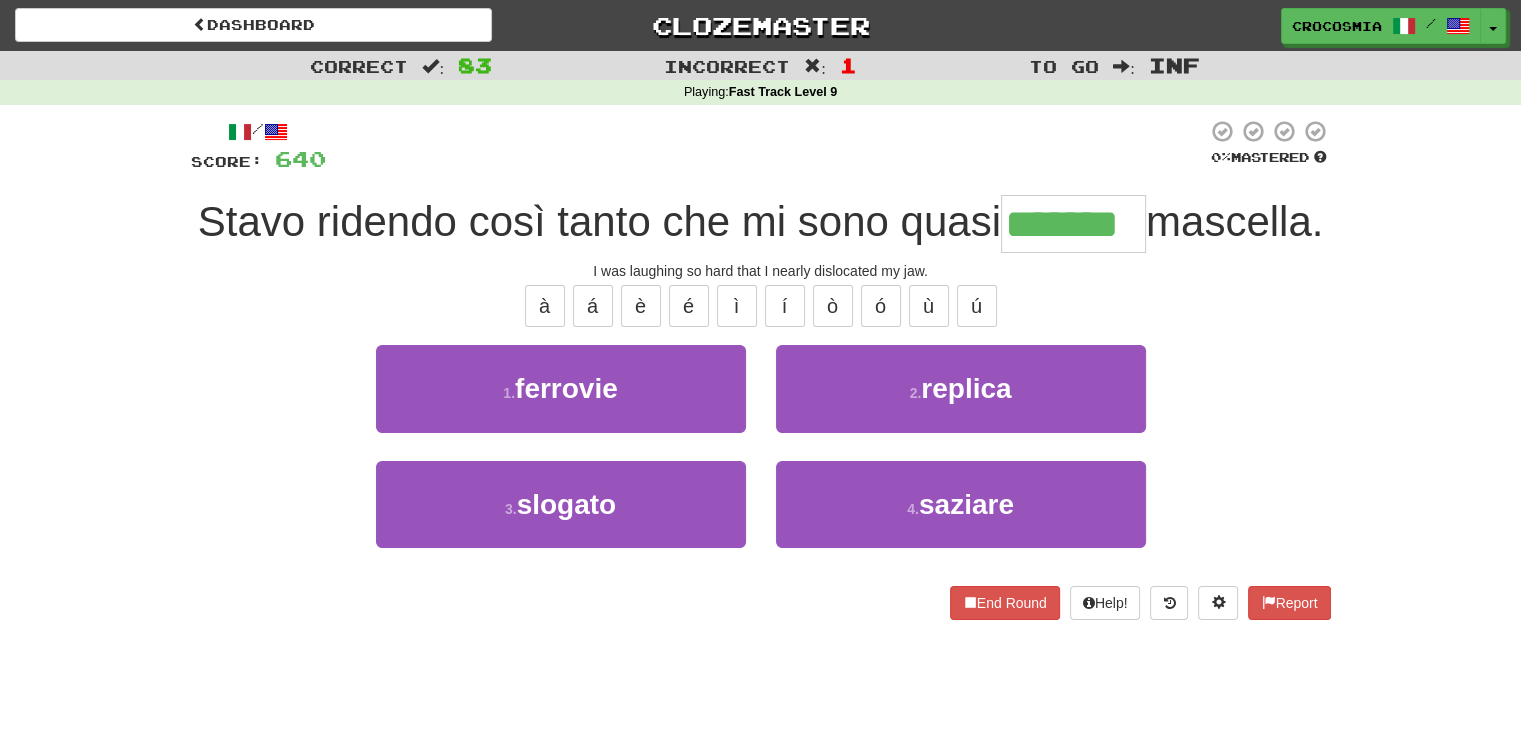 type on "*******" 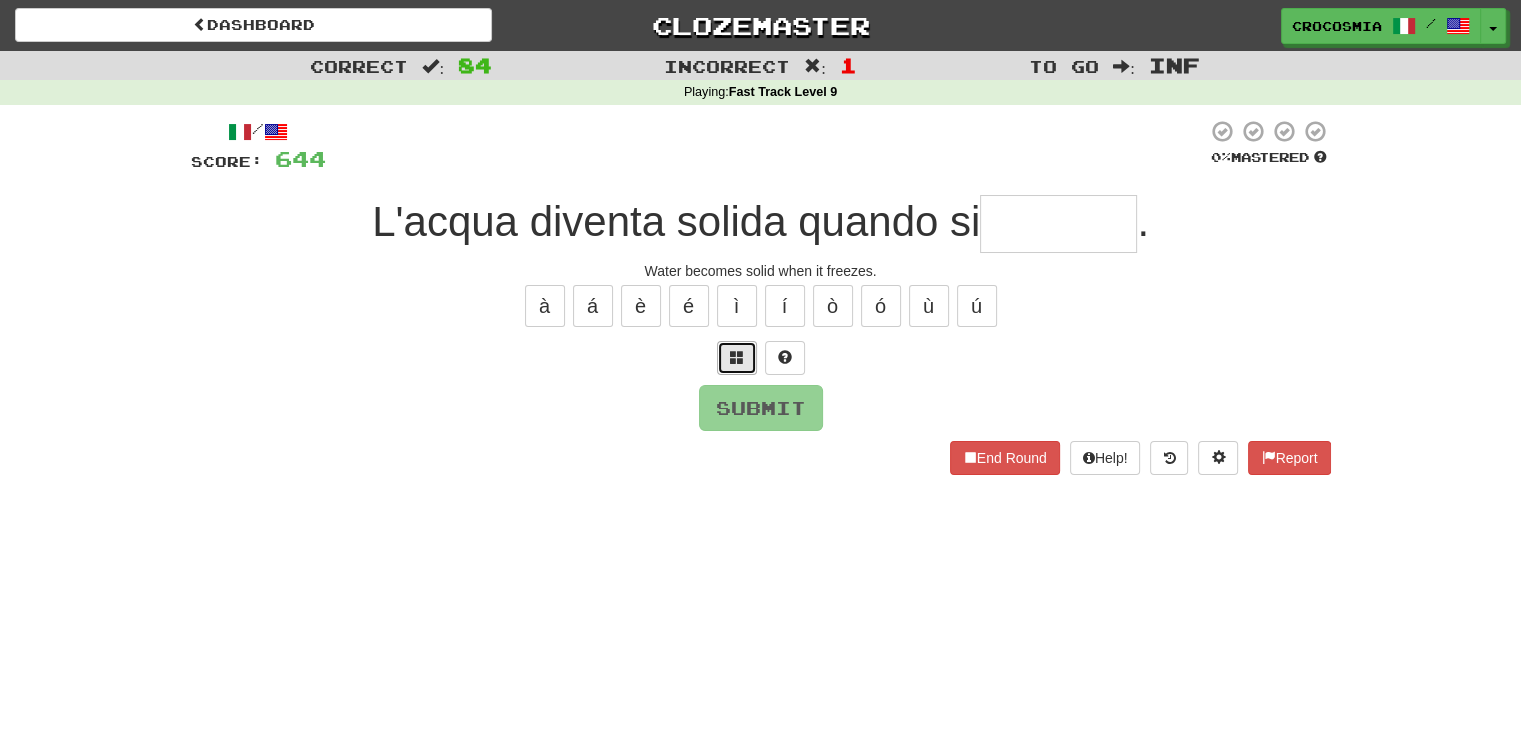 click at bounding box center (737, 358) 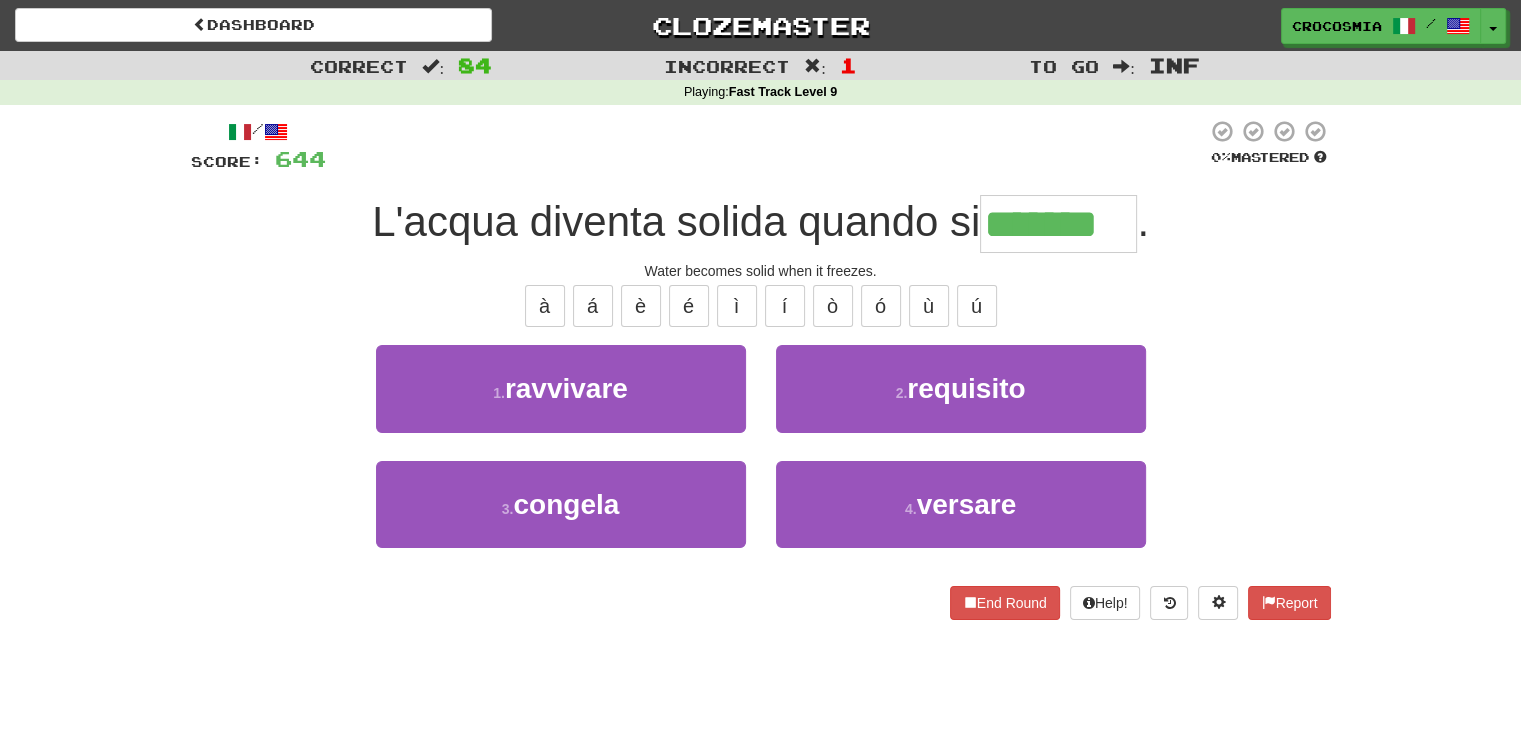 type on "*******" 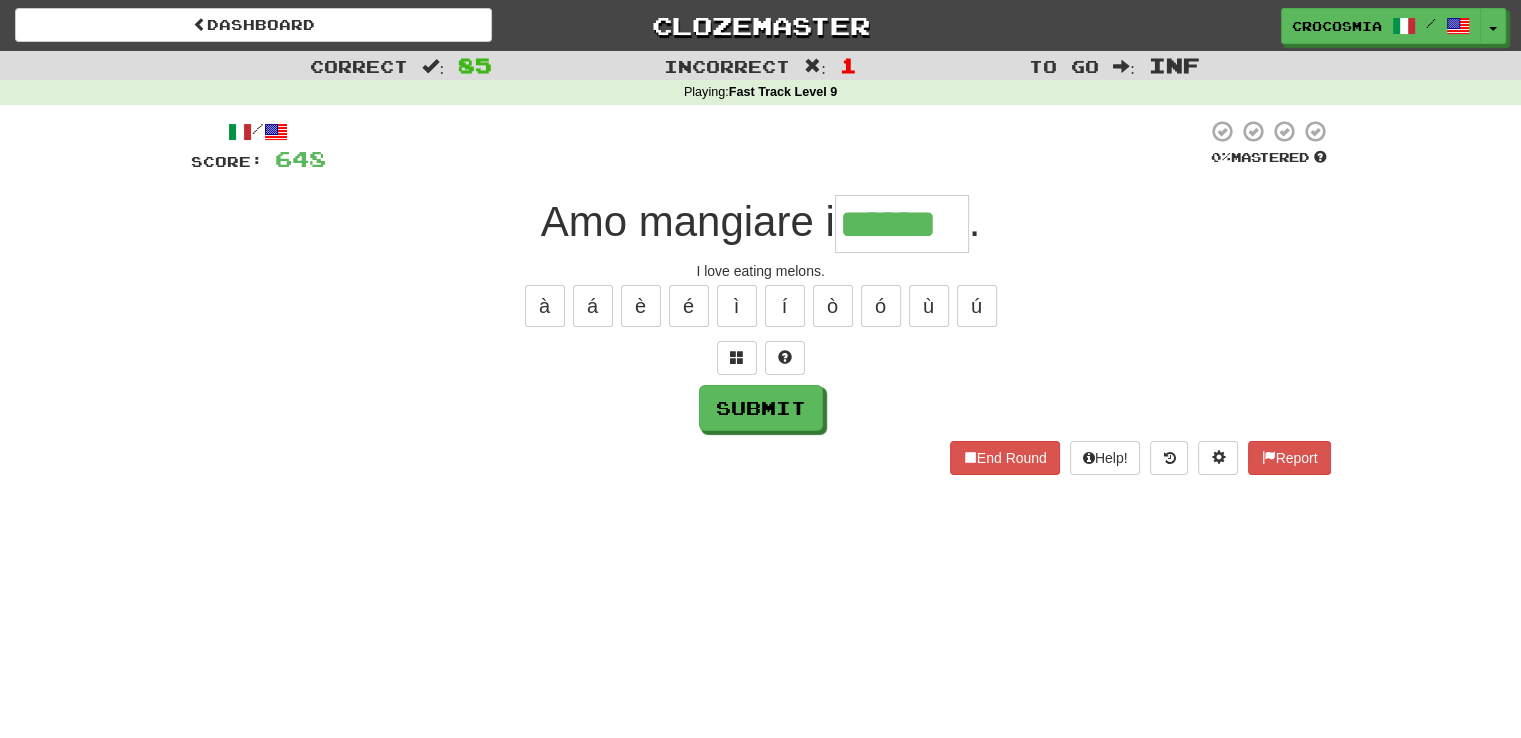 type on "******" 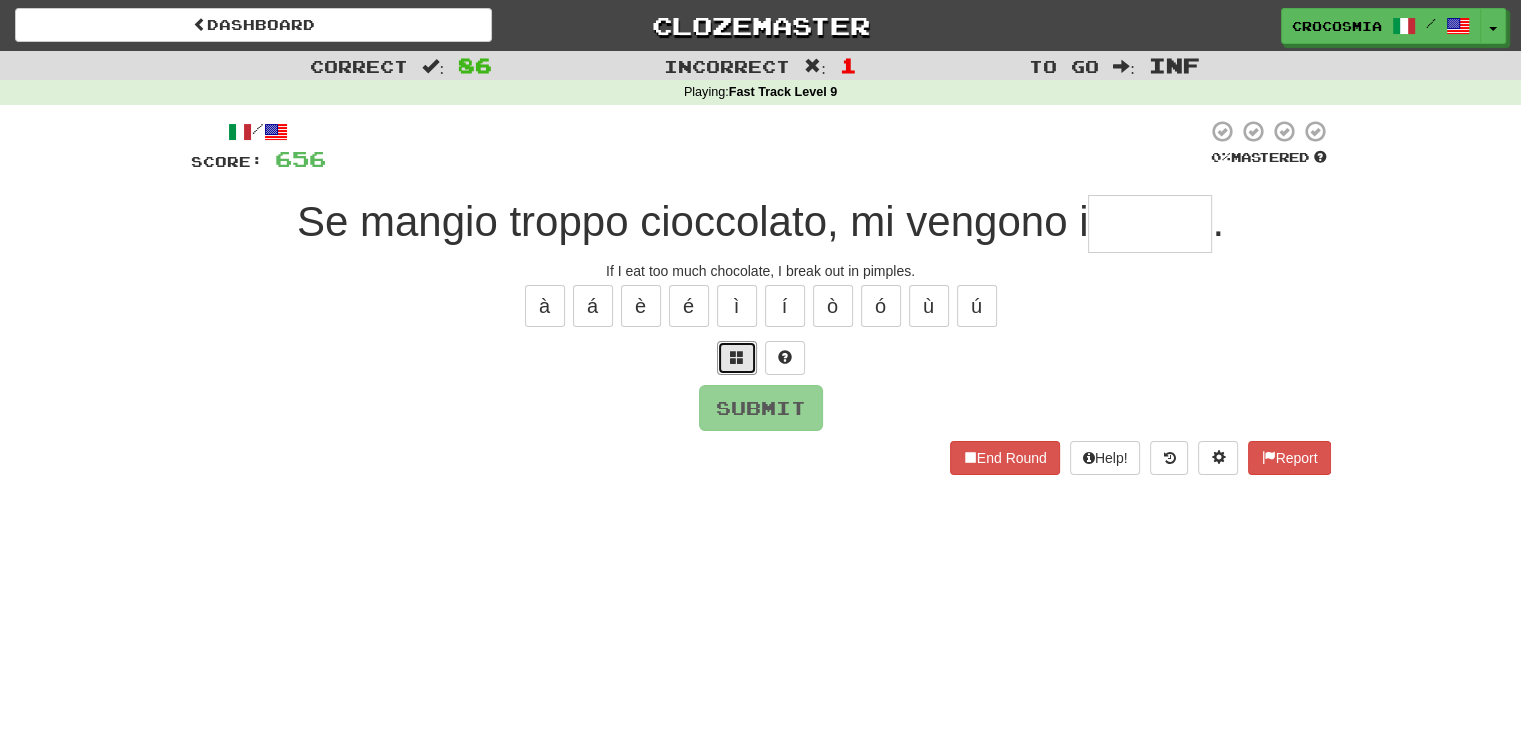 click at bounding box center [737, 358] 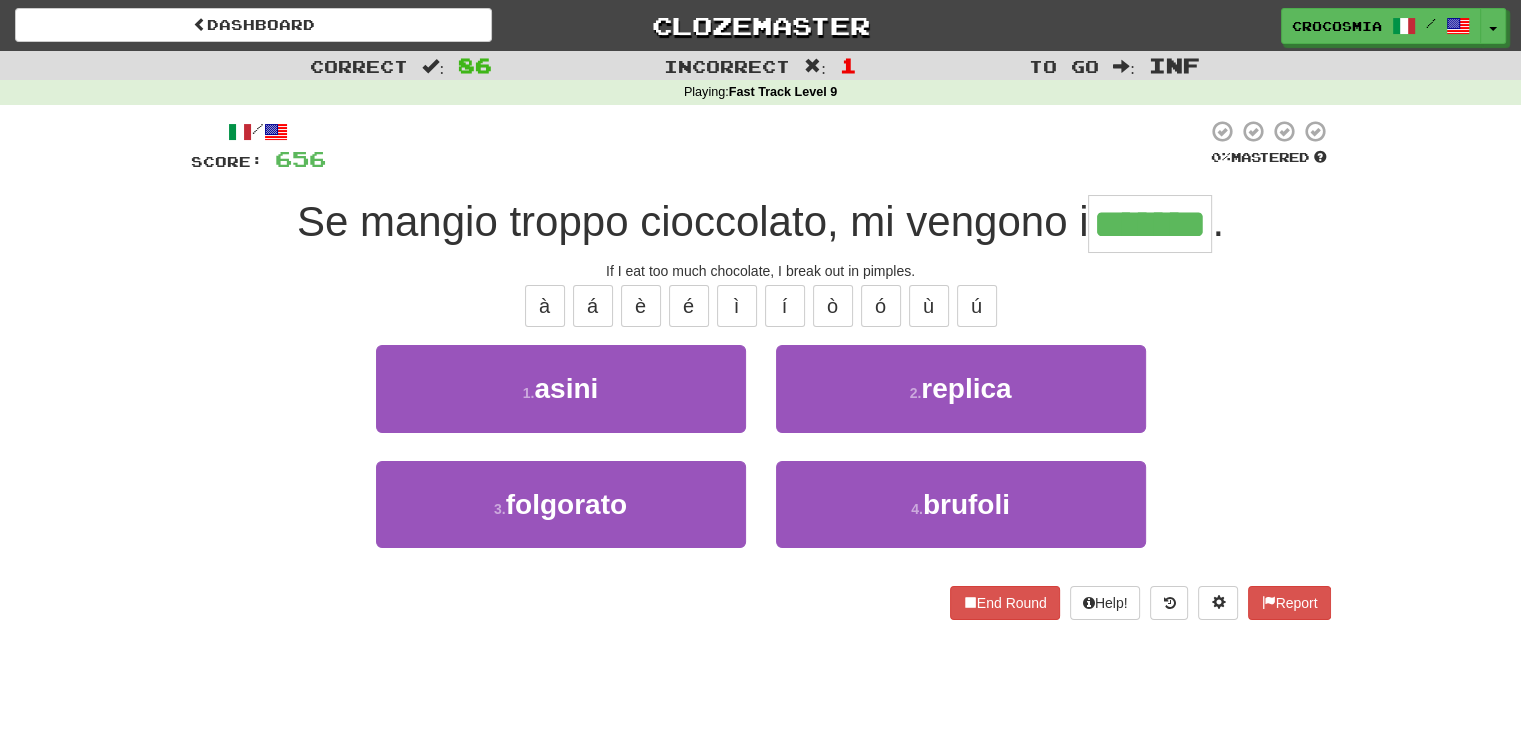 type on "*******" 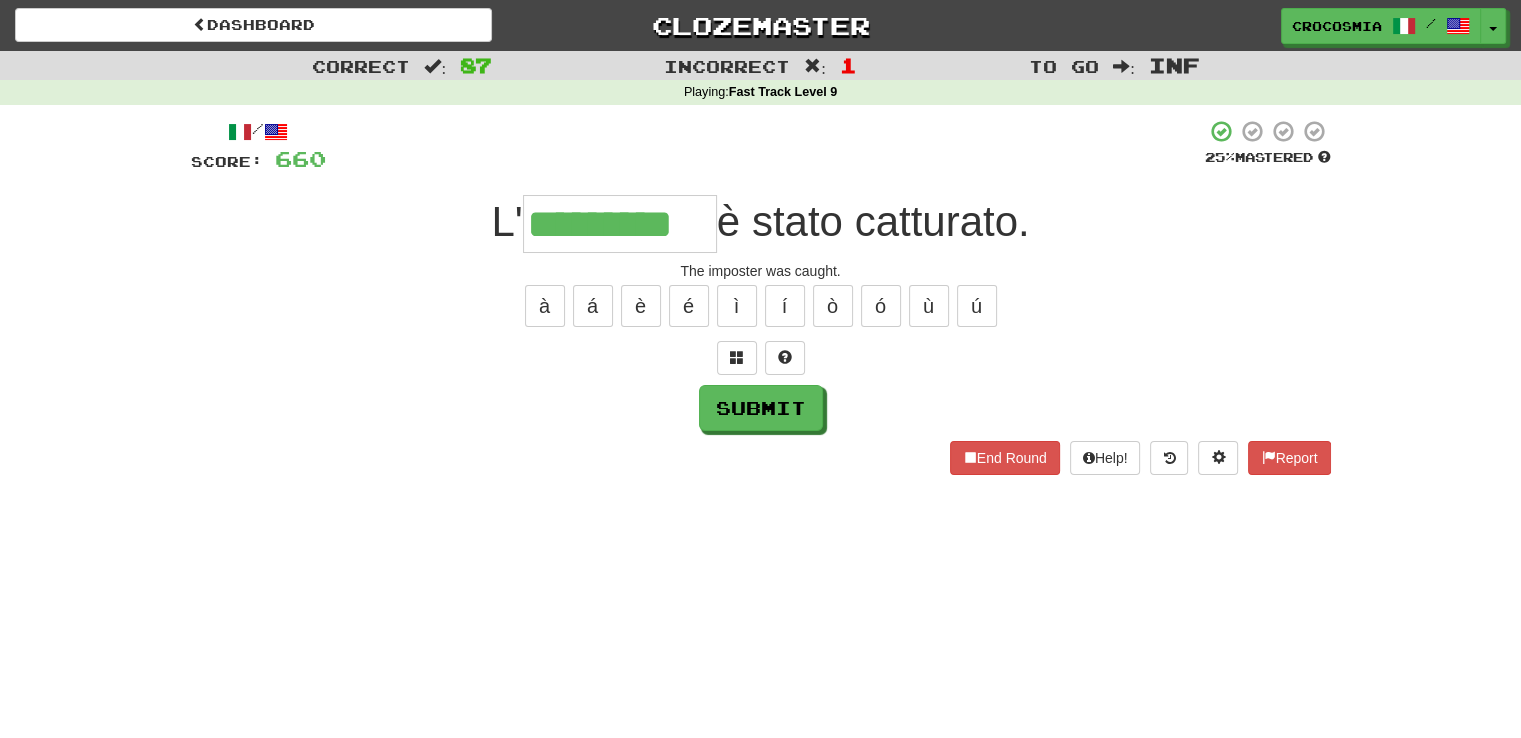 type on "*********" 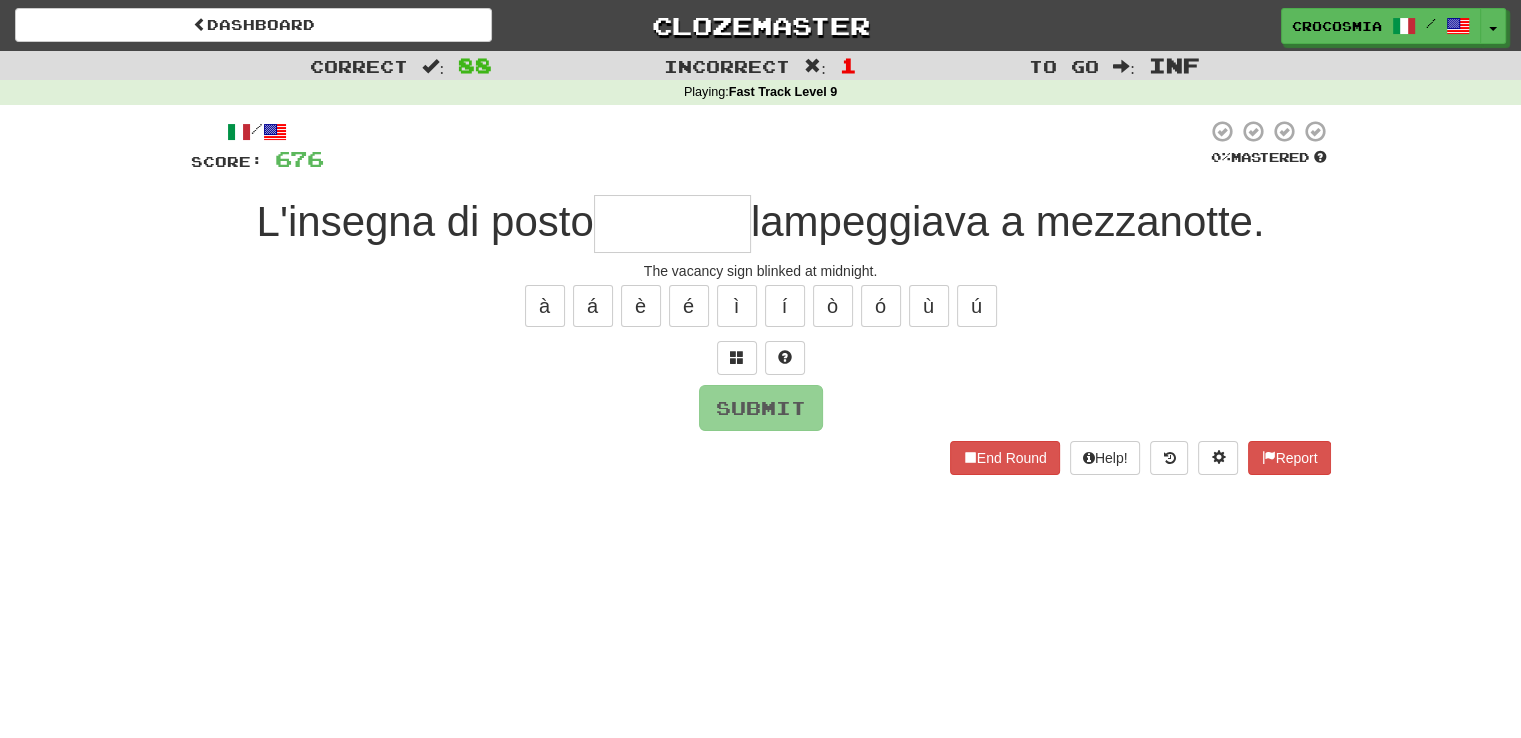 type on "*" 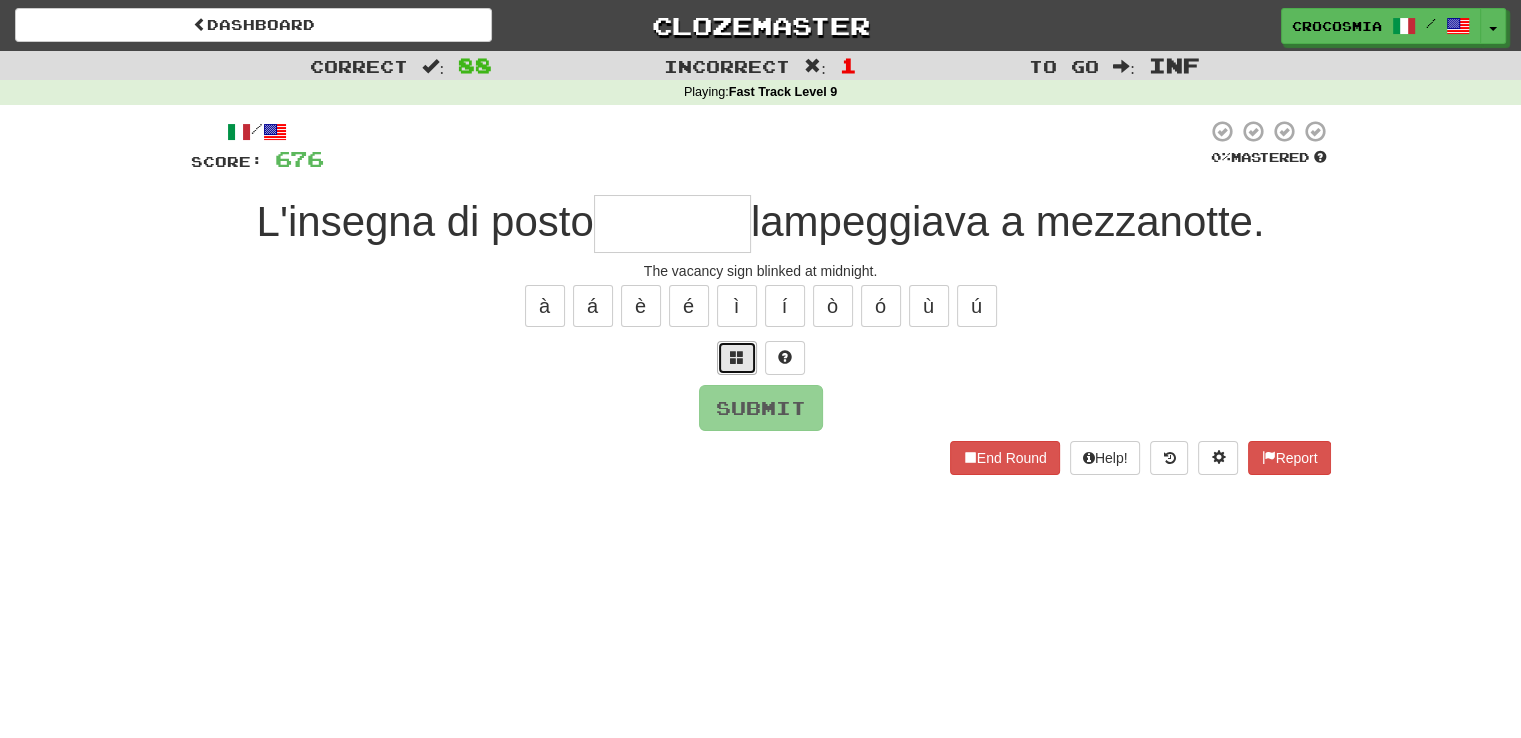 click at bounding box center (737, 358) 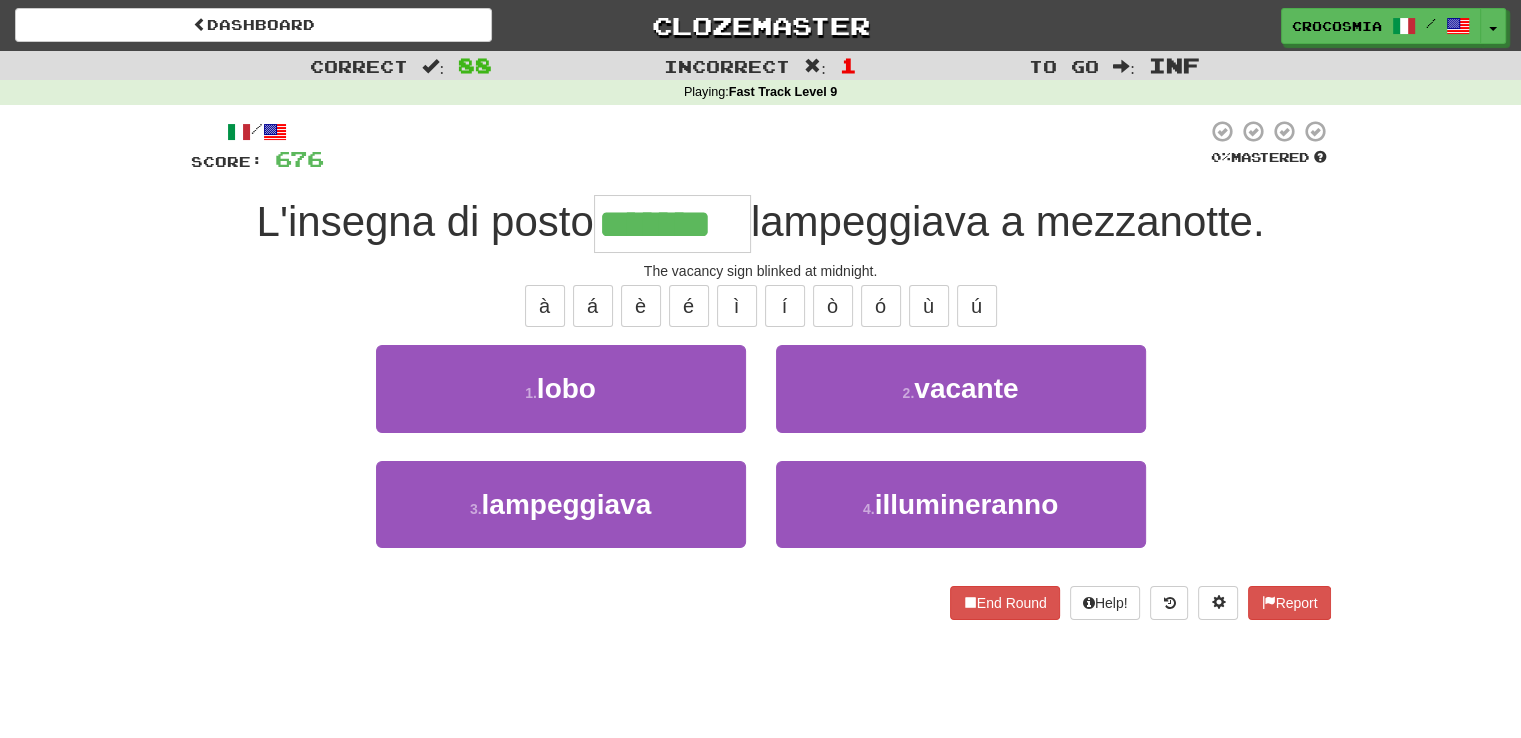 type on "*******" 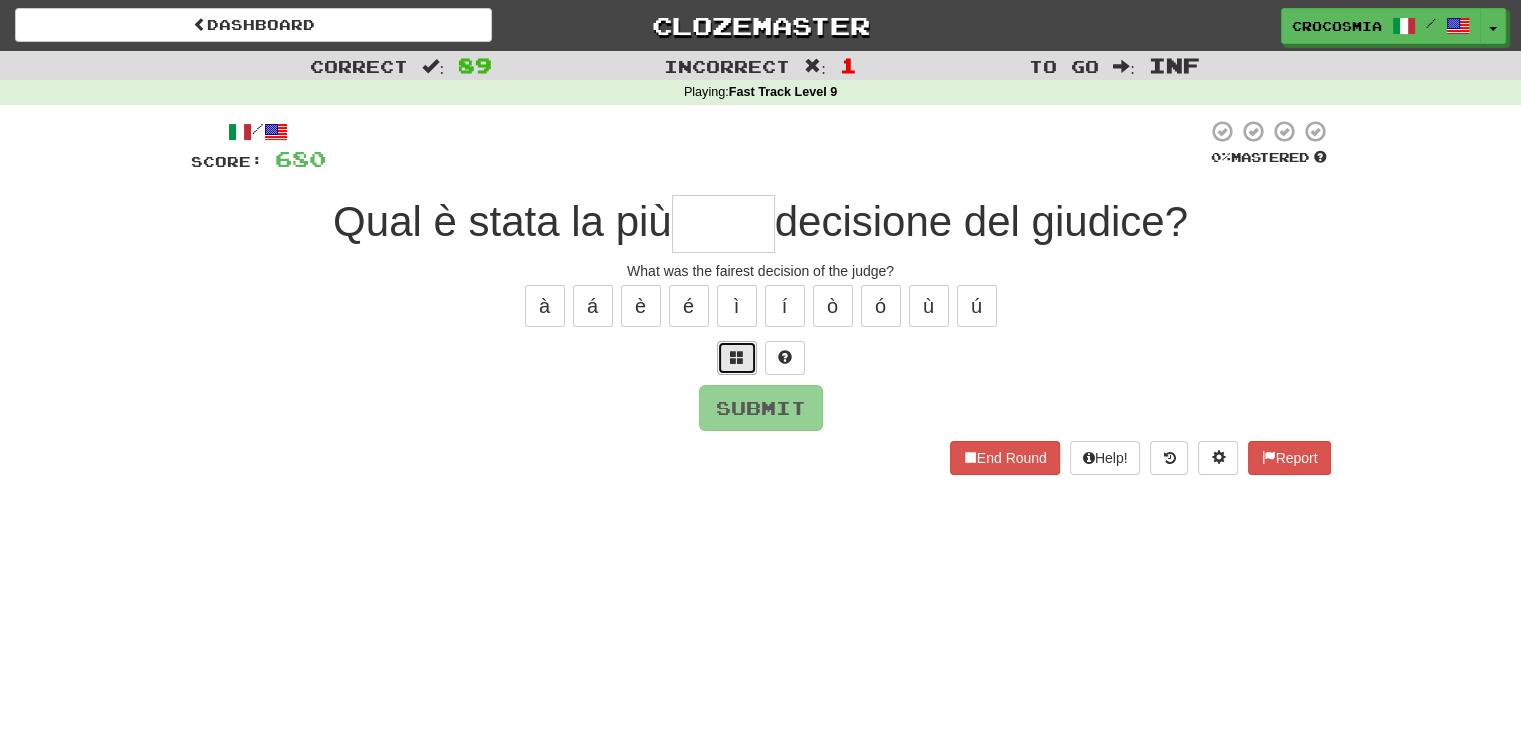 click at bounding box center [737, 358] 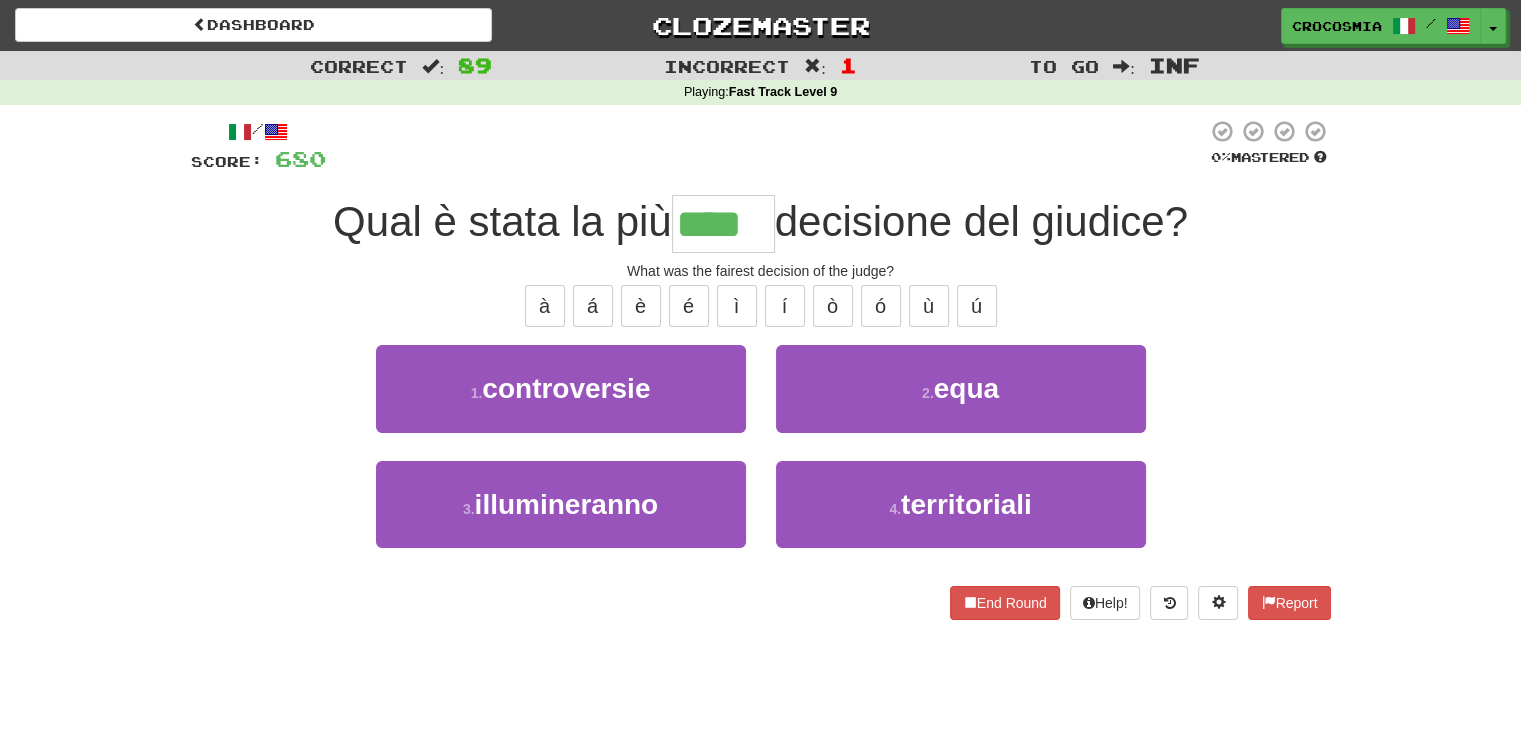 type on "****" 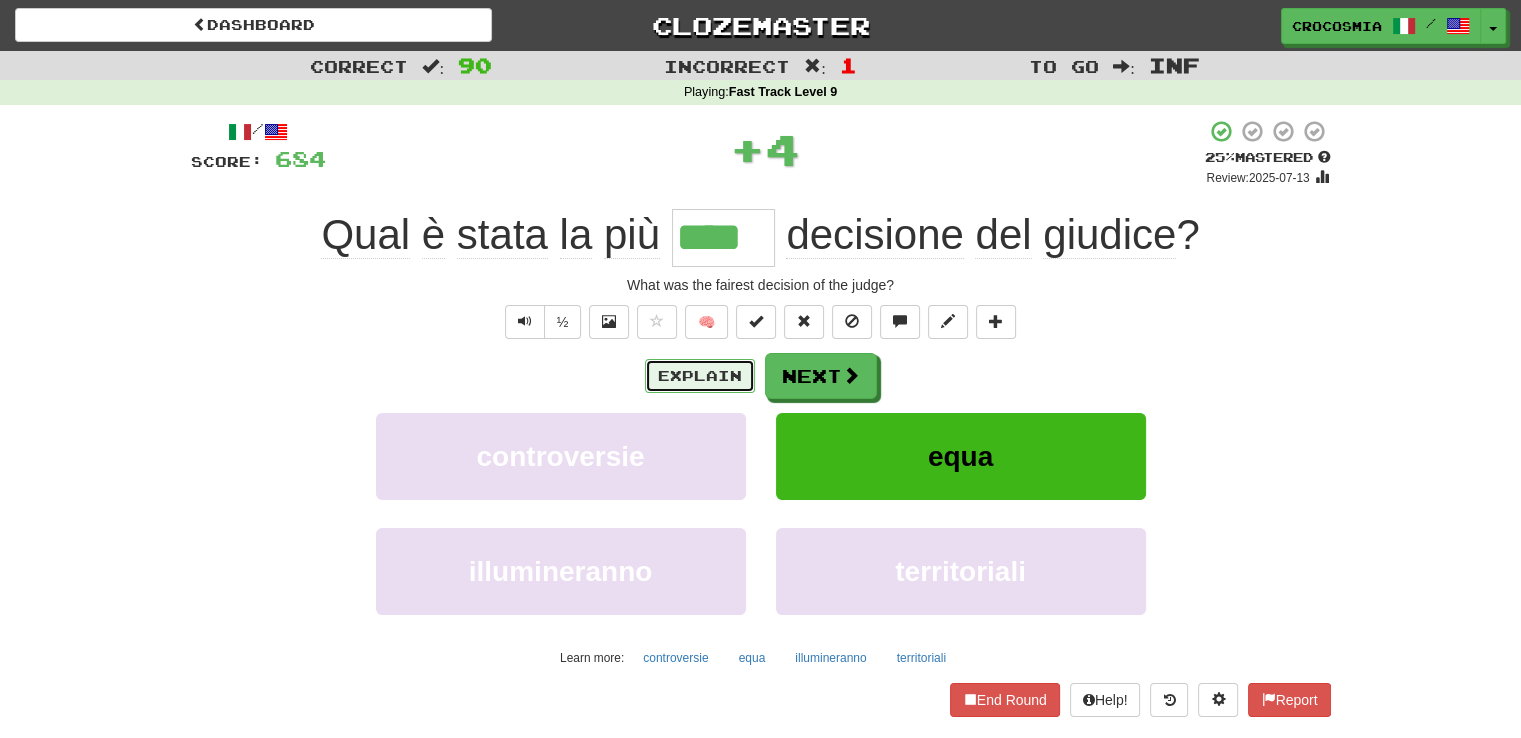 click on "Explain" at bounding box center [700, 376] 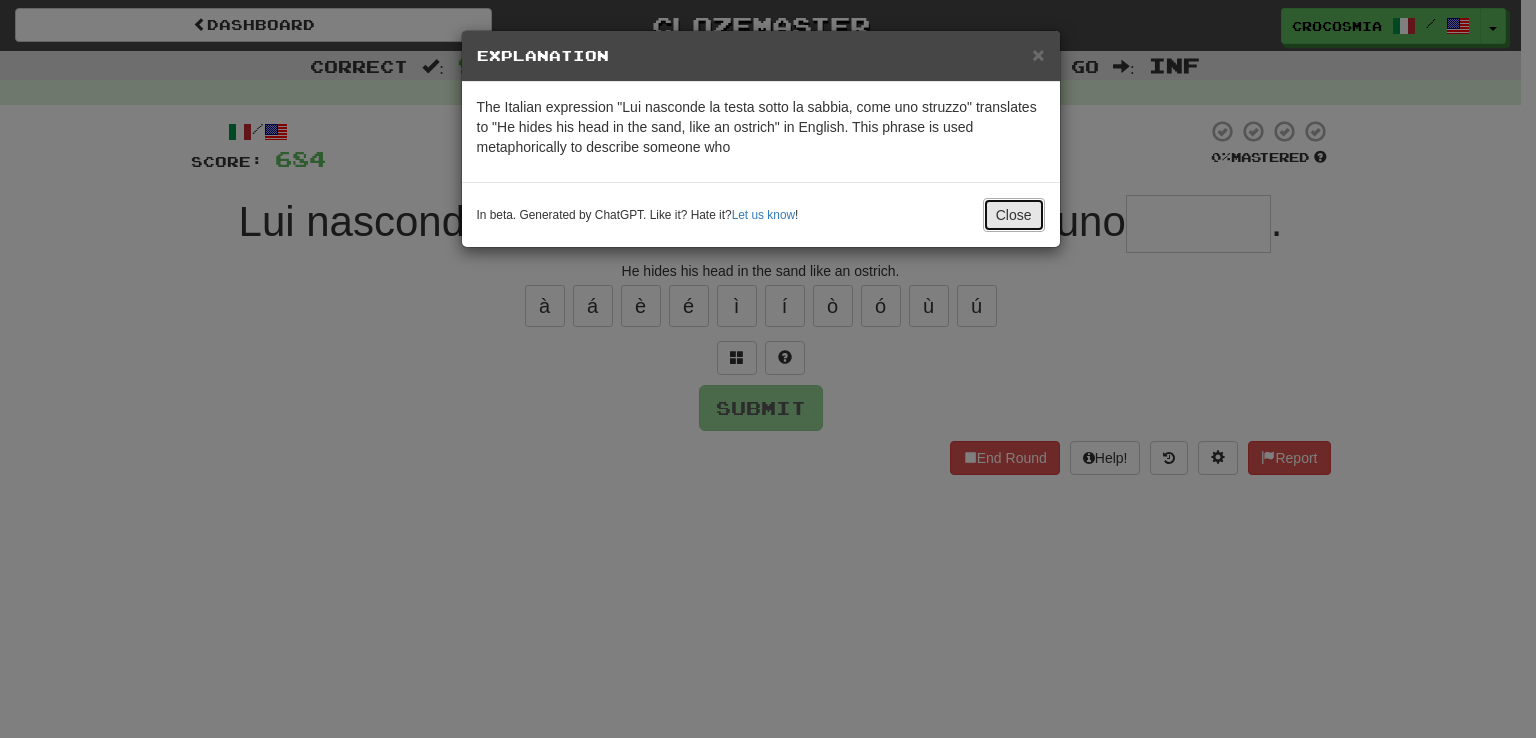 click on "× Explanation The Italian expression "Lui nasconde la testa sotto la sabbia, come uno struzzo" translates to "He hides his head in the sand, like an ostrich" in English. This phrase is used metaphorically to describe someone who In beta. Generated by ChatGPT. Like it? Hate it? Let us know ! Close" at bounding box center (761, 139) 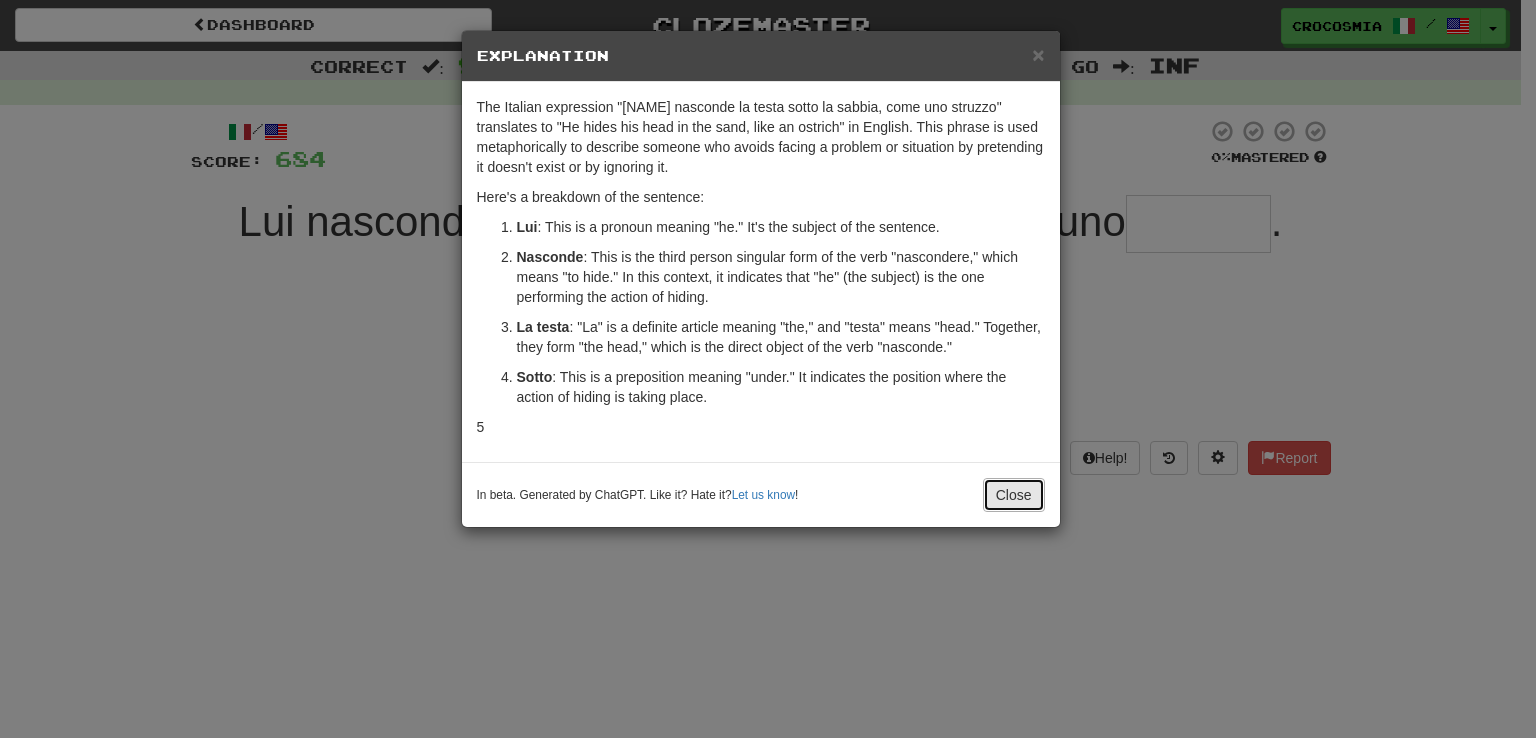 click on "× Explanation The Italian expression "[NAME] nasconde la testa sotto la sabbia, come uno struzzo" translates to "He hides his head in the sand, like an ostrich" in English. This phrase is used metaphorically to describe someone who avoids facing a problem or situation by pretending it doesn't exist or by ignoring it.
Here's a breakdown of the sentence:
Lui : This is a pronoun meaning "he." It's the subject of the sentence.
Nasconde : This is the third person singular form of the verb "nascondere," which means "to hide." In this context, it indicates that "he" (the subject) is the one performing the action of hiding.
La testa : "La" is a definite article meaning "the," and "testa" means "head." Together, they form "the head," which is the direct object of the verb "nasconde."
Sotto : This is a preposition meaning "under." It indicates the position where the action of hiding is taking place.
5 In beta. Generated by ChatGPT. Like it? Hate it?  Let us know ! Close" at bounding box center (761, 279) 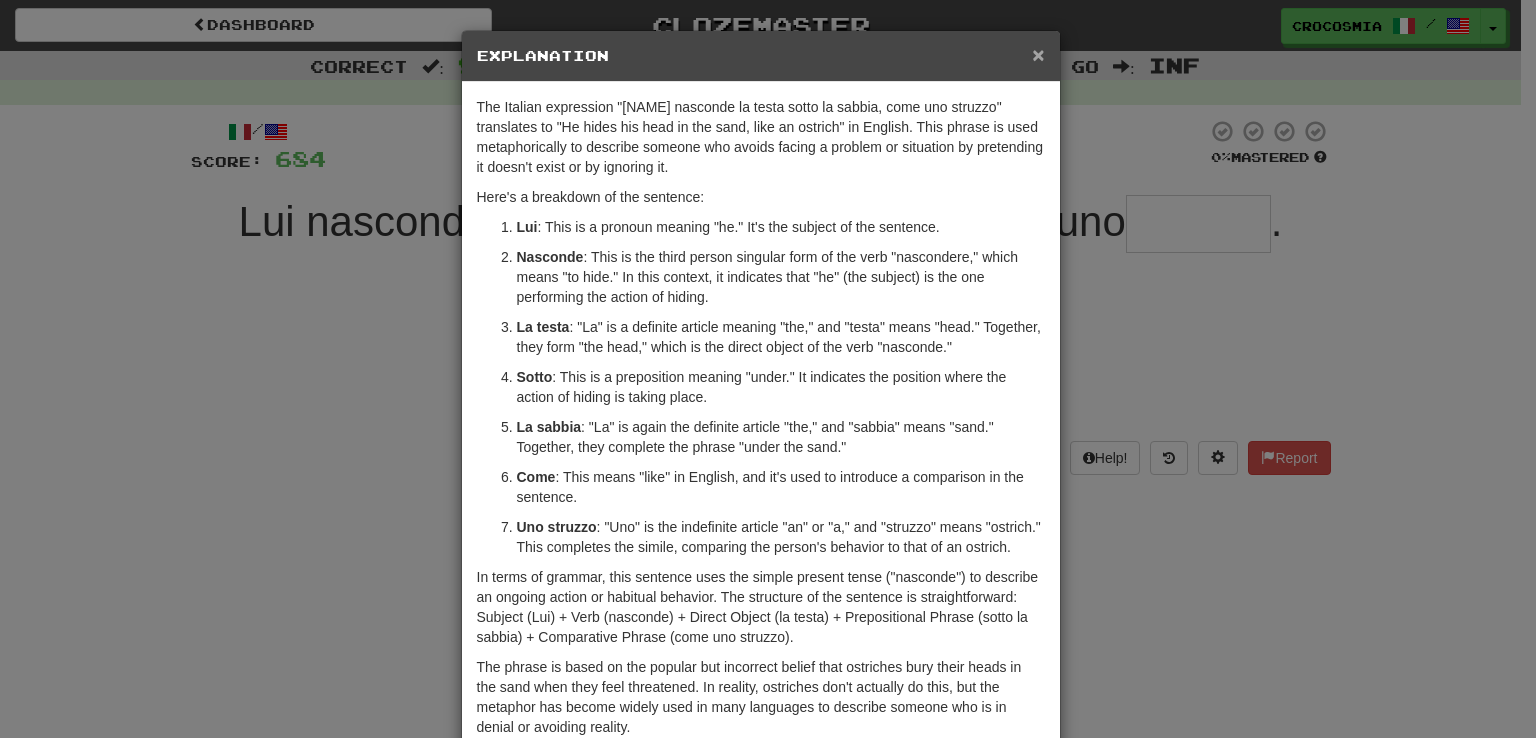 click on "×" at bounding box center [1038, 54] 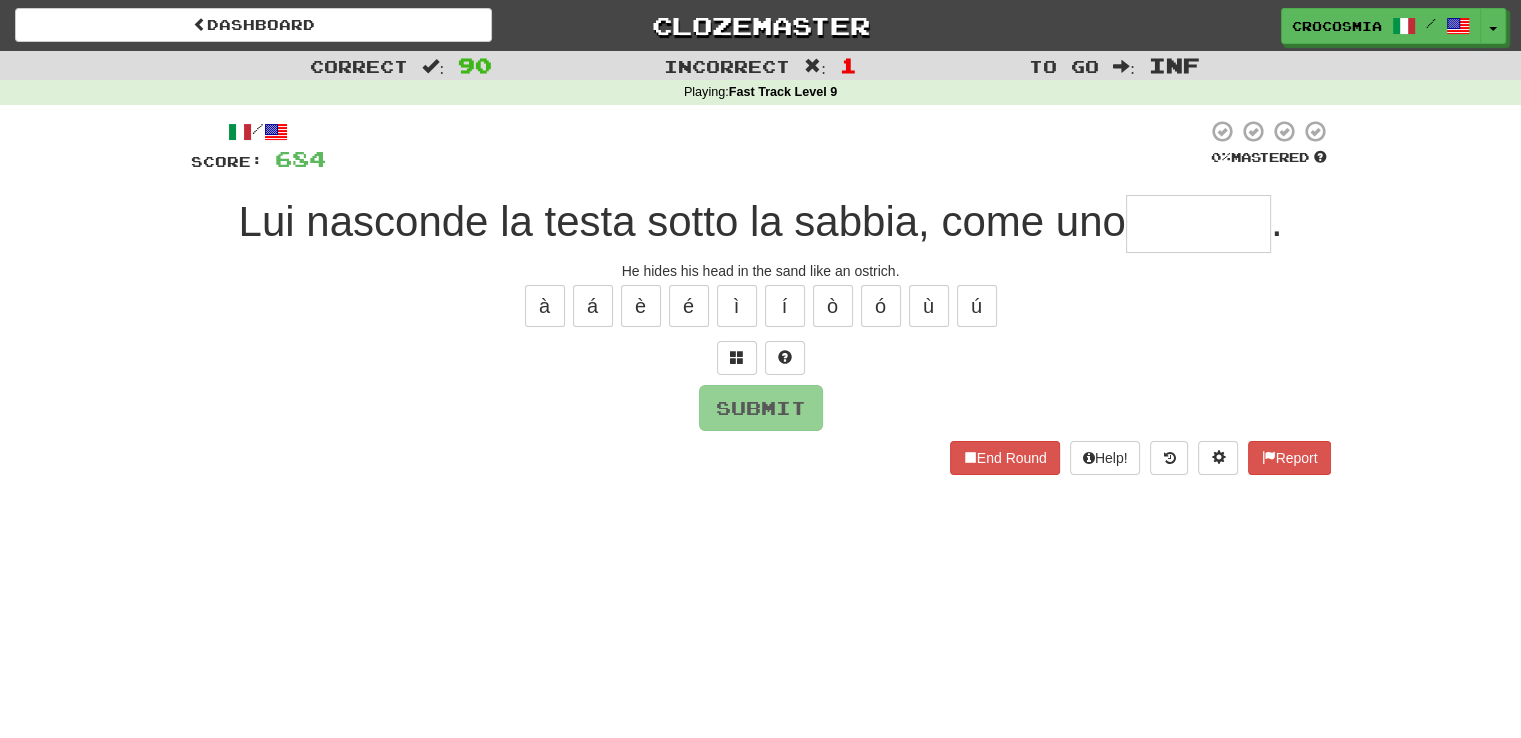 click at bounding box center [1198, 224] 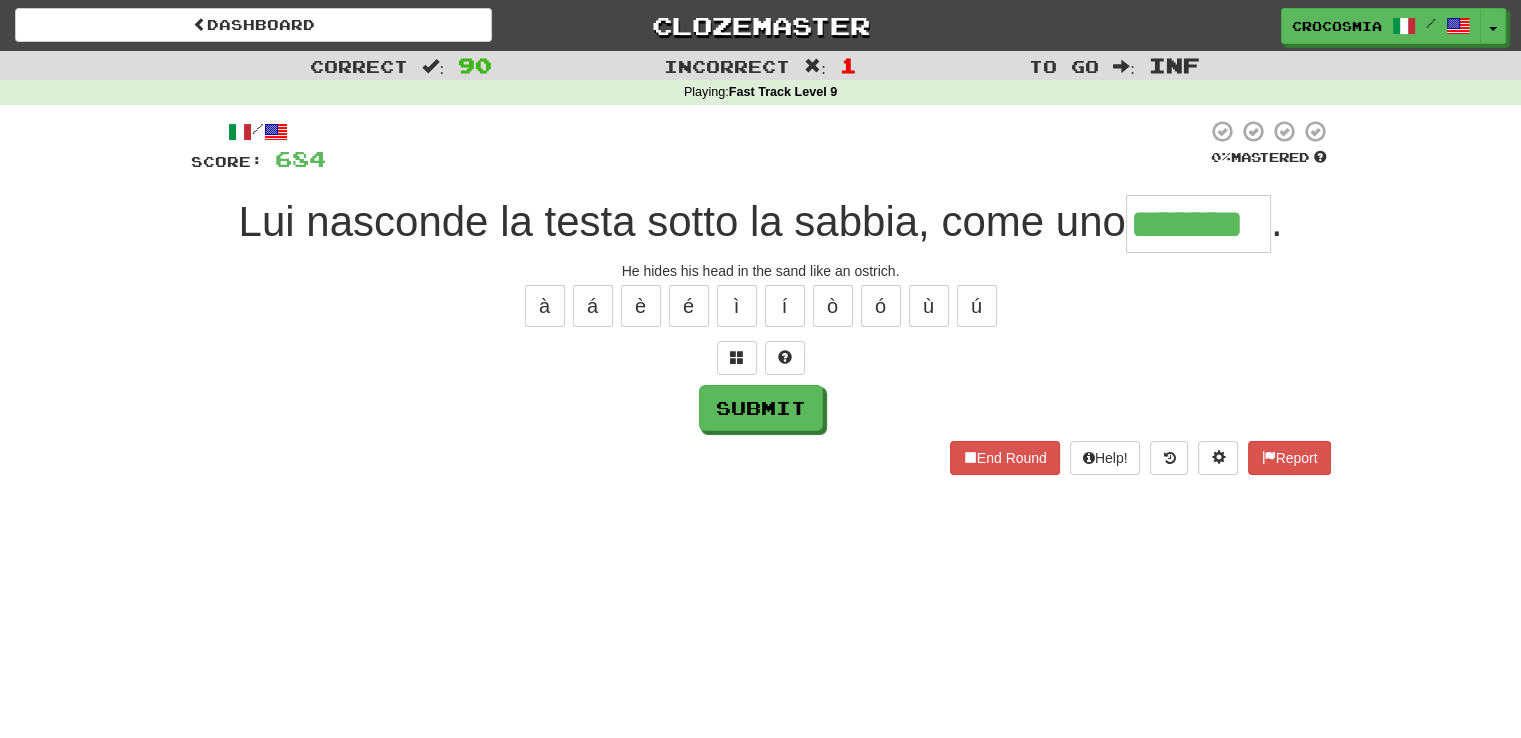 type on "*******" 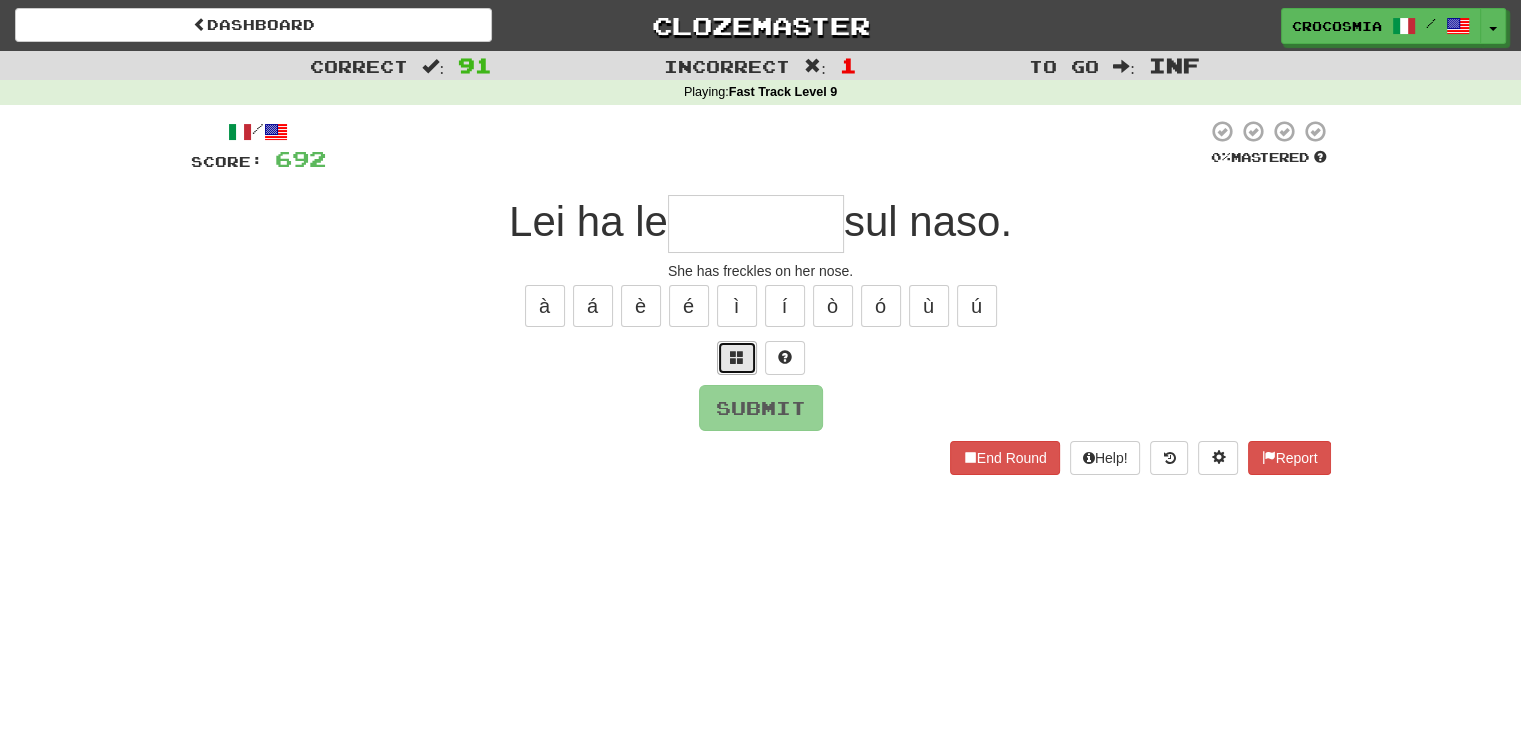 click at bounding box center [737, 358] 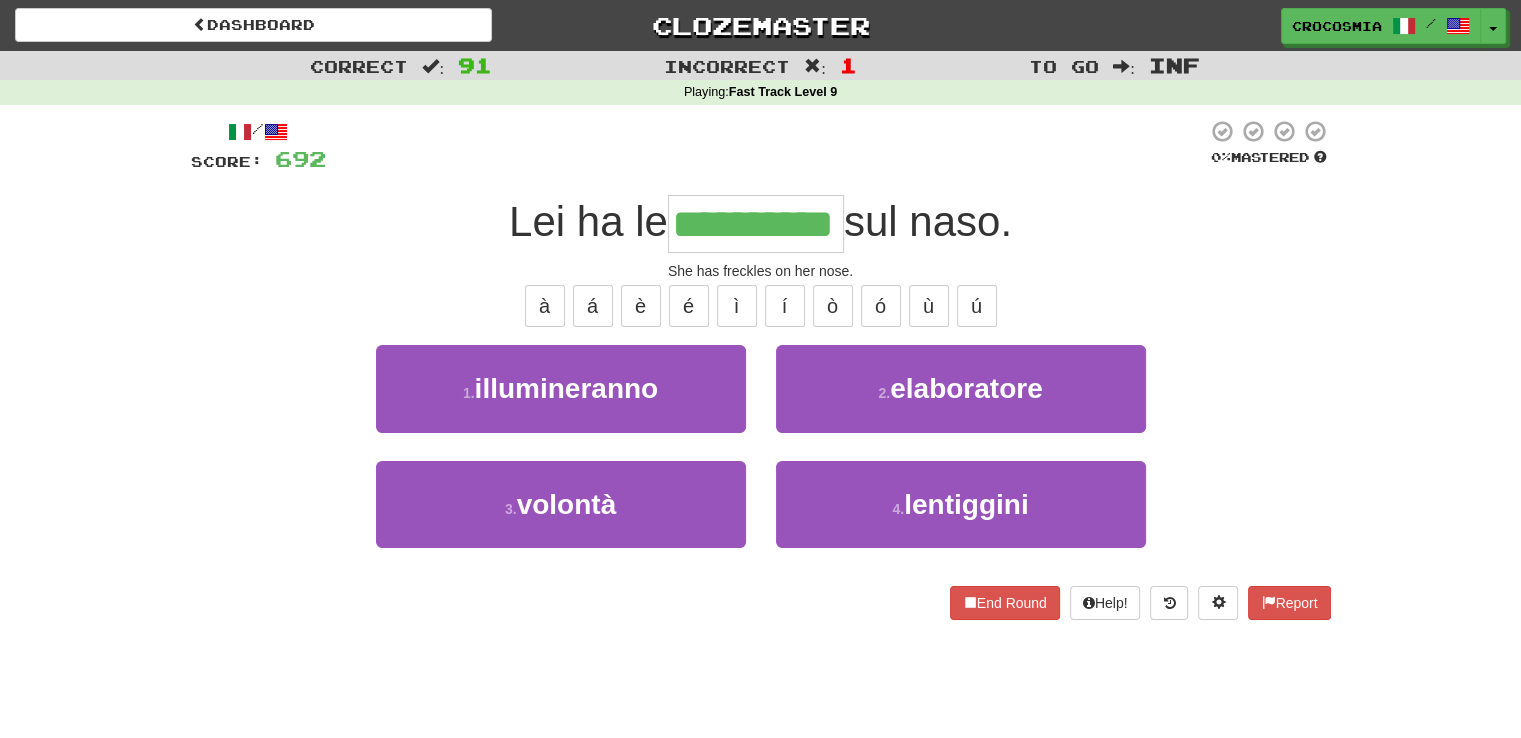 type on "**********" 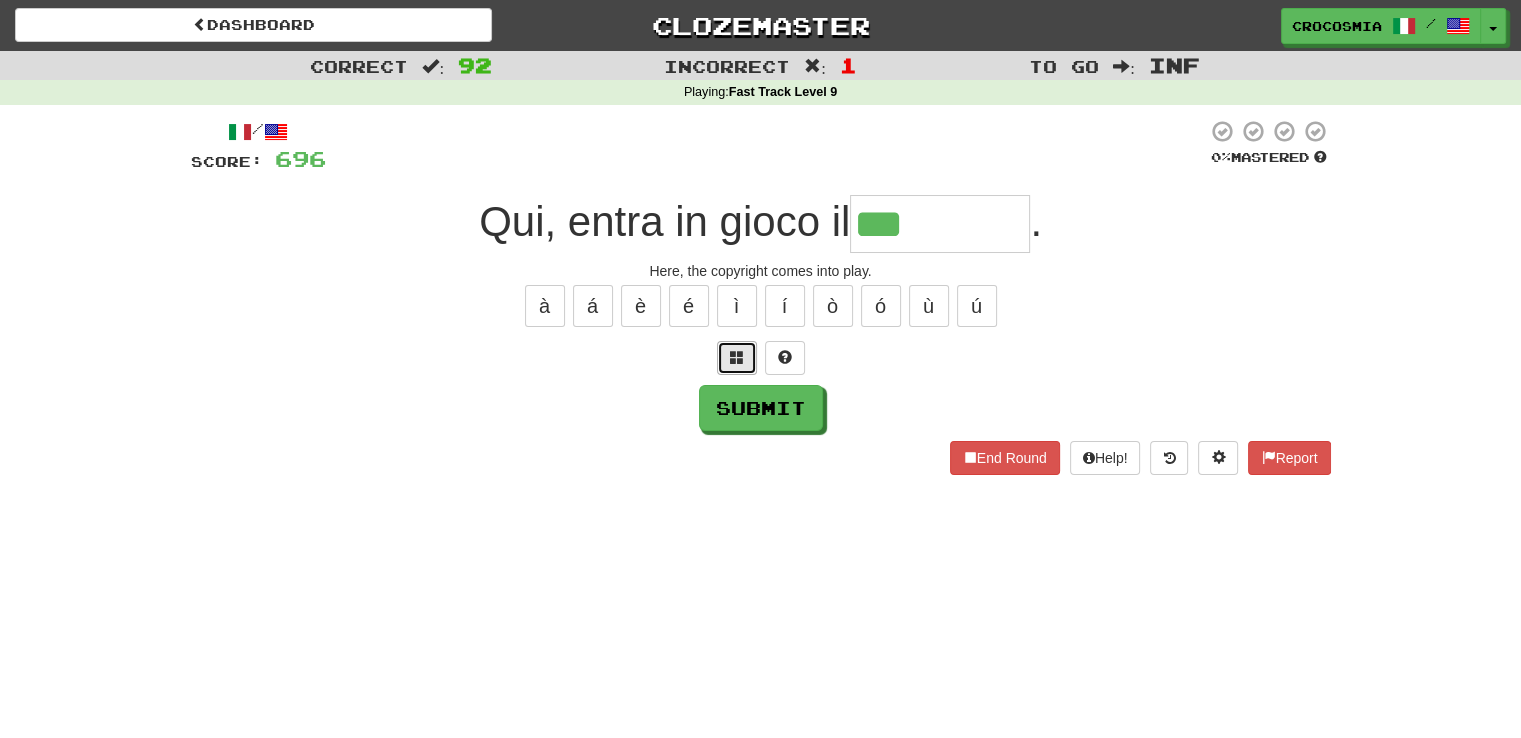 click at bounding box center [737, 358] 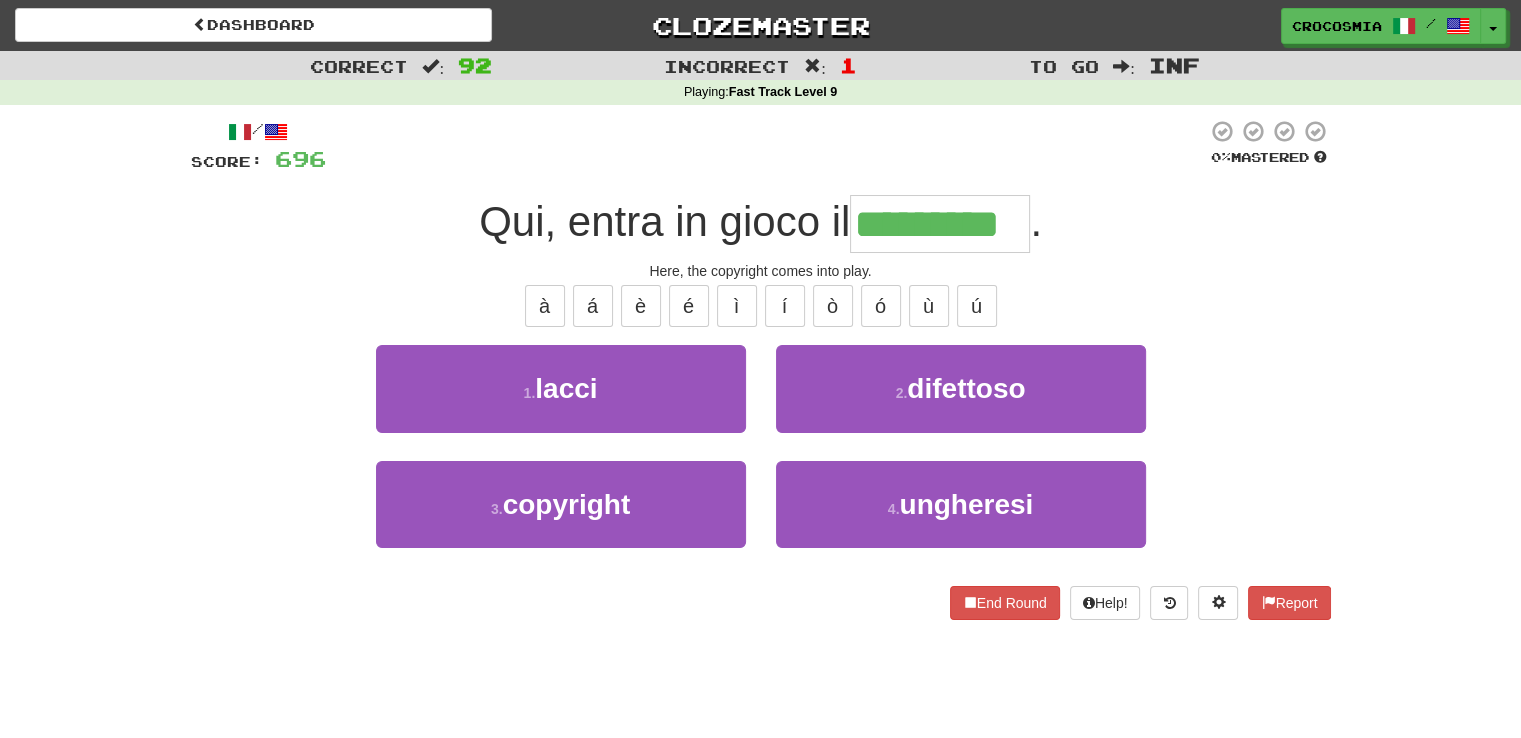 type on "*********" 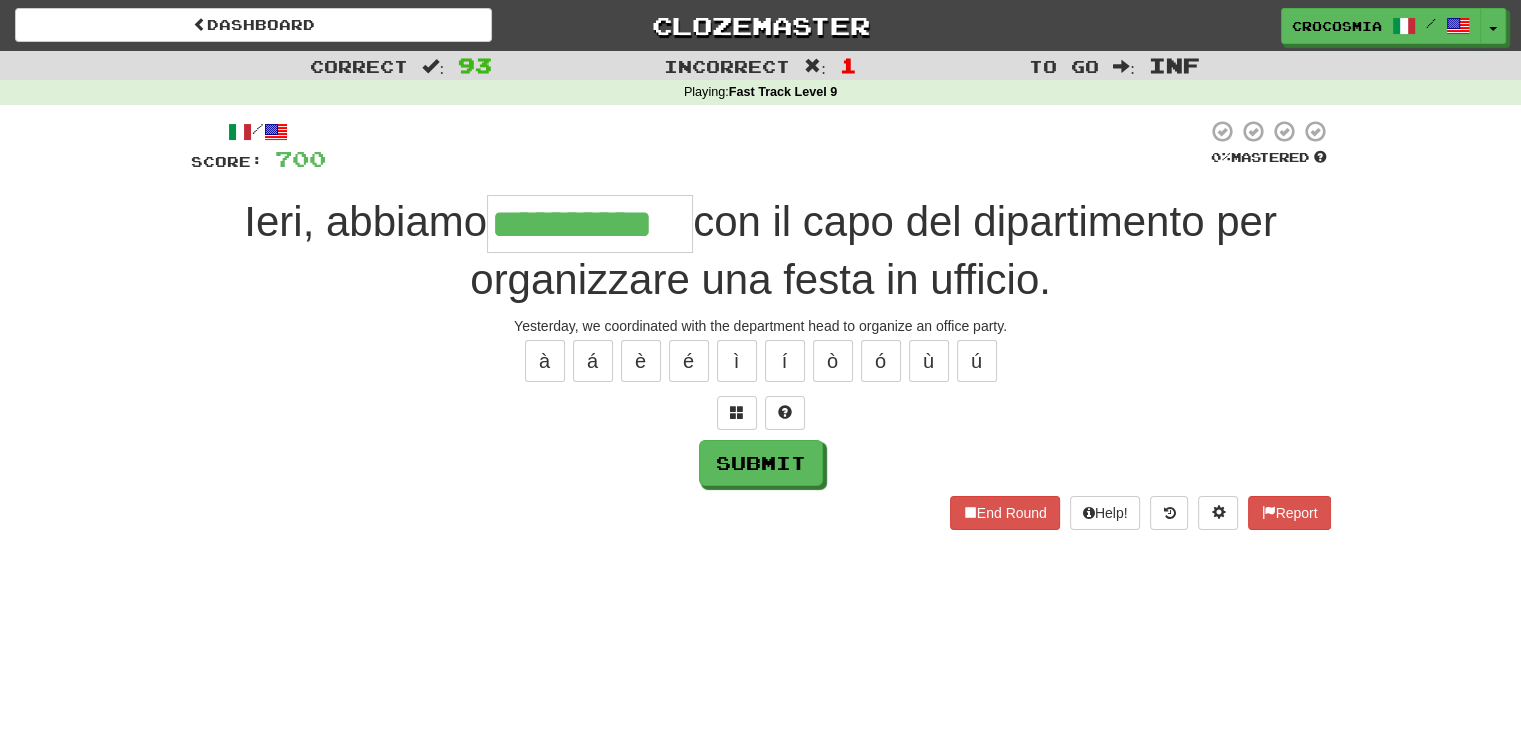 type on "**********" 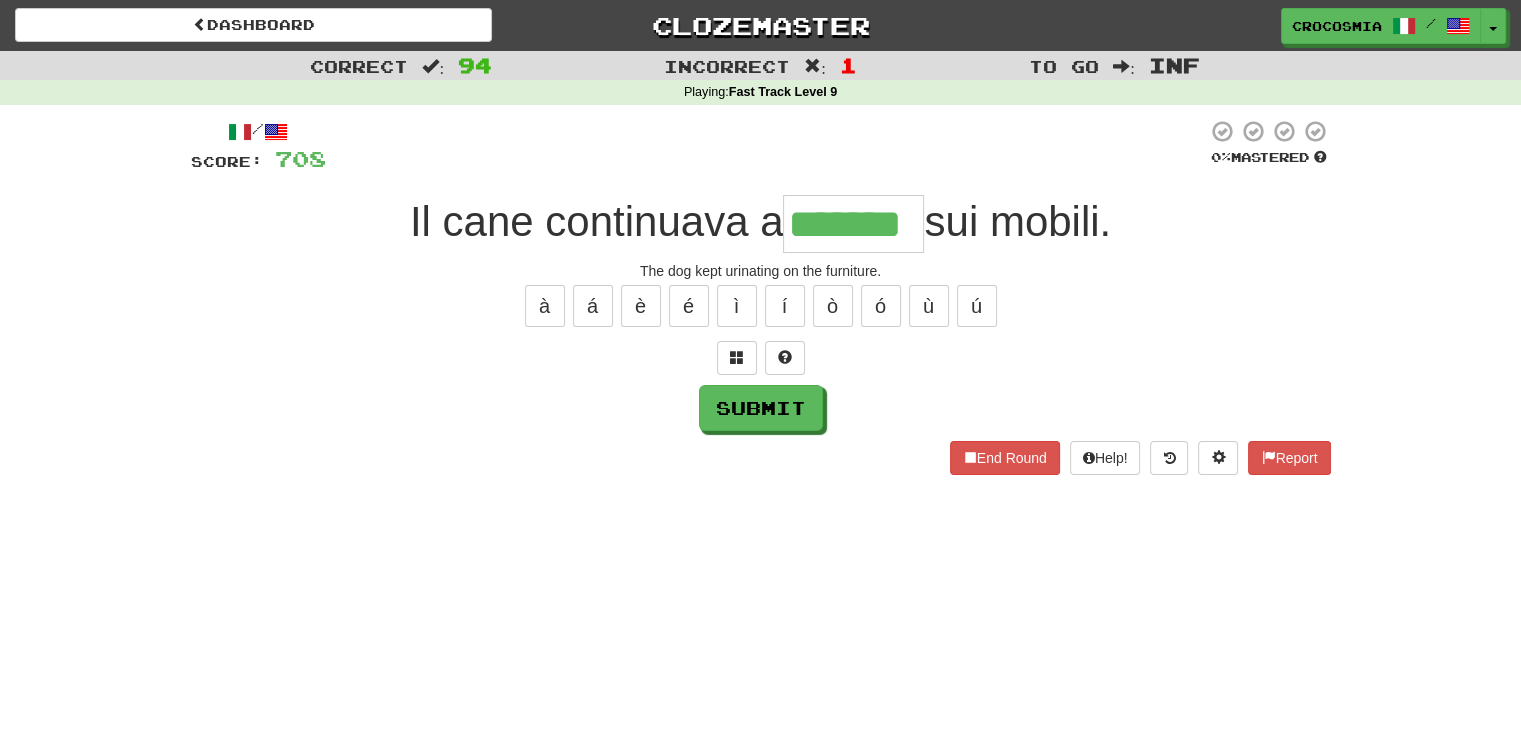 type on "*******" 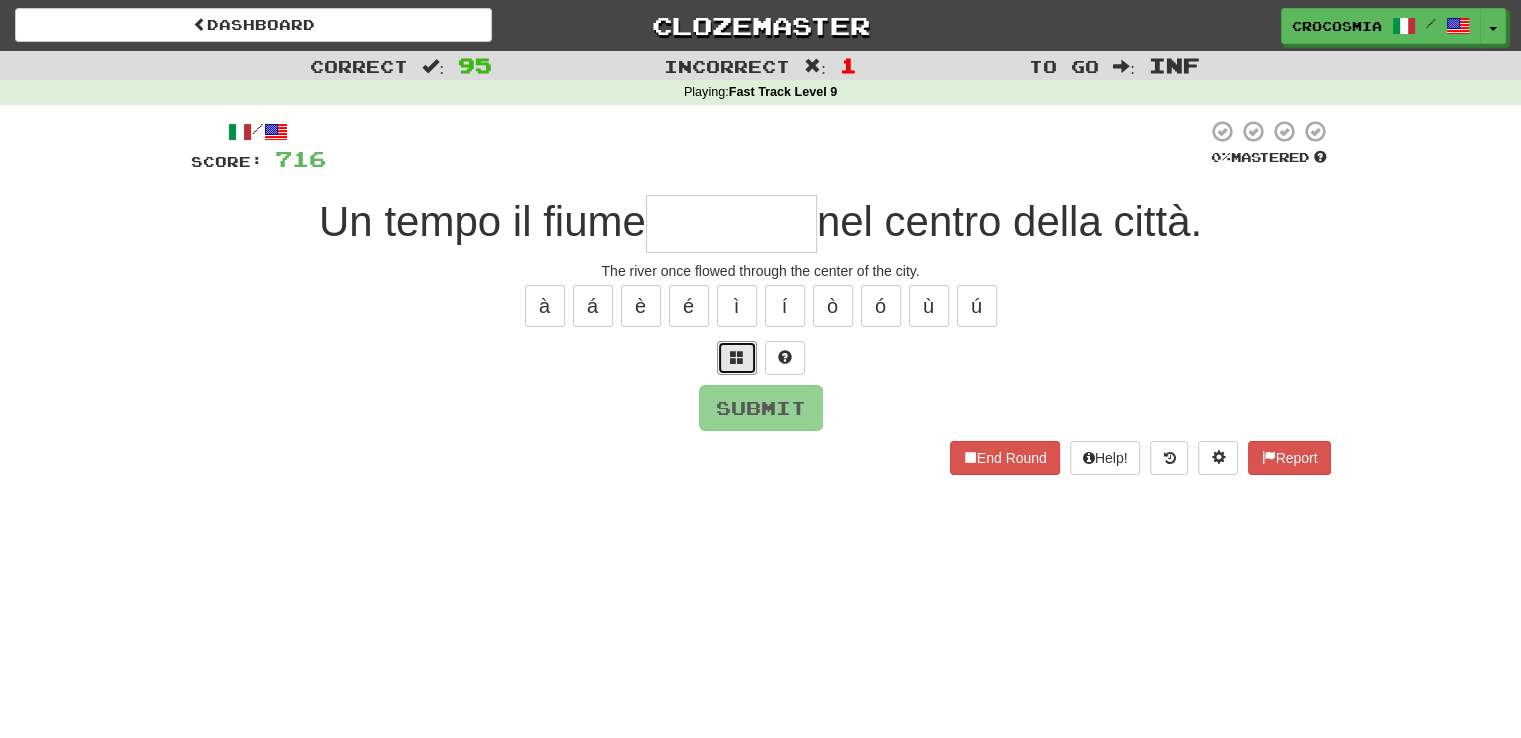 click at bounding box center [737, 358] 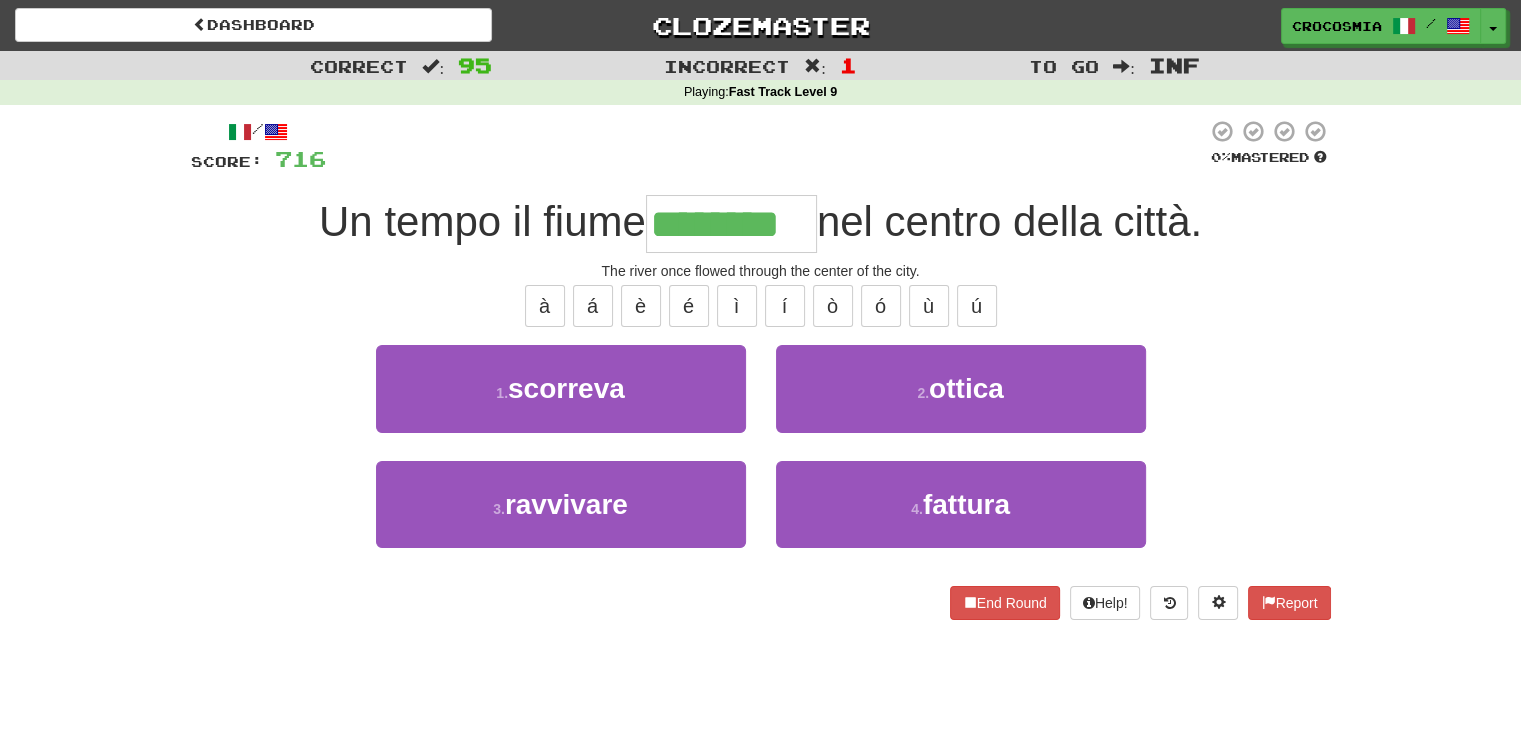 type on "********" 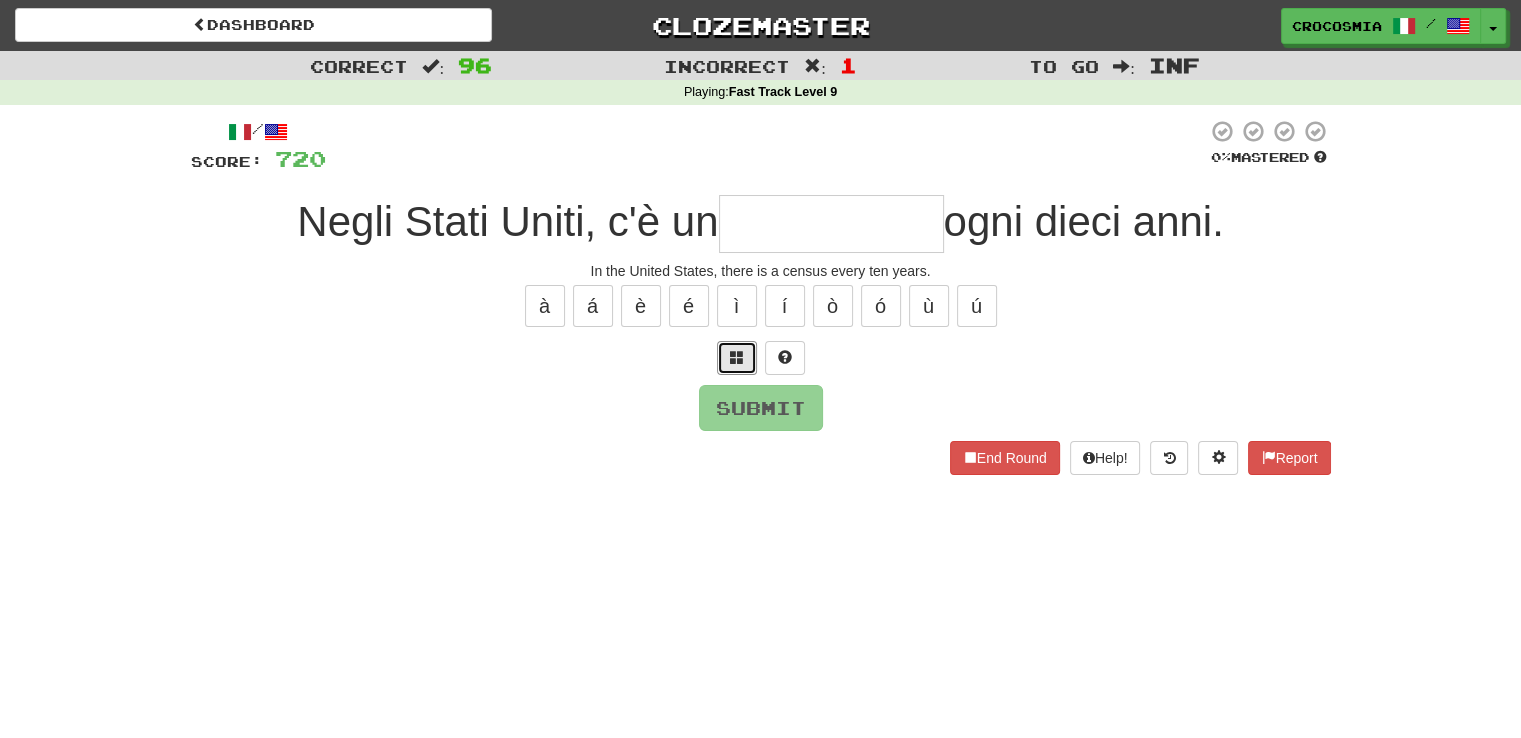 click at bounding box center [737, 358] 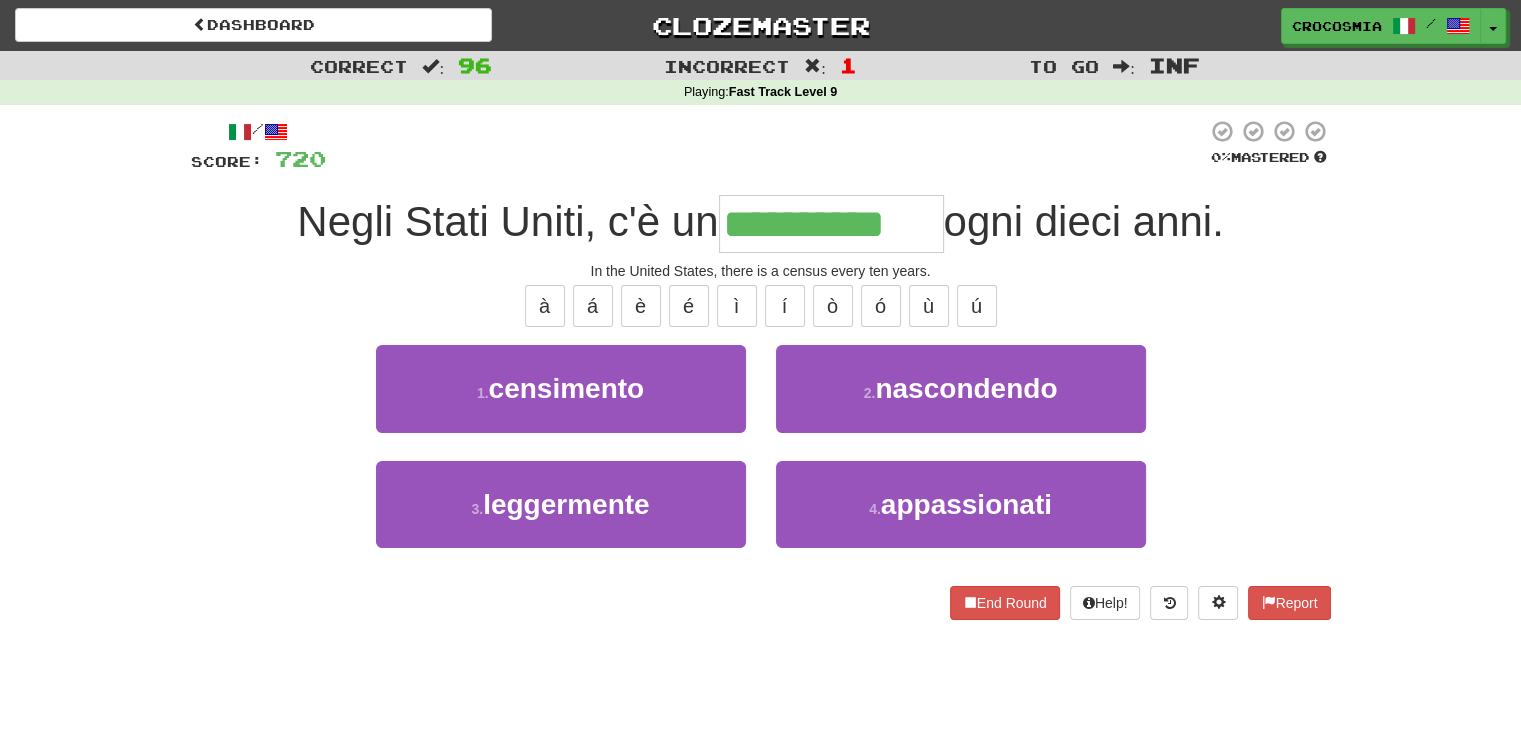 type on "**********" 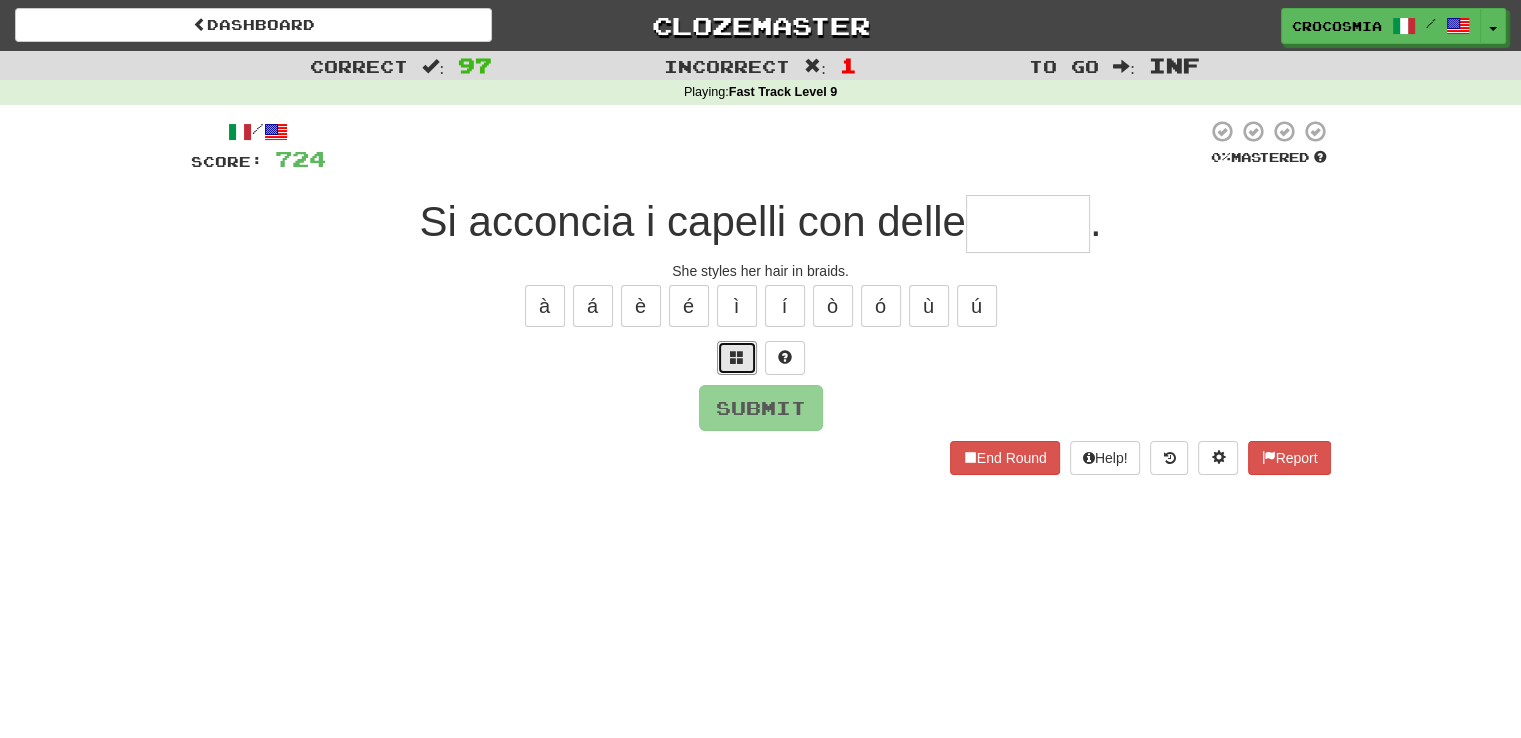 click at bounding box center (737, 358) 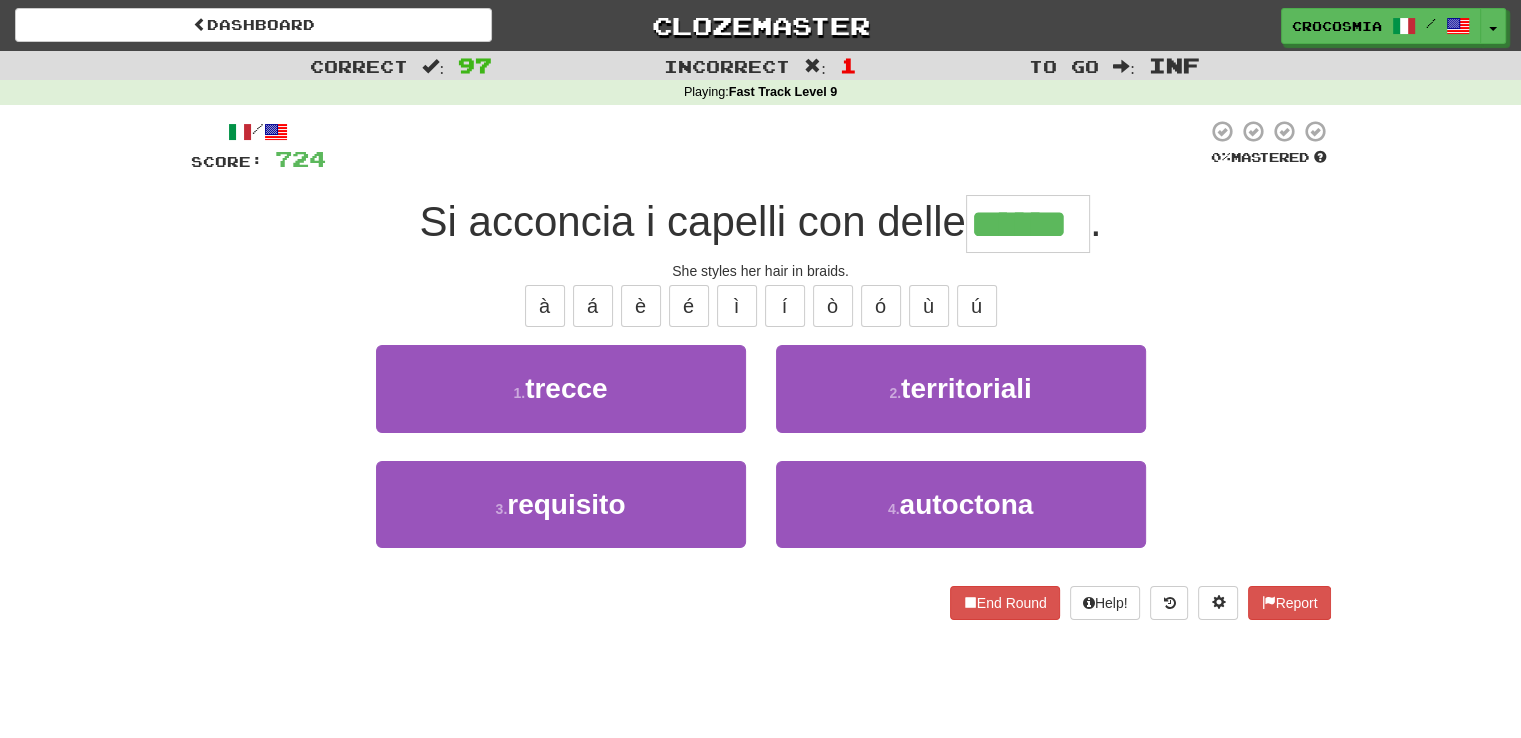 type on "******" 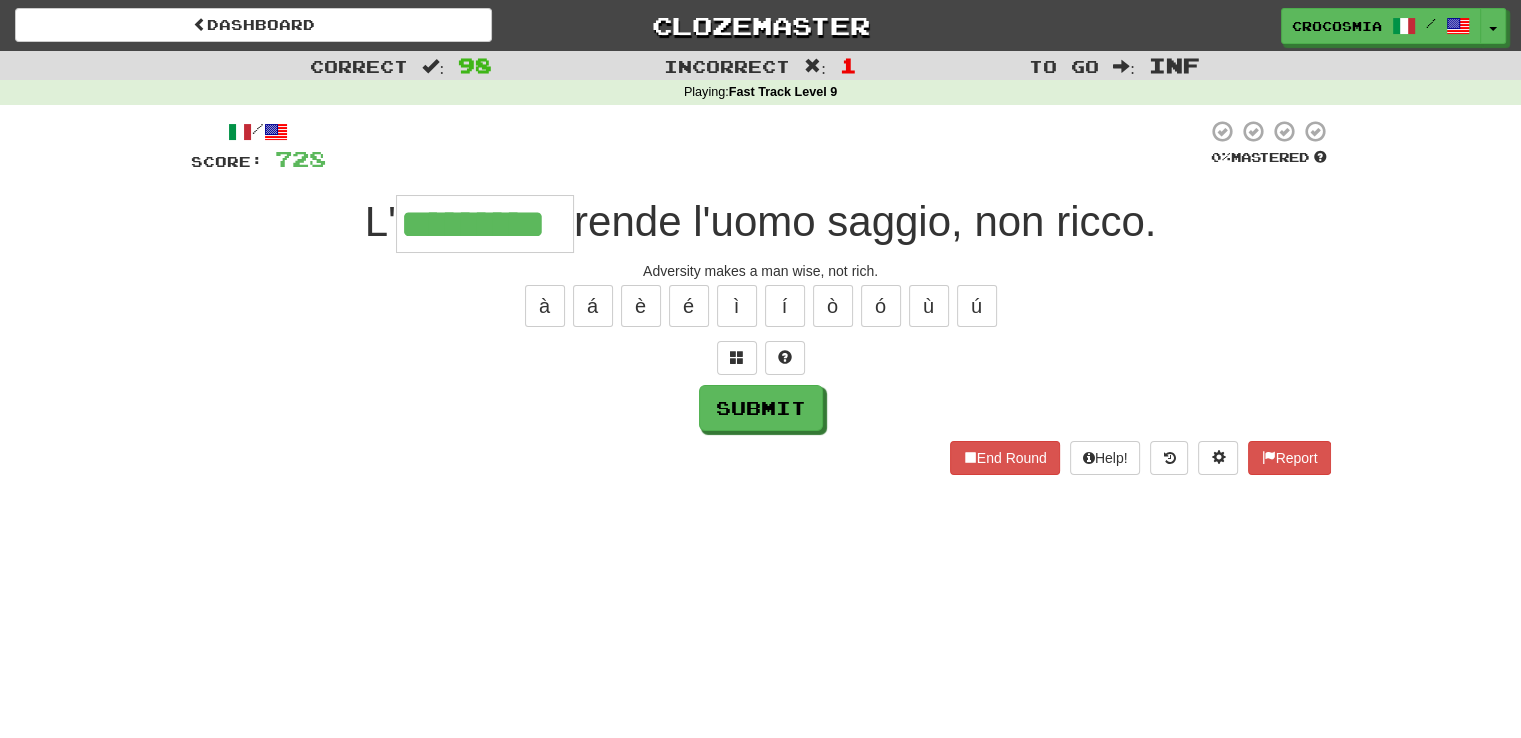 type on "*********" 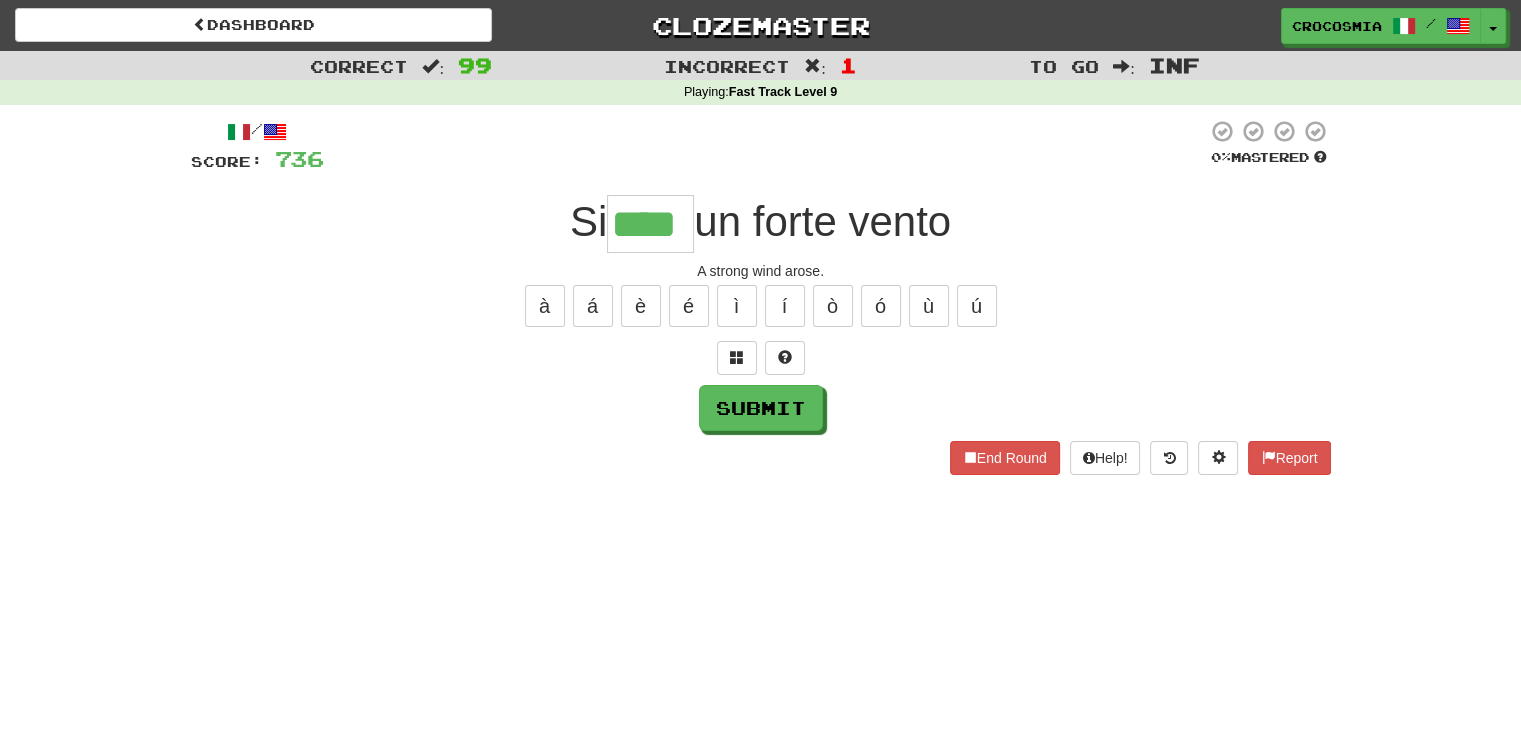 type on "****" 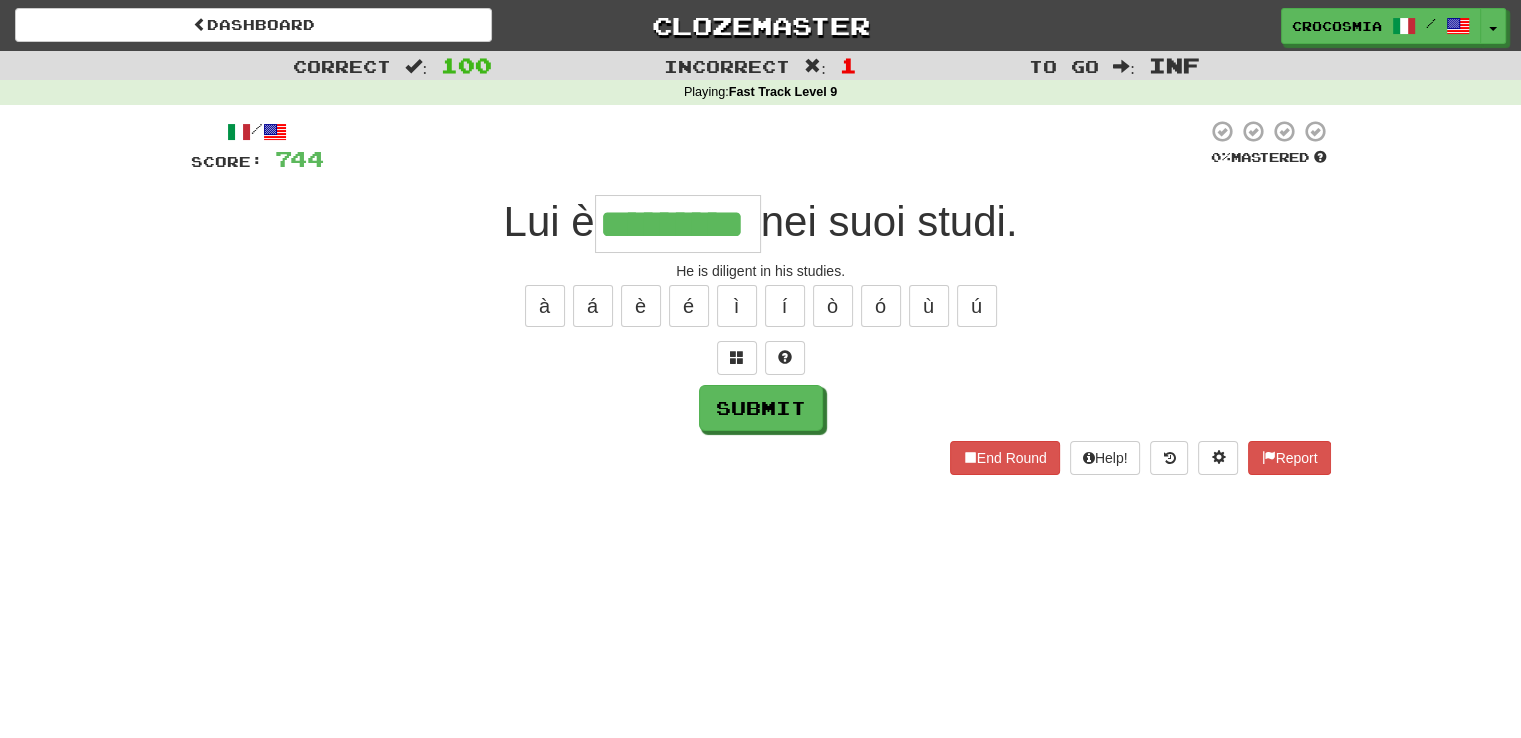 type on "*********" 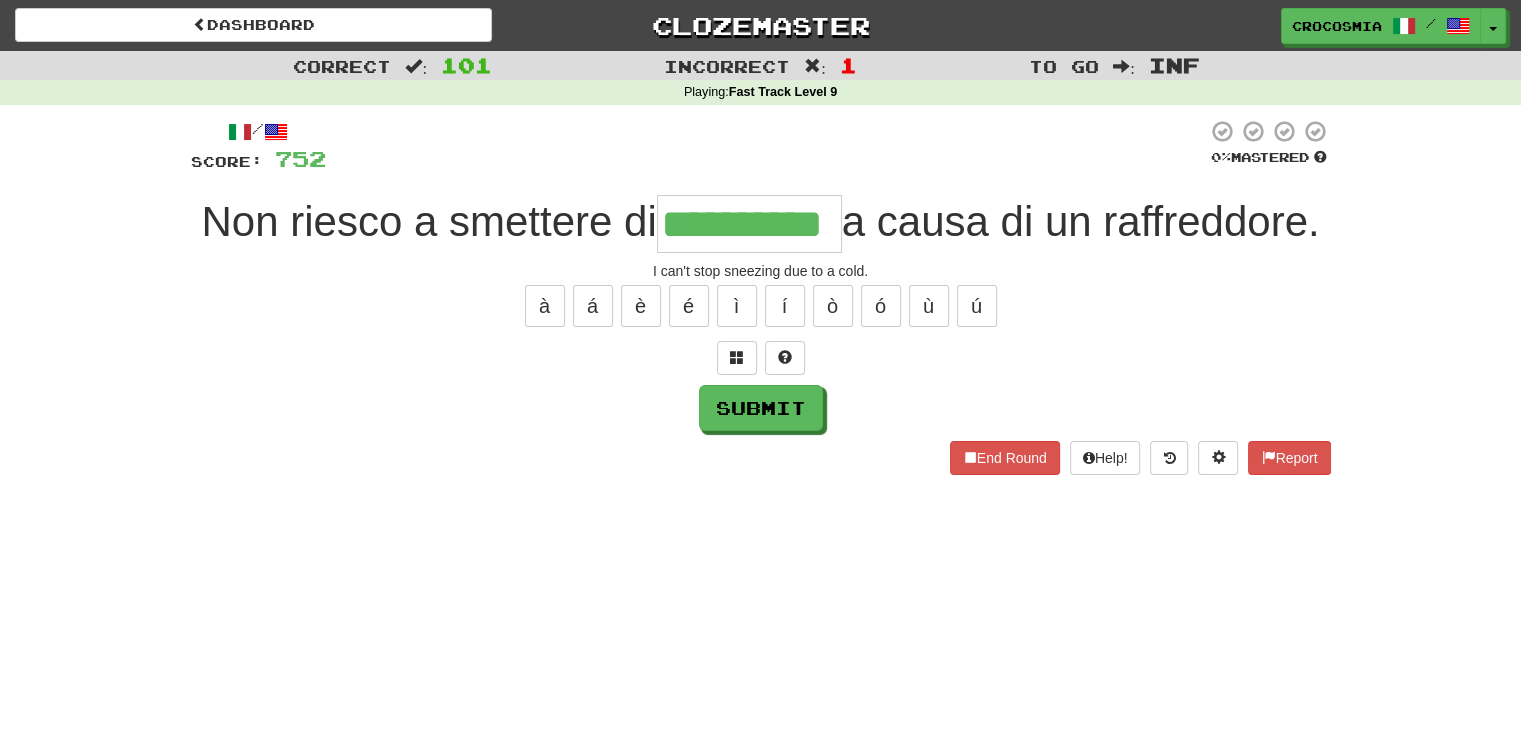 type on "**********" 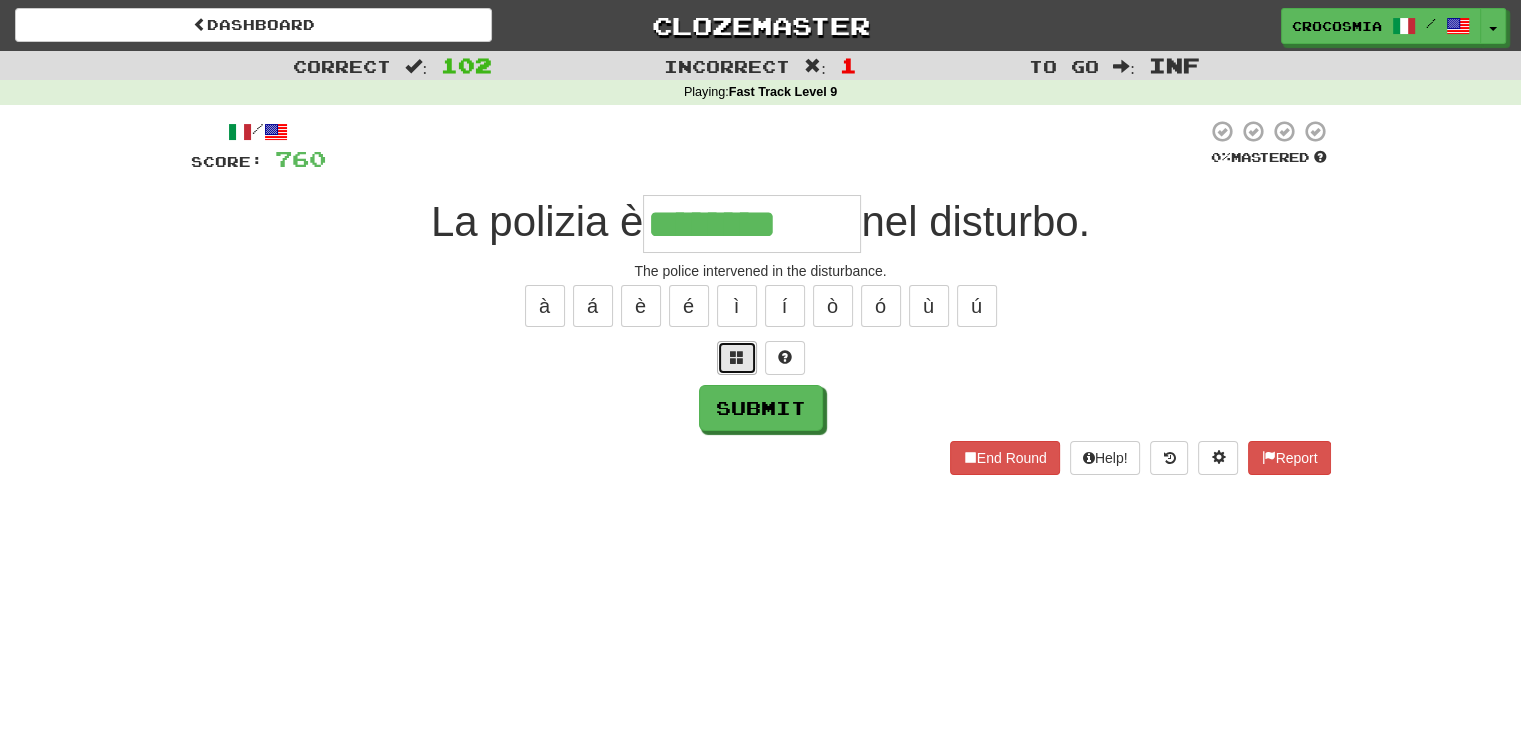 click at bounding box center [737, 358] 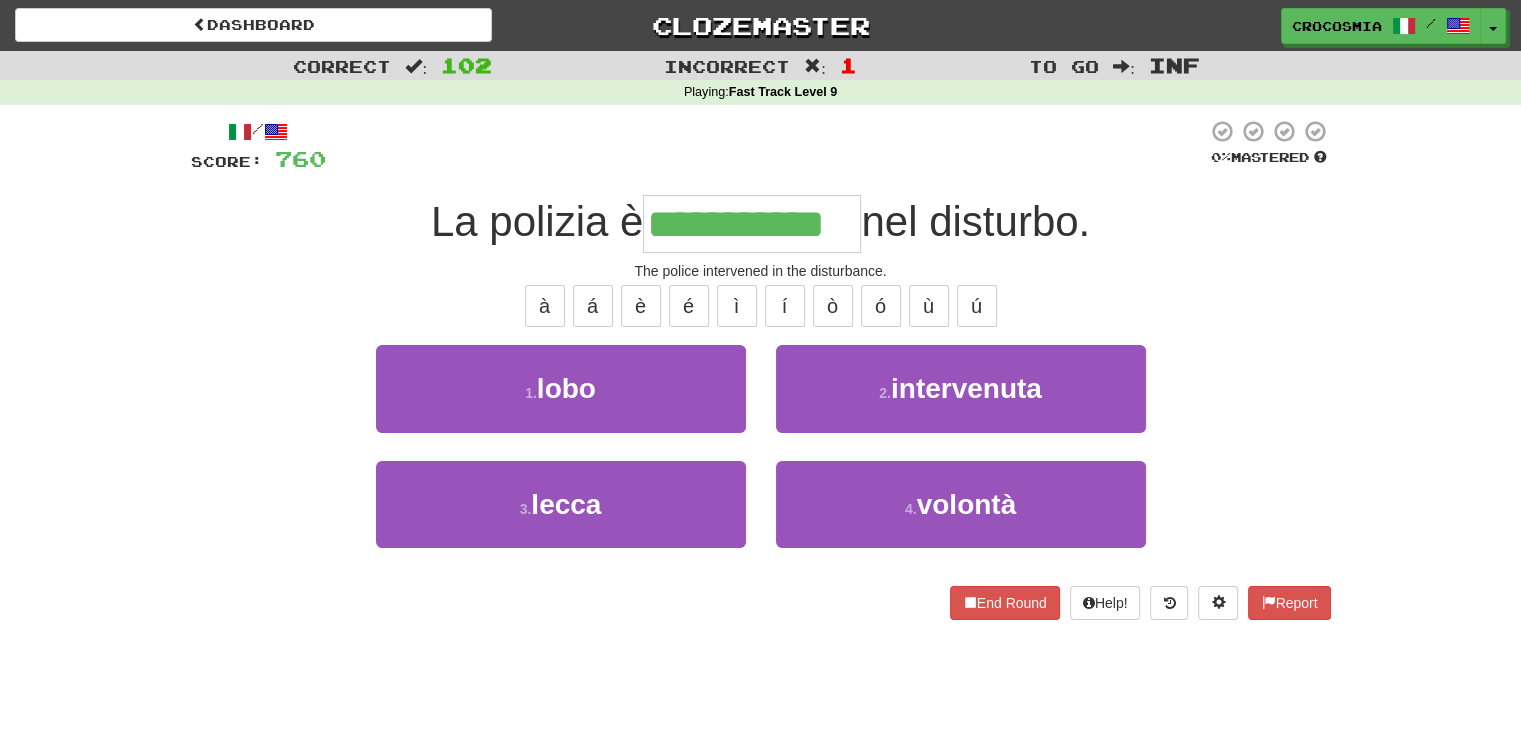 type on "**********" 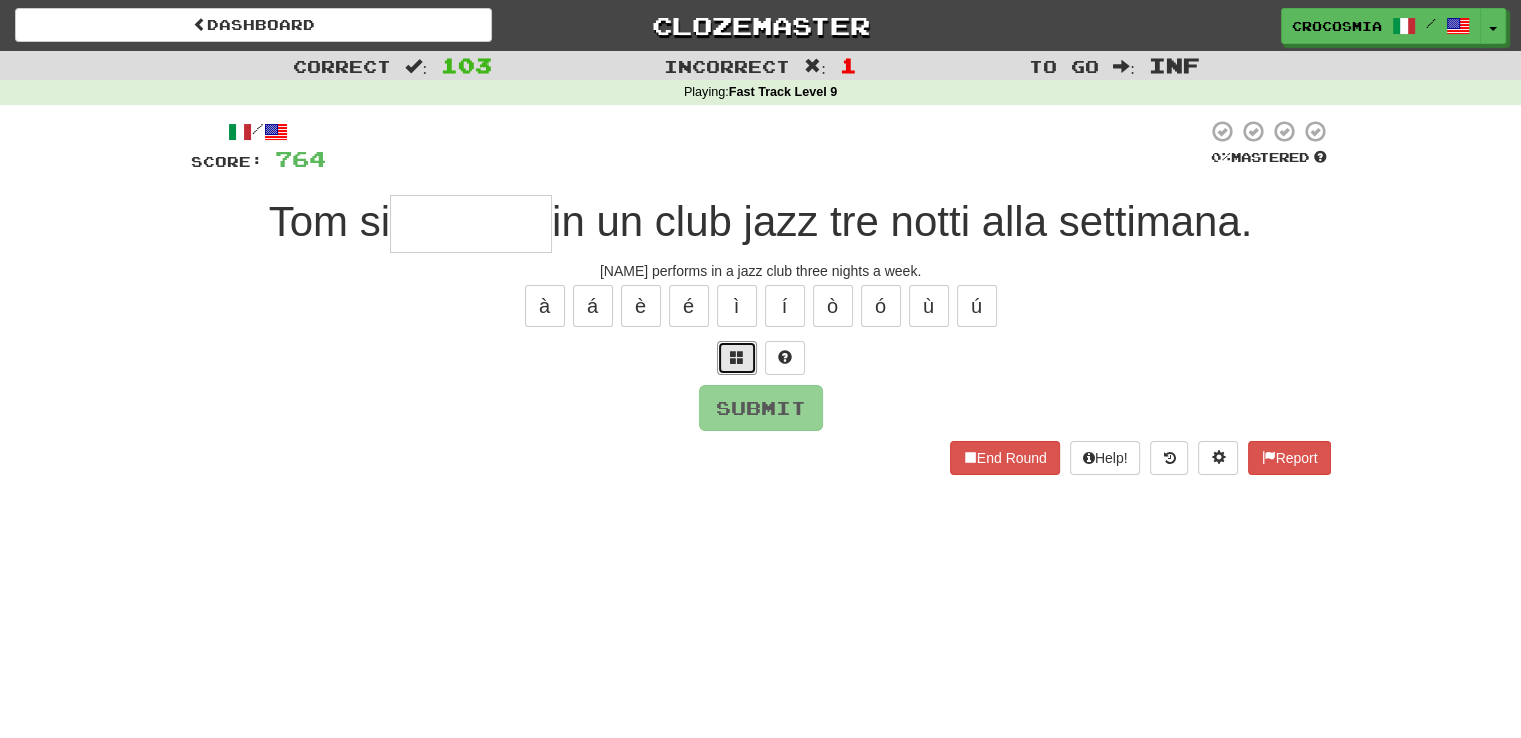 click at bounding box center [737, 358] 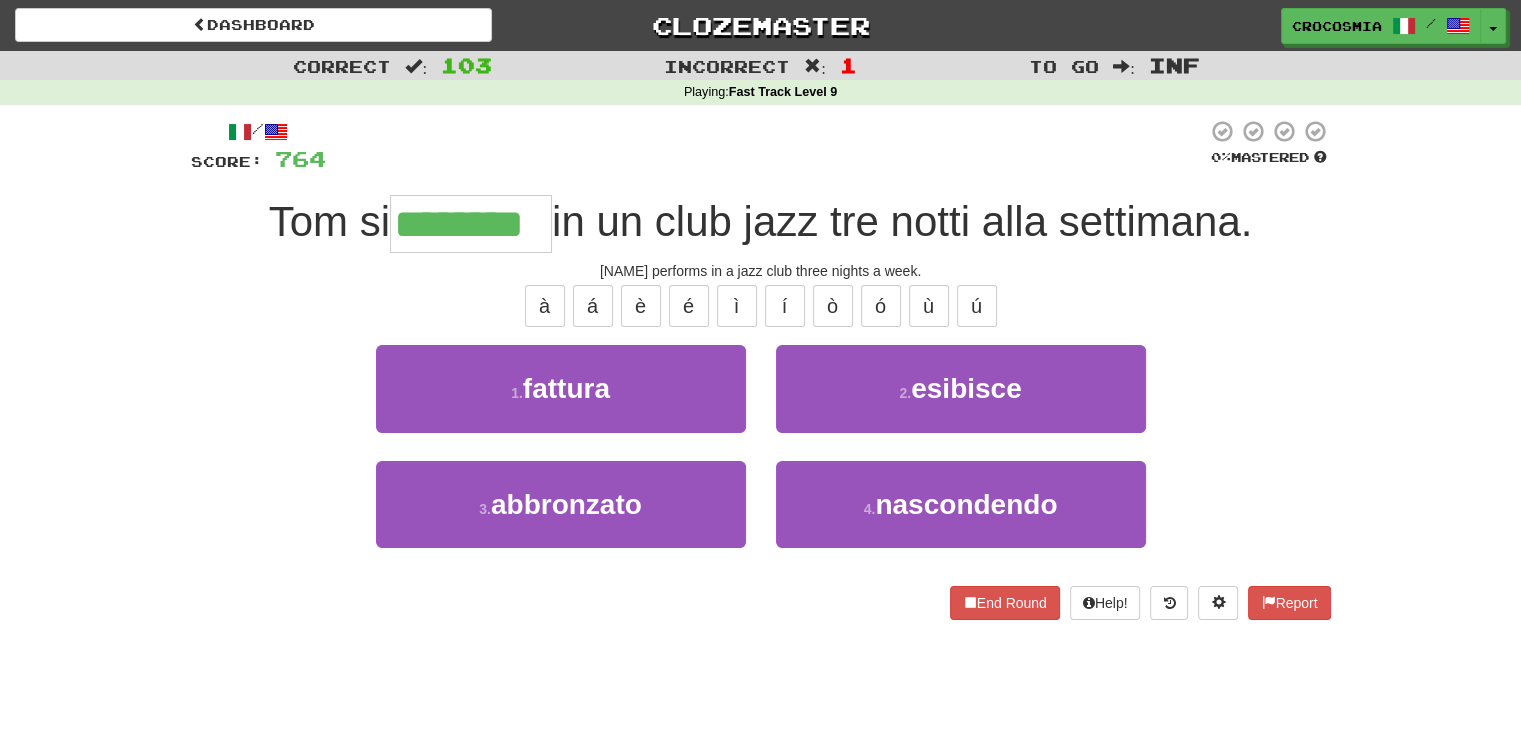 type on "********" 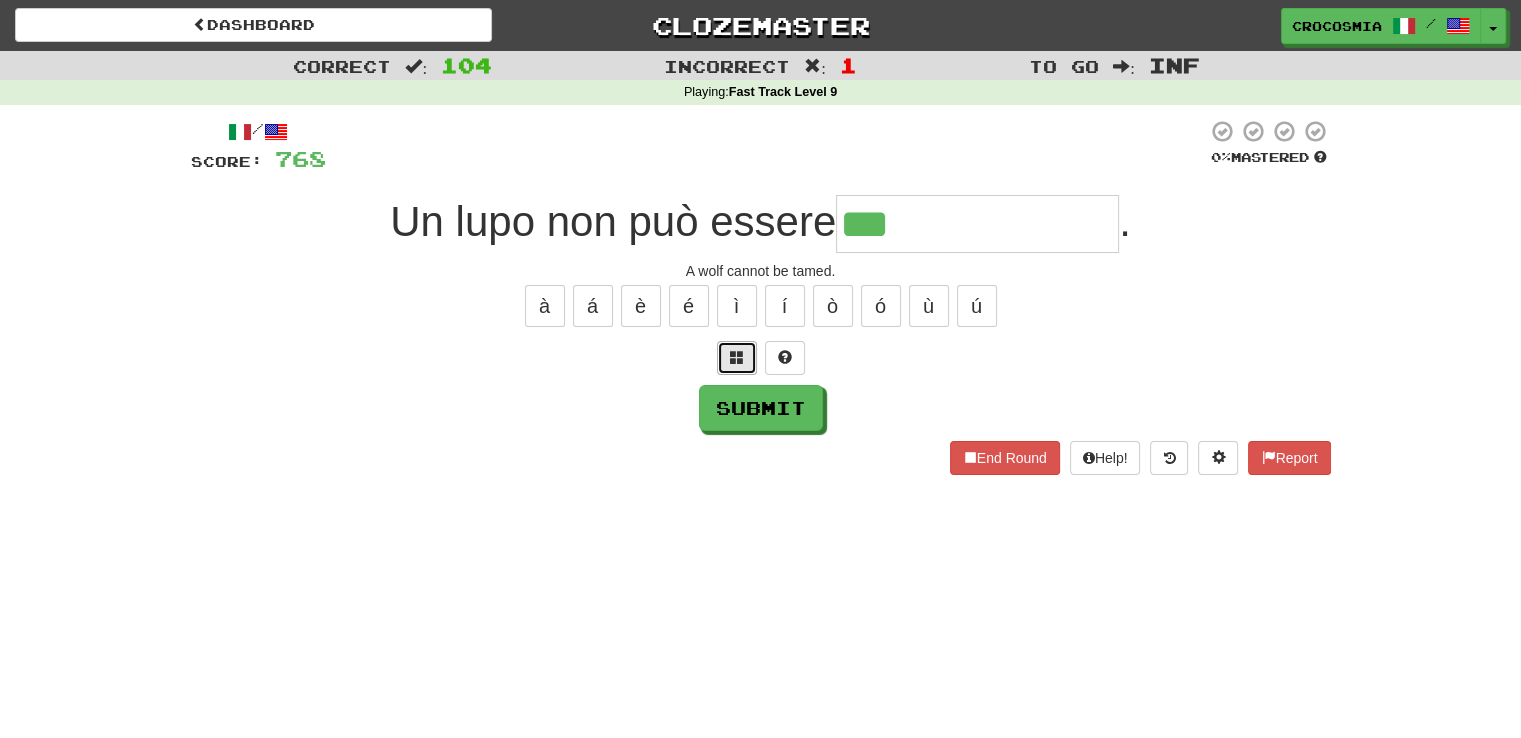 click at bounding box center [737, 357] 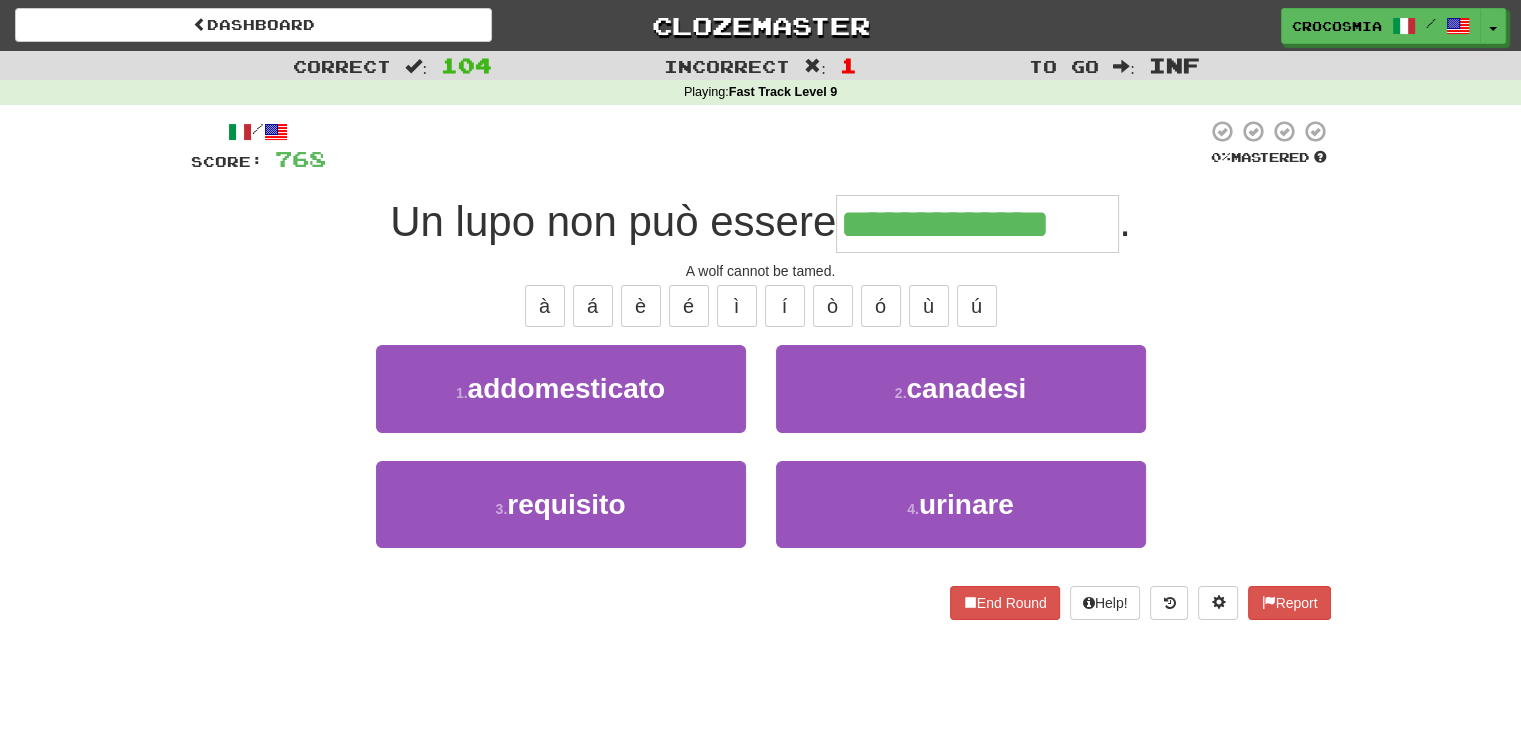 type on "**********" 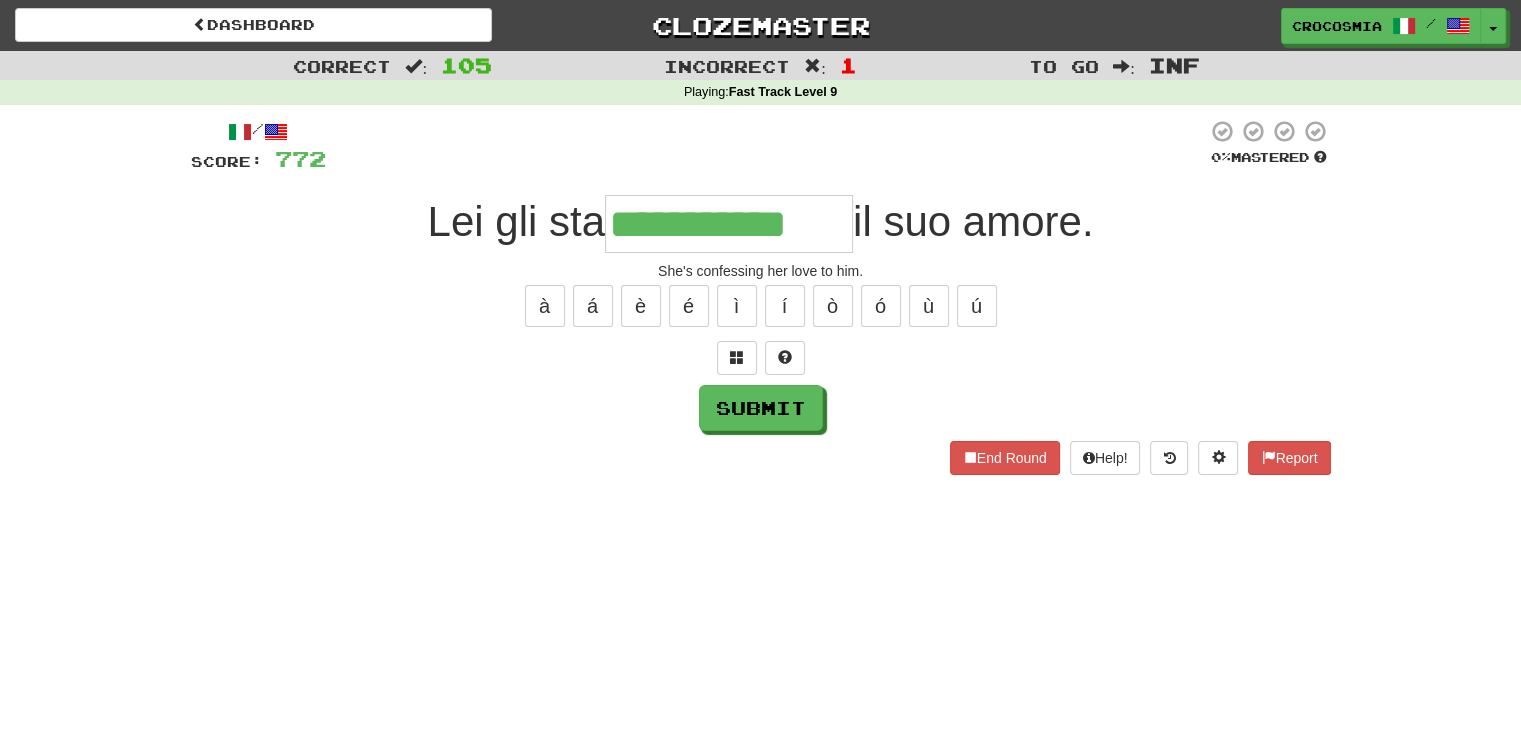 type on "**********" 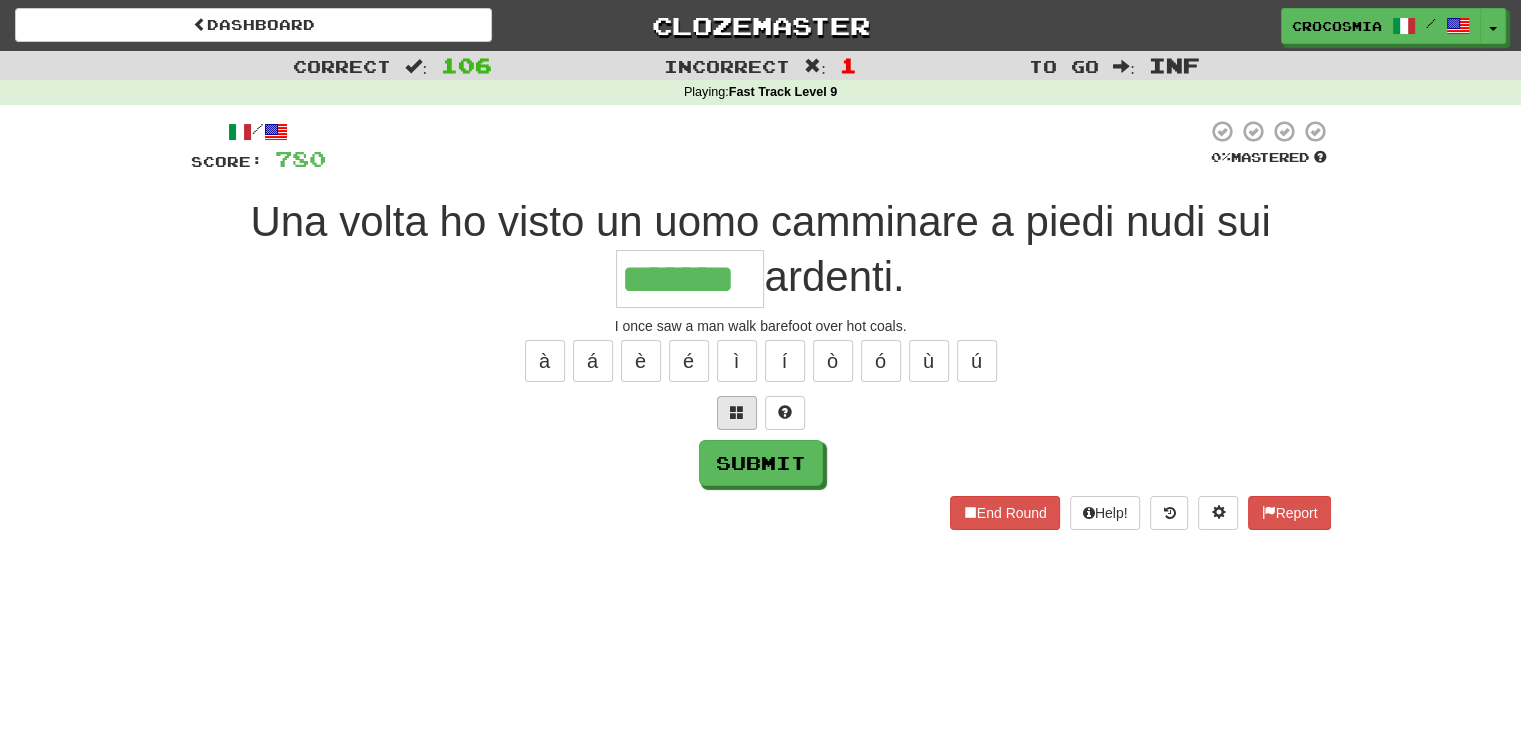 type on "*******" 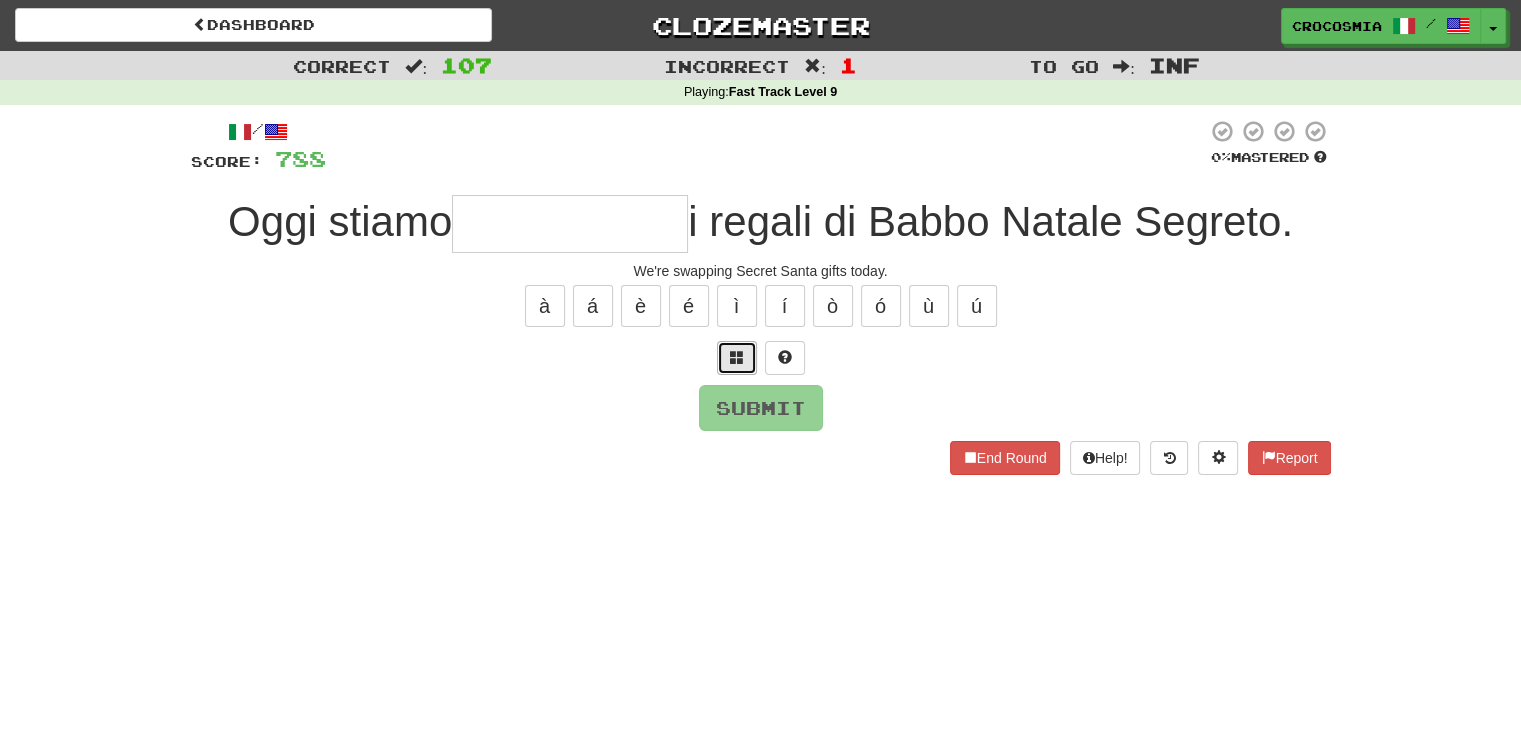 click at bounding box center (737, 358) 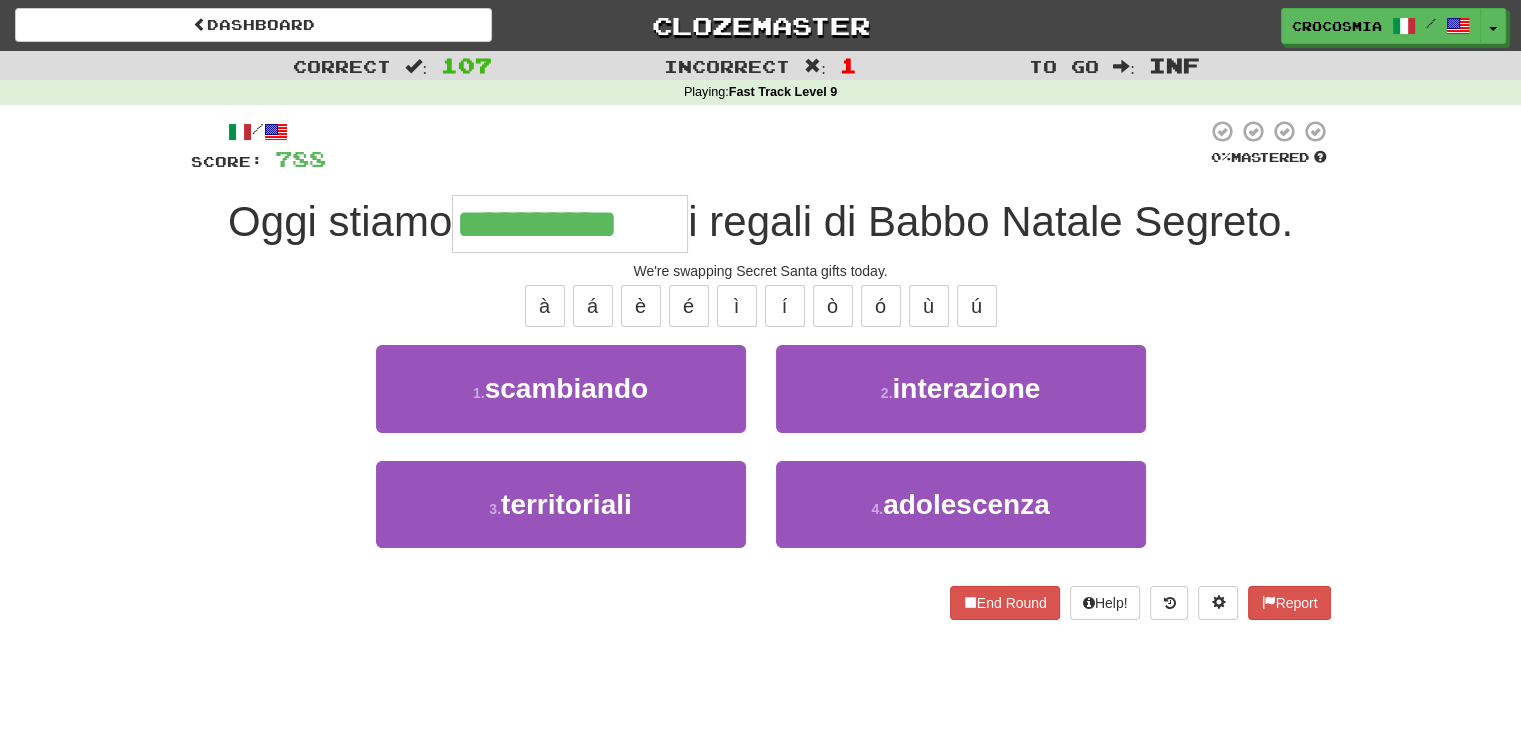 type on "**********" 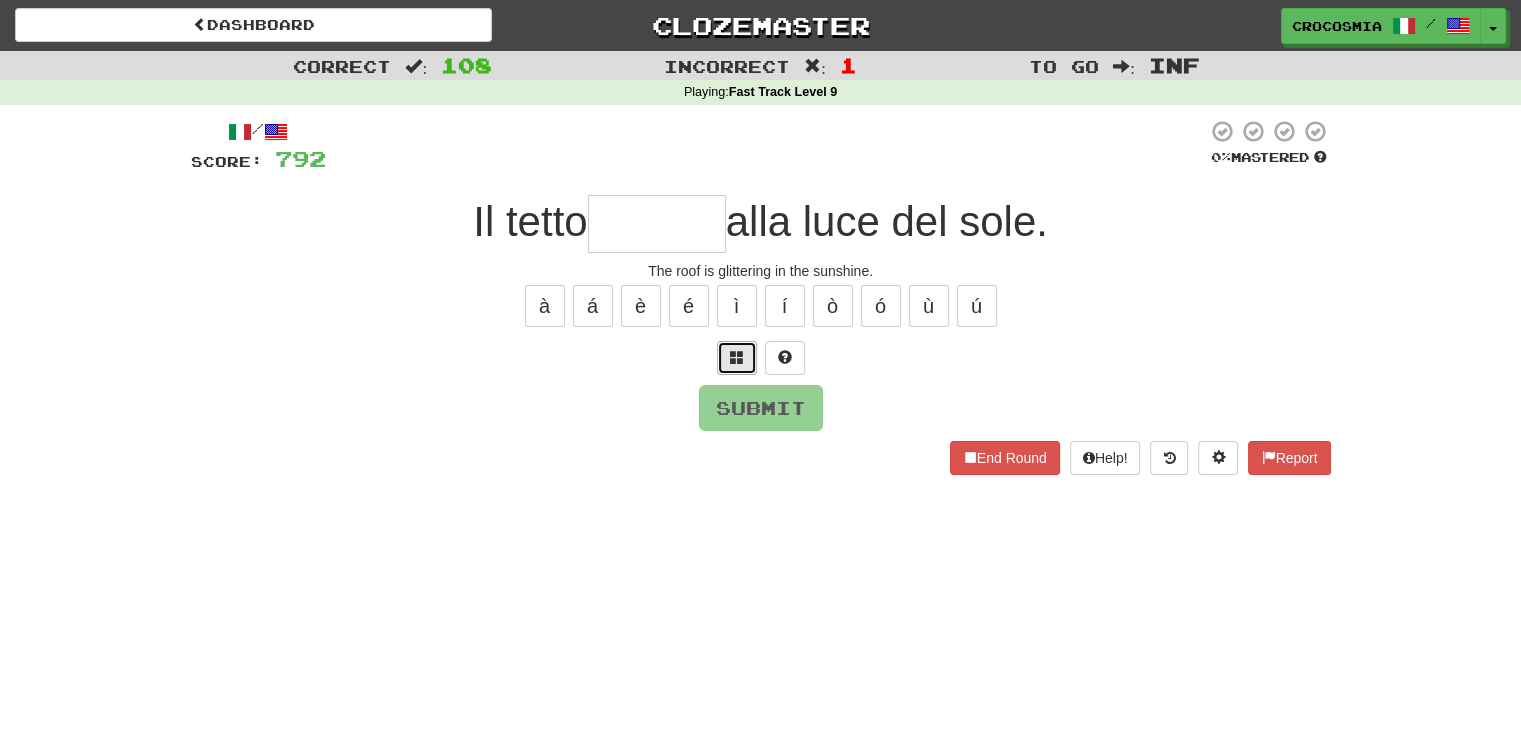 click at bounding box center [737, 358] 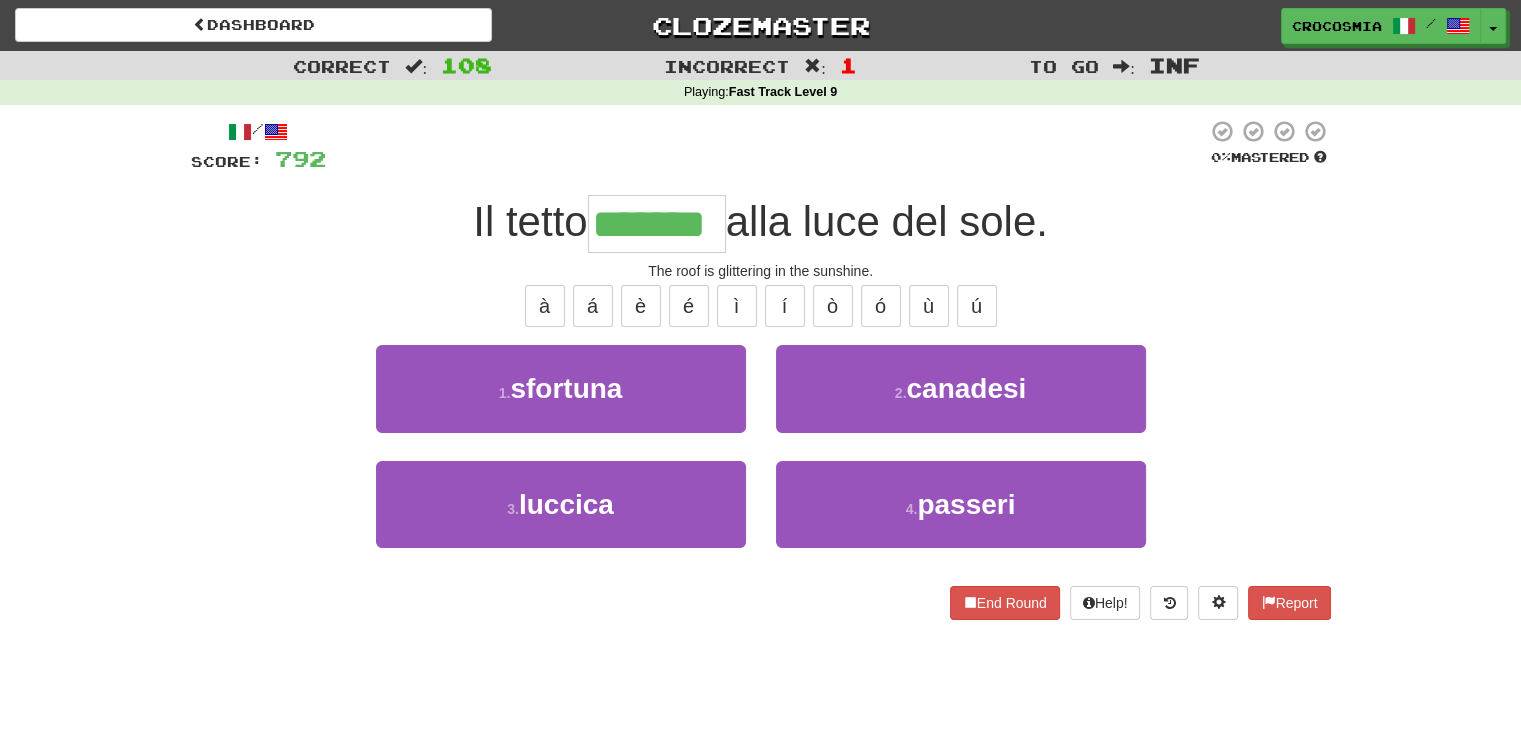 type on "*******" 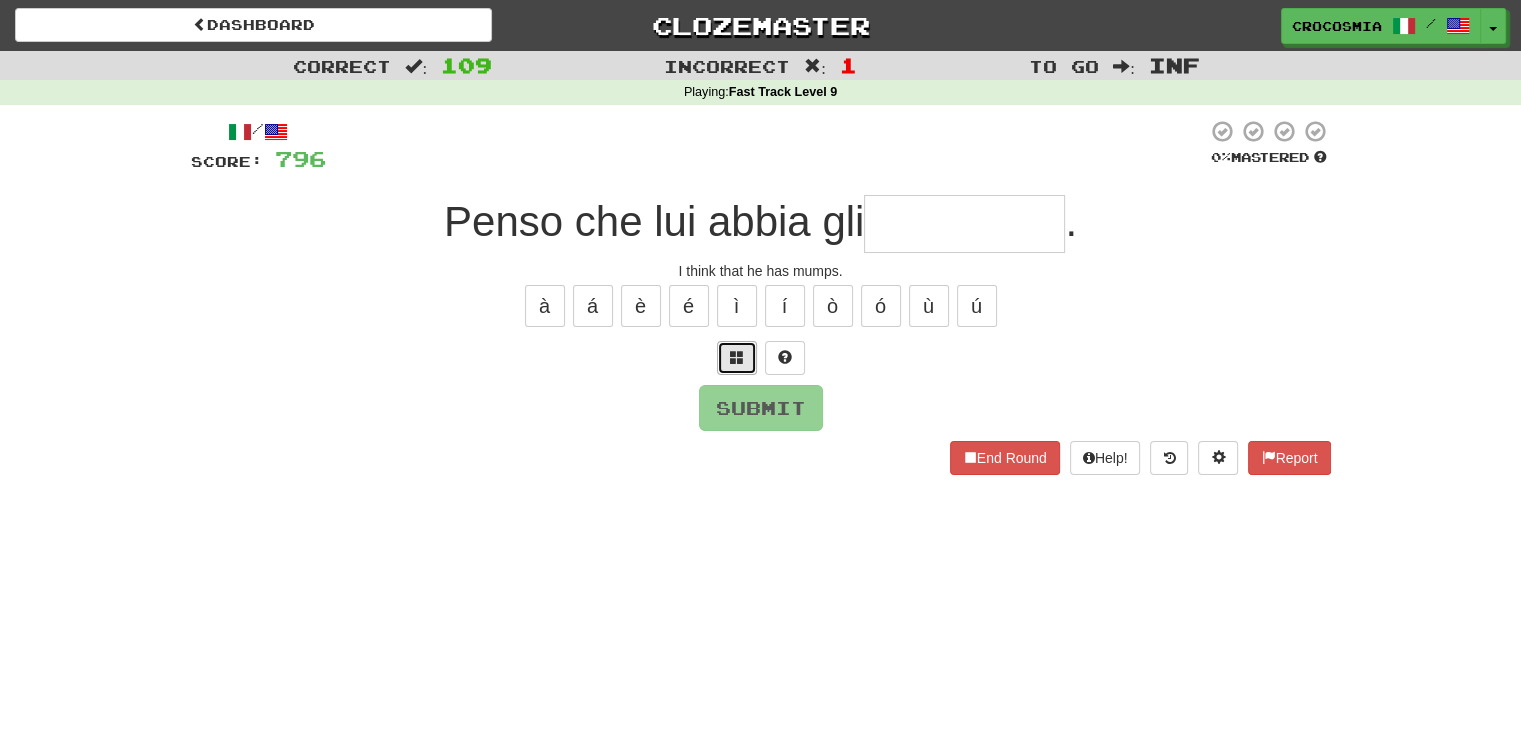 click at bounding box center (737, 357) 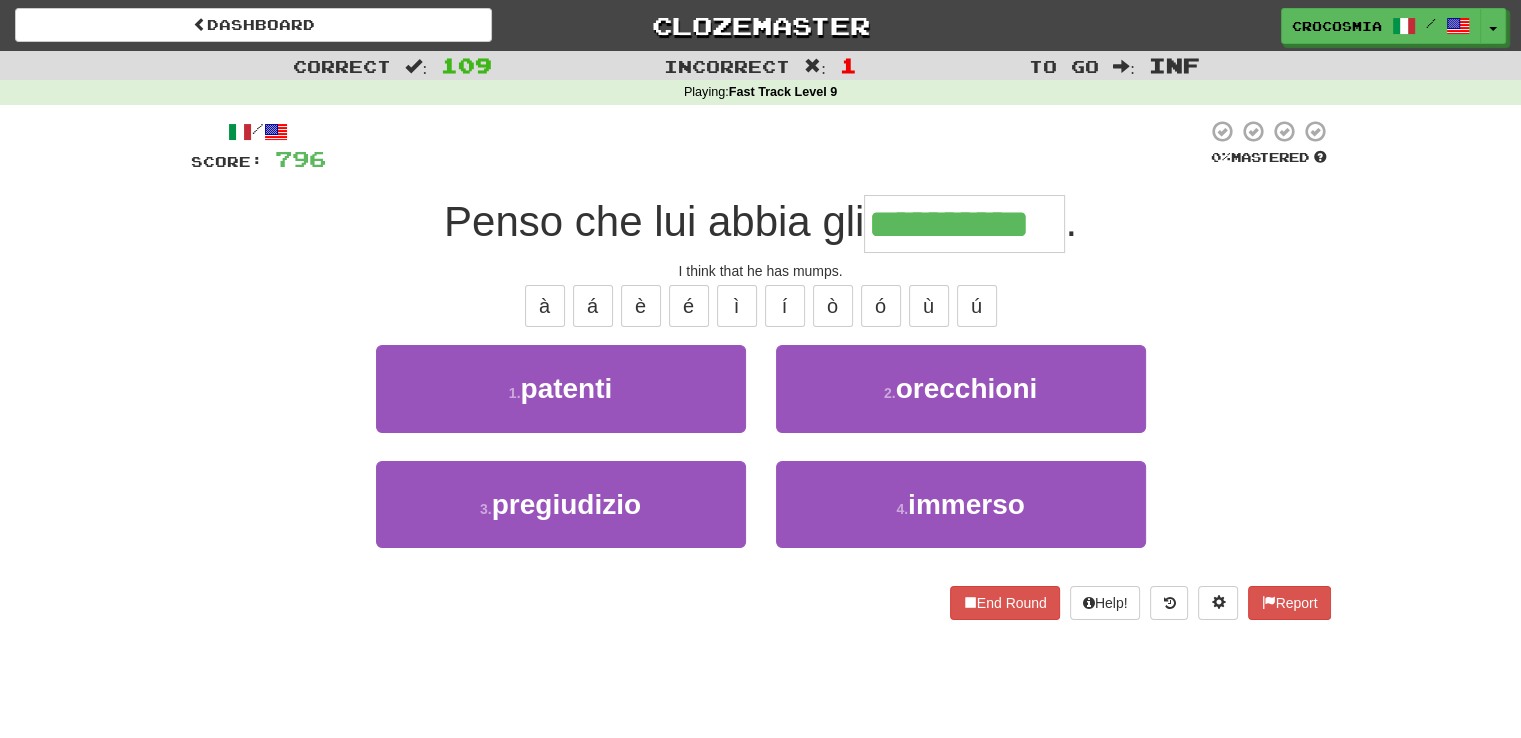 type on "**********" 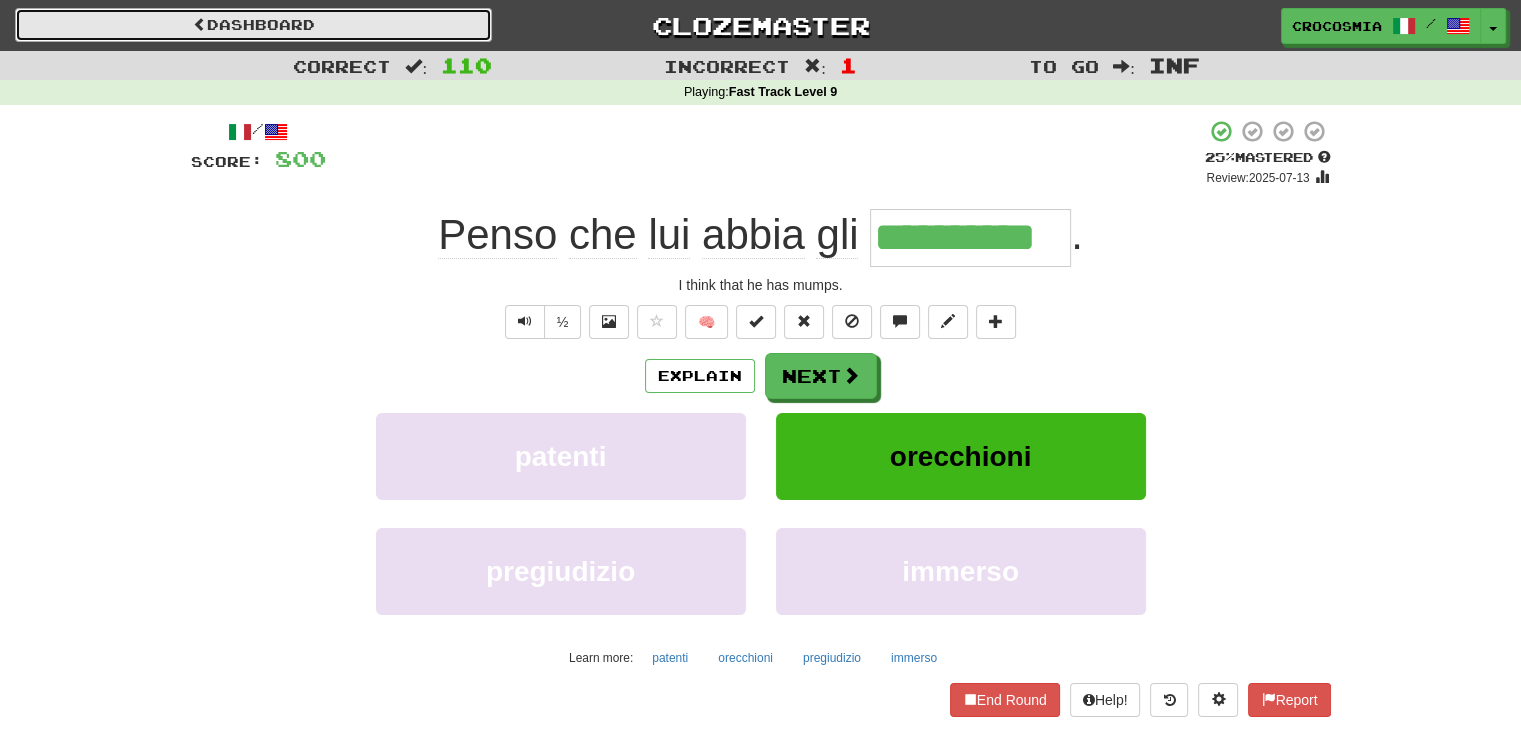 click on "Dashboard" at bounding box center [253, 25] 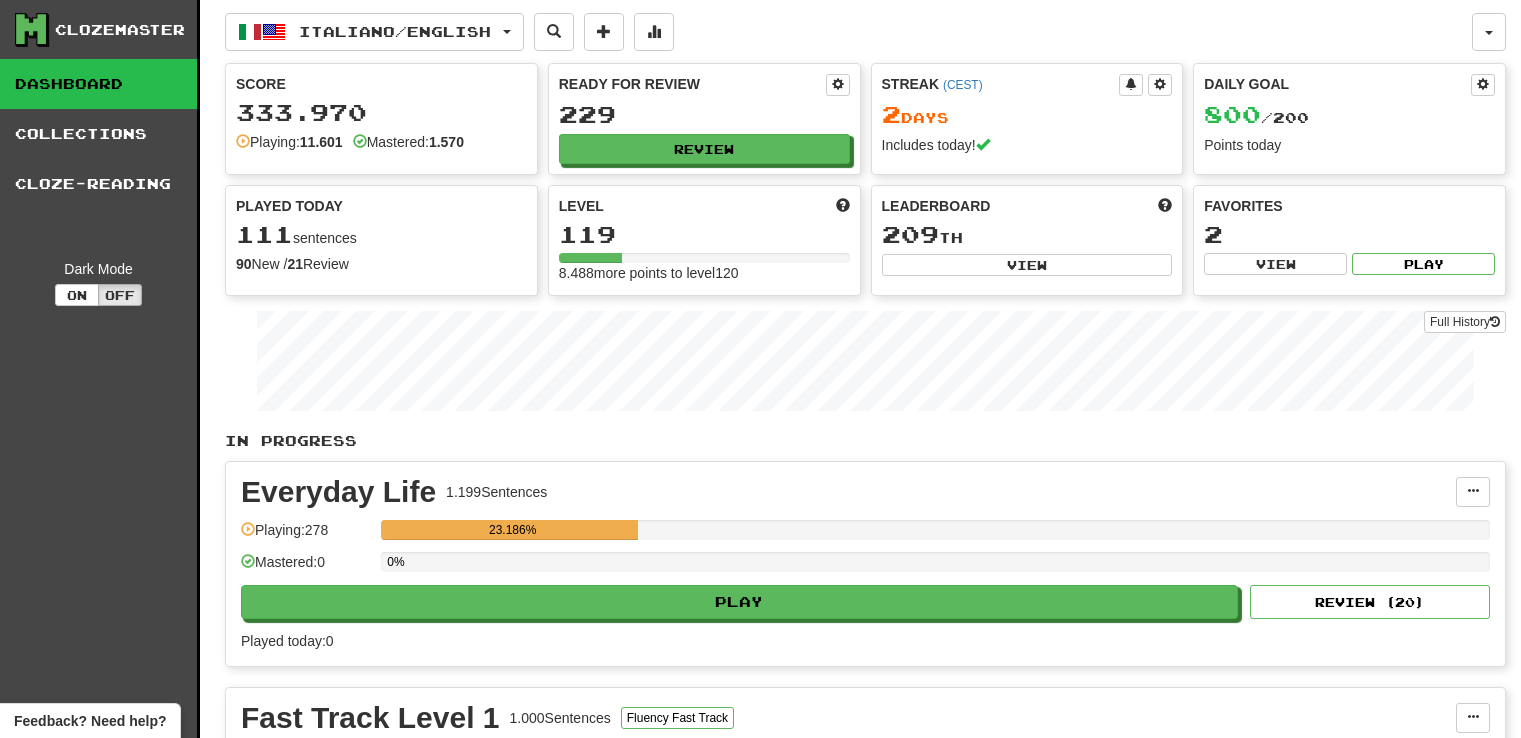 scroll, scrollTop: 0, scrollLeft: 0, axis: both 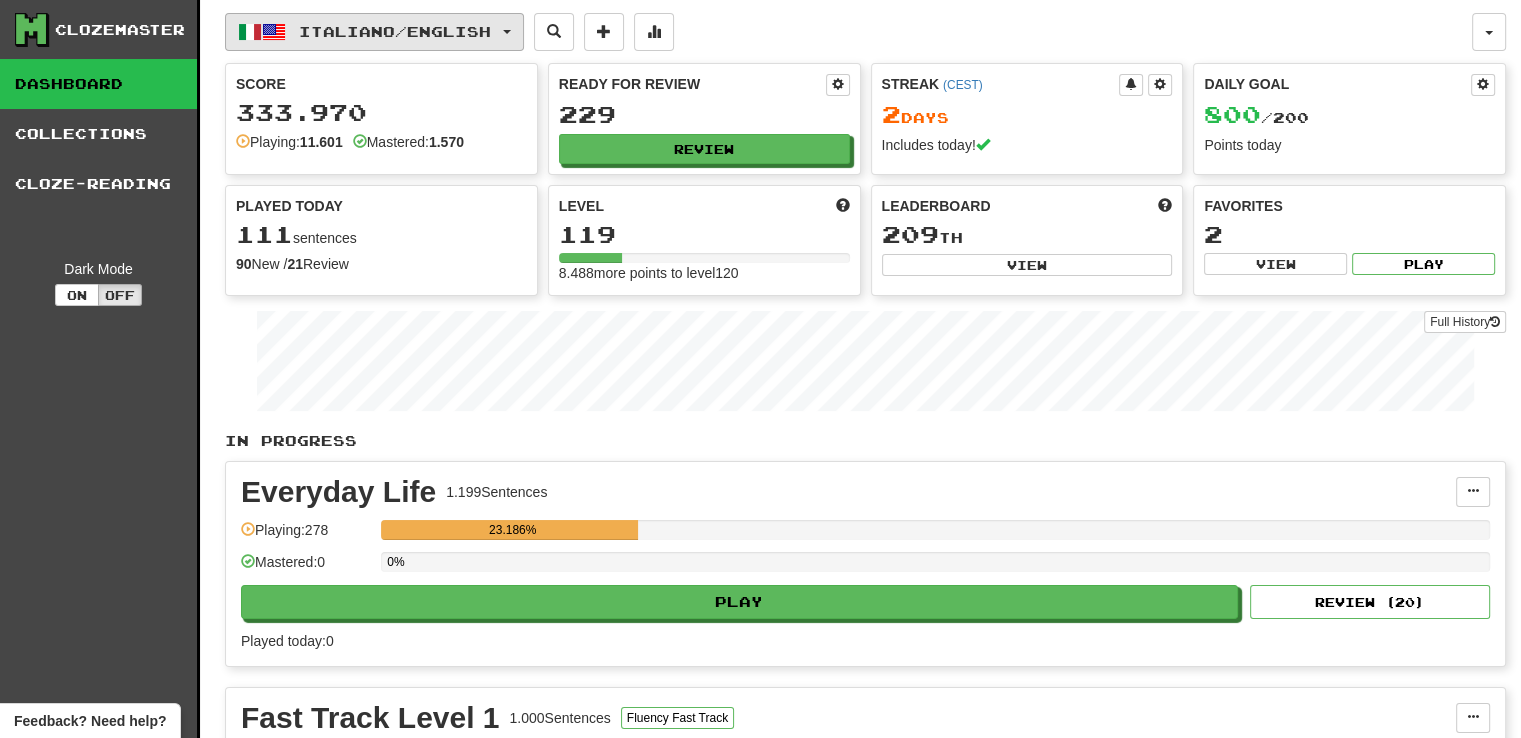 click on "Italiano  /  English" at bounding box center [374, 32] 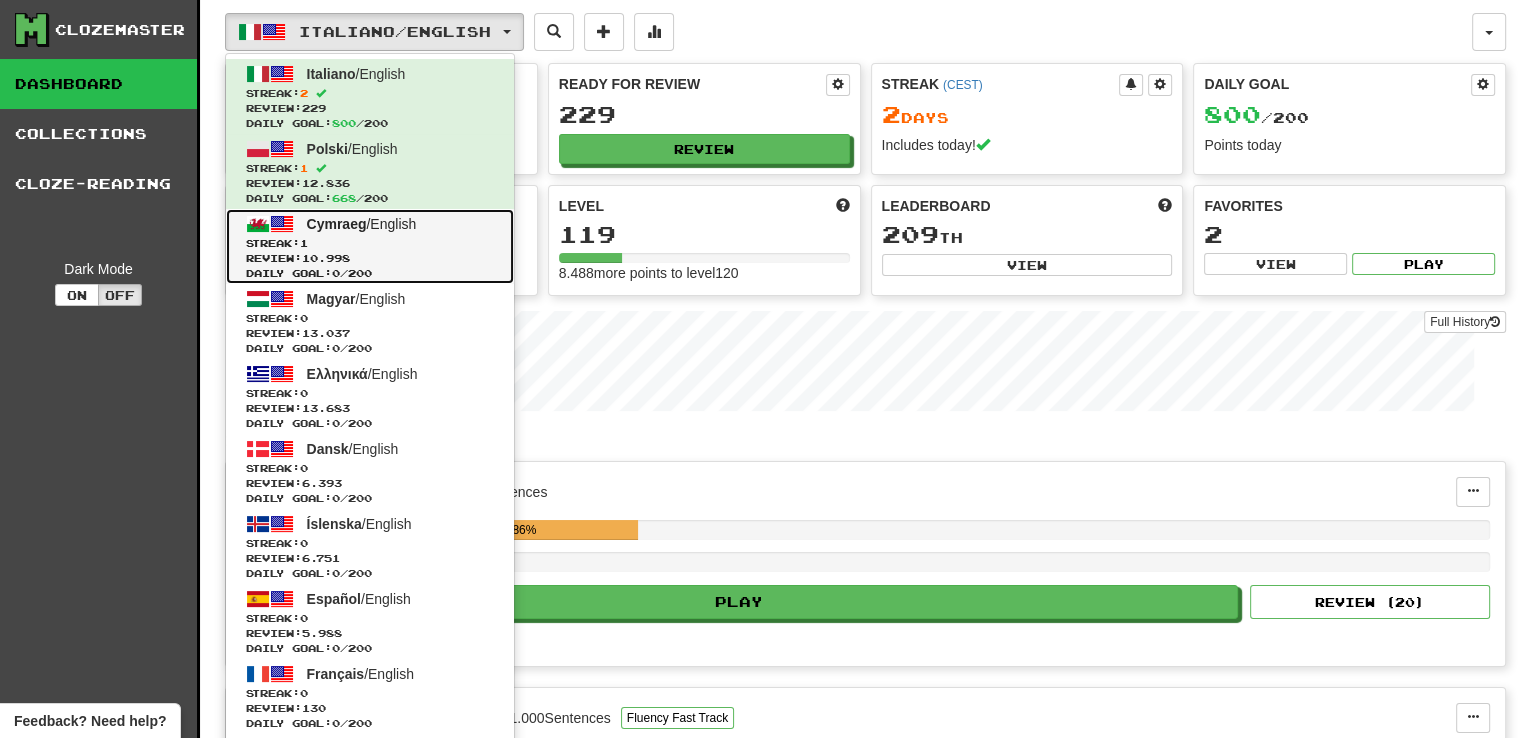 click on "Review:  10.998" at bounding box center (370, 258) 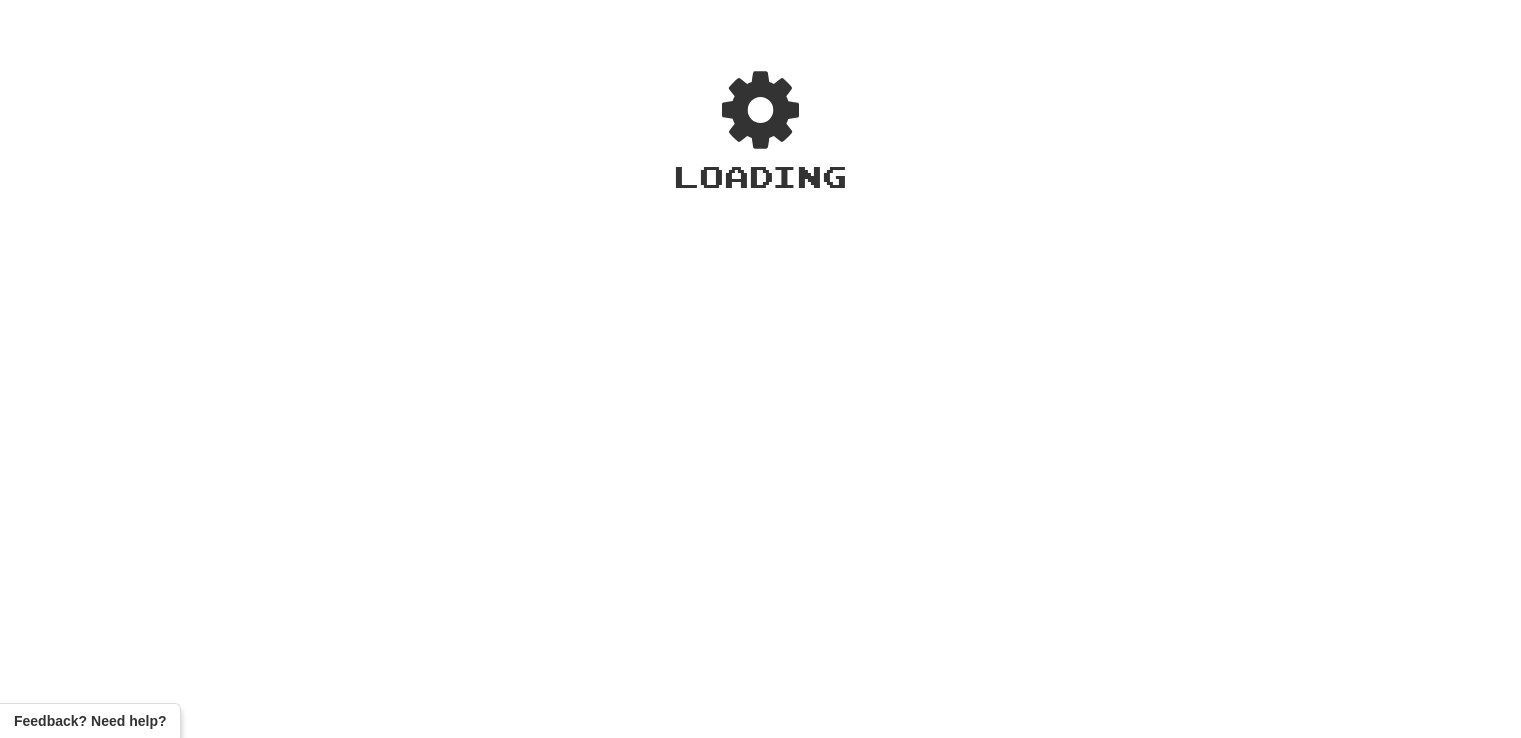 scroll, scrollTop: 0, scrollLeft: 0, axis: both 